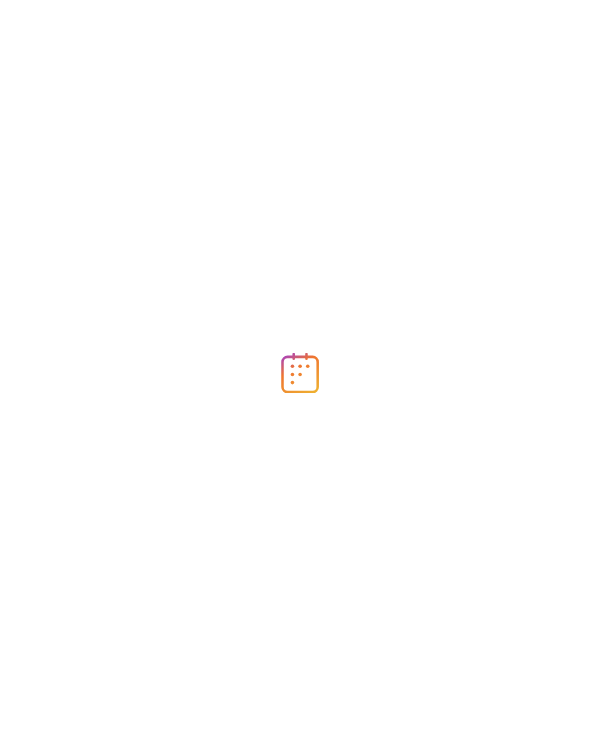scroll, scrollTop: 0, scrollLeft: 0, axis: both 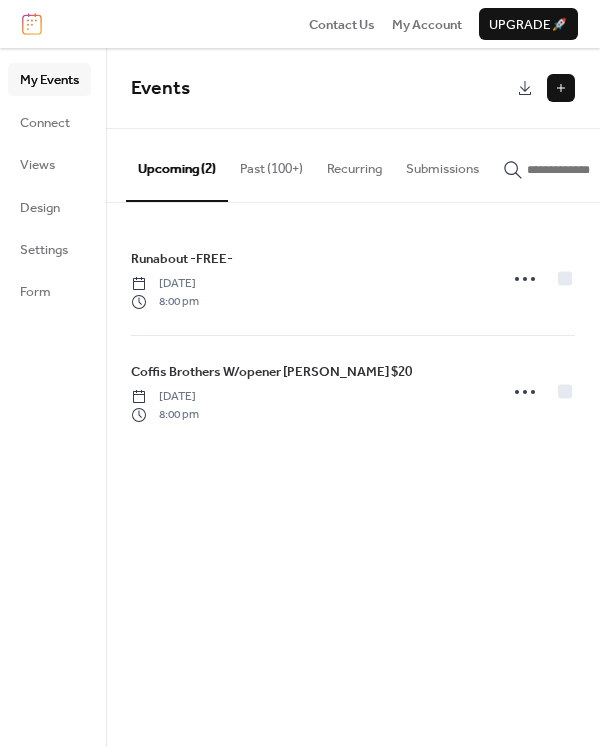 click at bounding box center (561, 88) 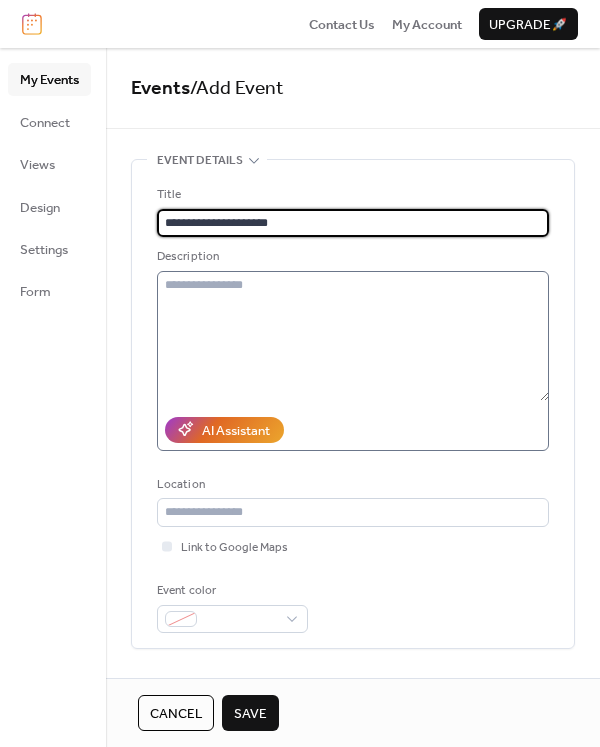 type on "**********" 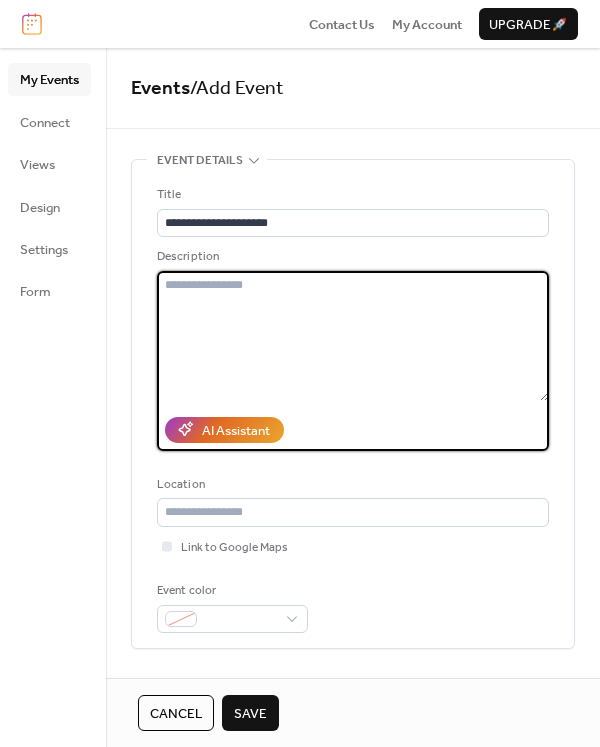 click at bounding box center [353, 336] 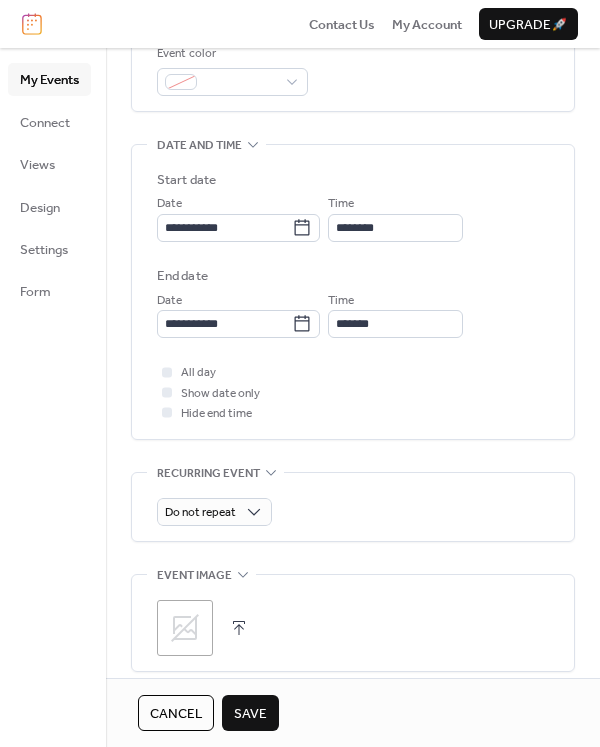 scroll, scrollTop: 523, scrollLeft: 0, axis: vertical 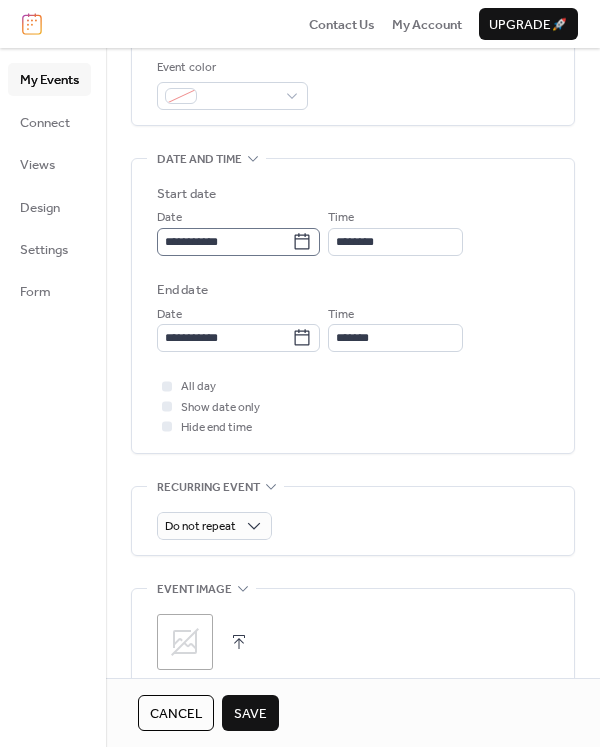 type on "**********" 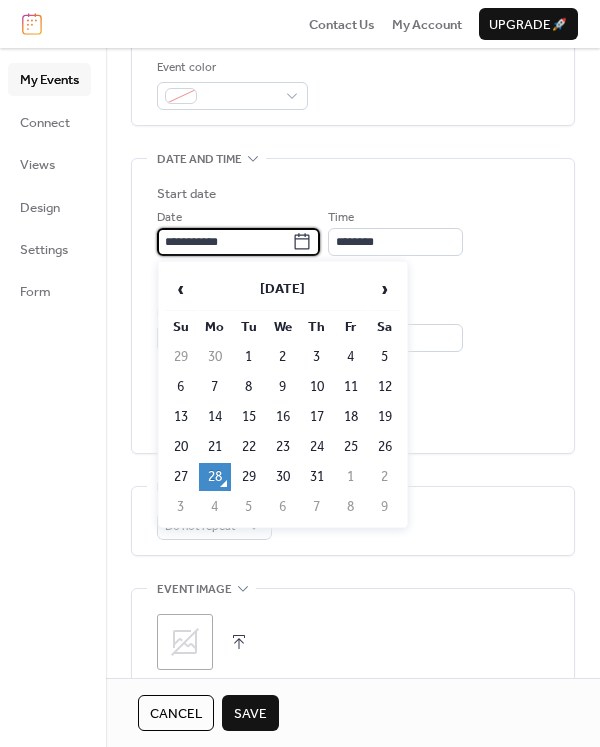 click on "**********" at bounding box center (224, 242) 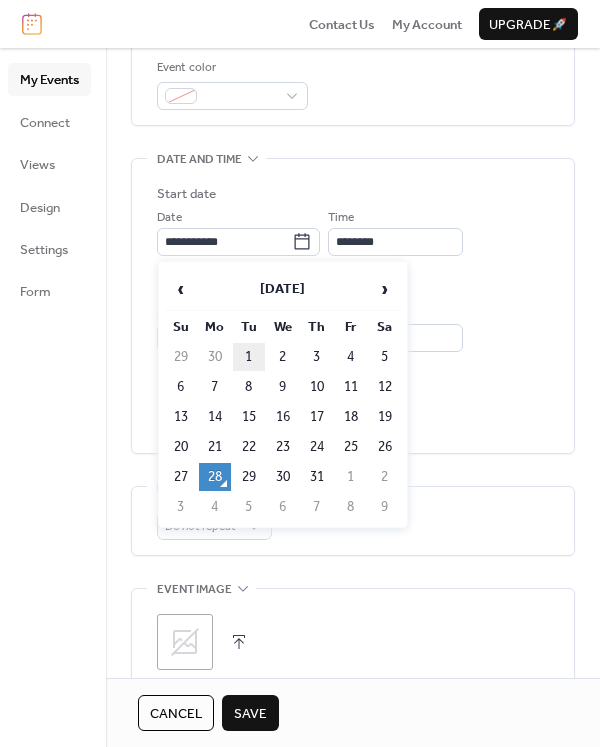 click on "1" at bounding box center [249, 357] 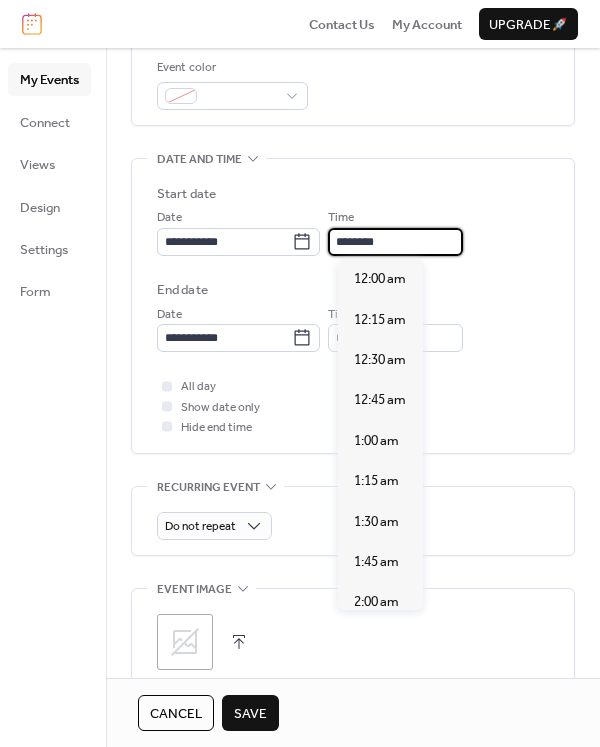 click on "********" at bounding box center [395, 242] 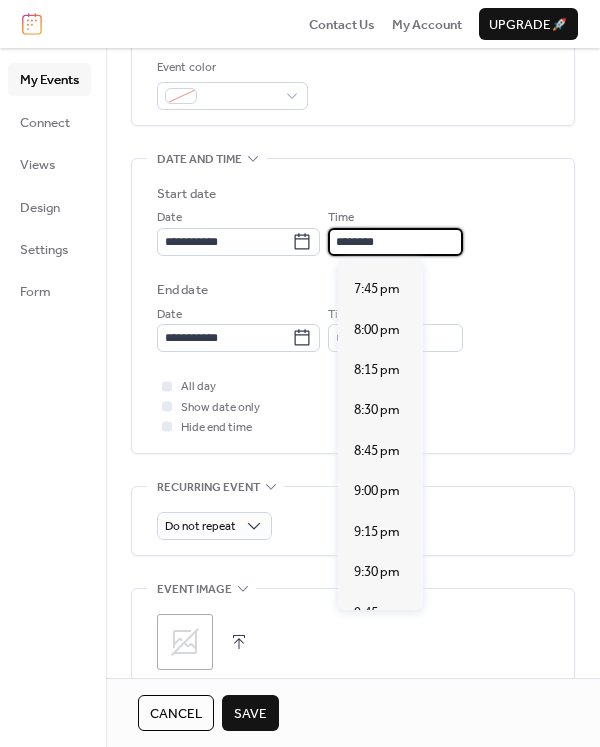 scroll, scrollTop: 3179, scrollLeft: 0, axis: vertical 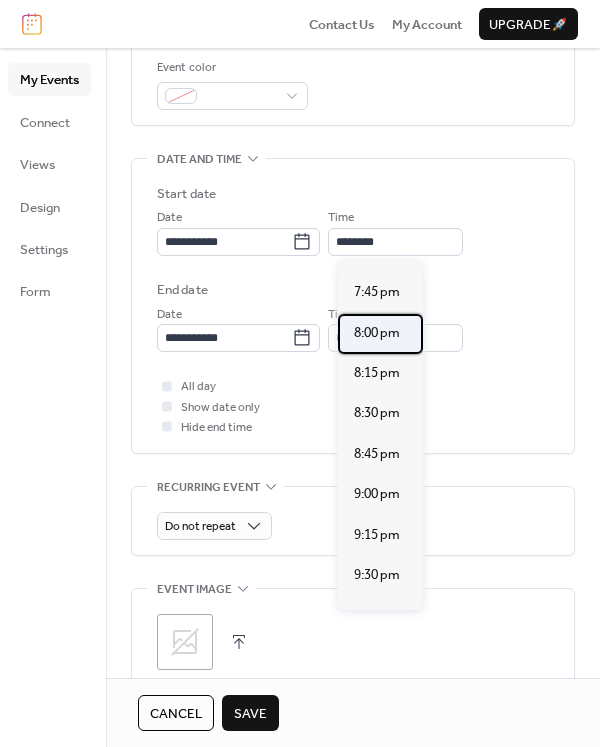 click on "8:00 pm" at bounding box center [377, 333] 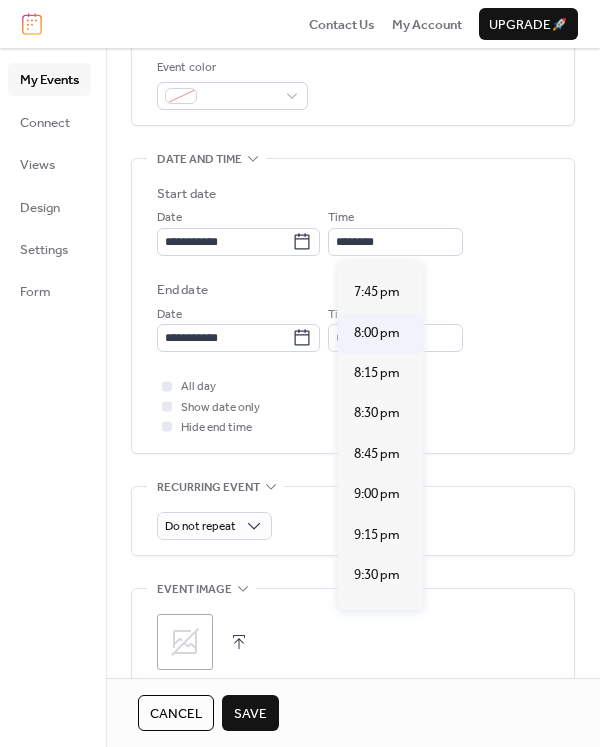 type on "*******" 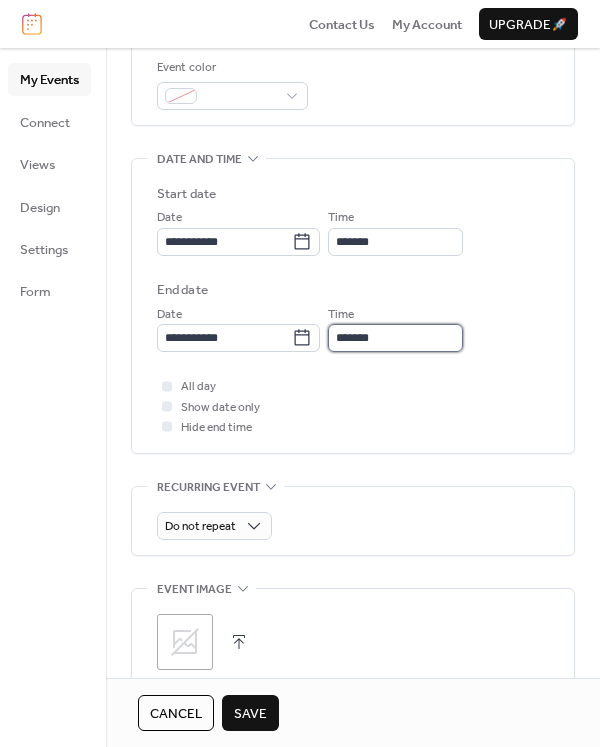click on "*******" at bounding box center (395, 338) 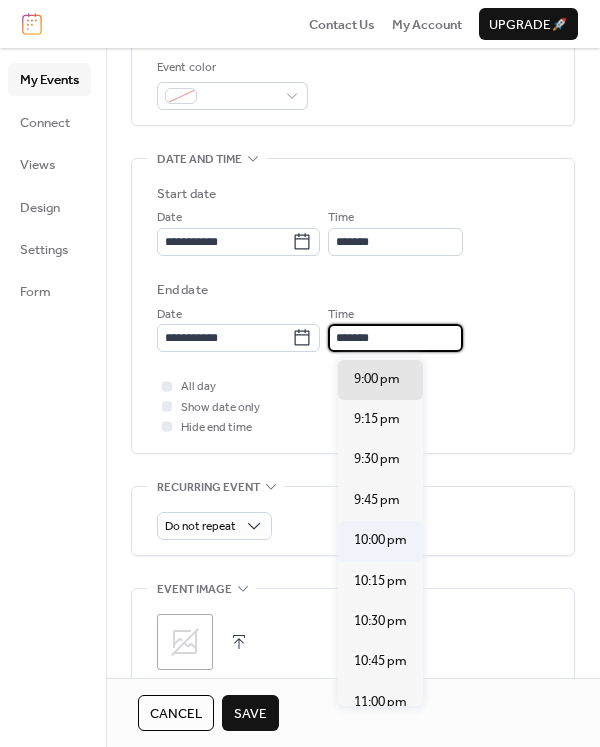 scroll, scrollTop: 132, scrollLeft: 0, axis: vertical 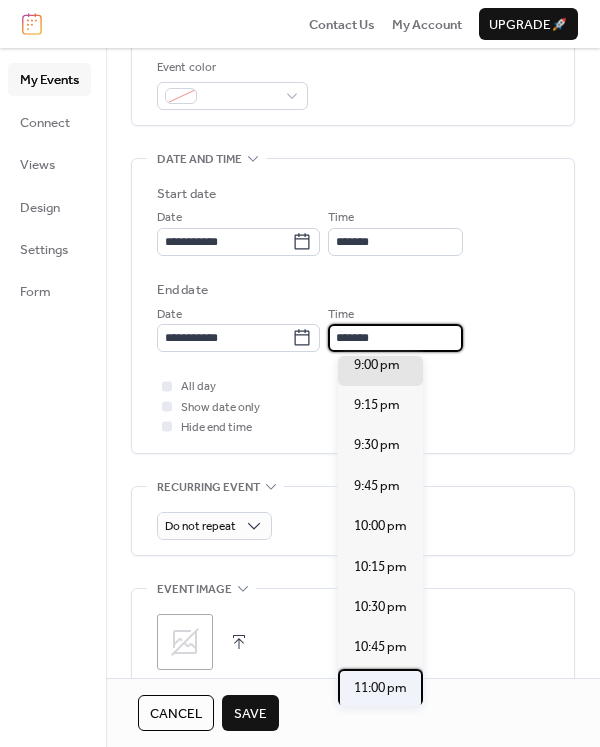 click on "11:00 pm" at bounding box center [380, 688] 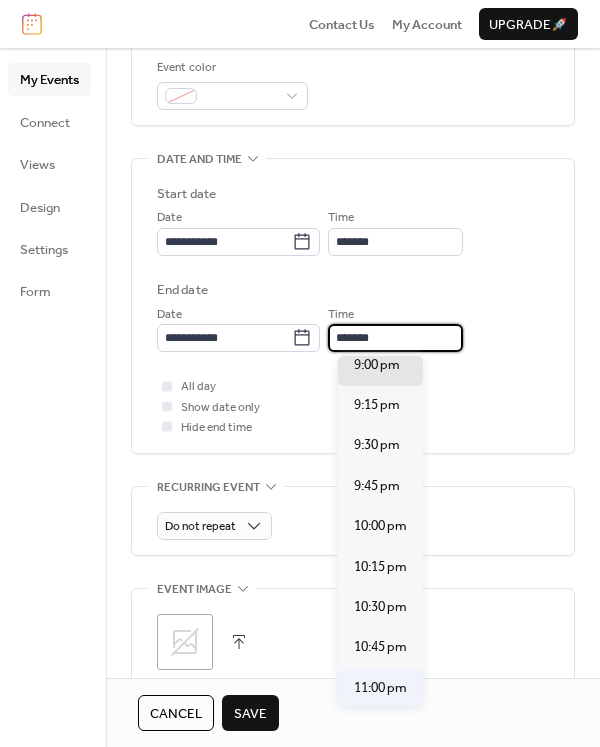 type on "********" 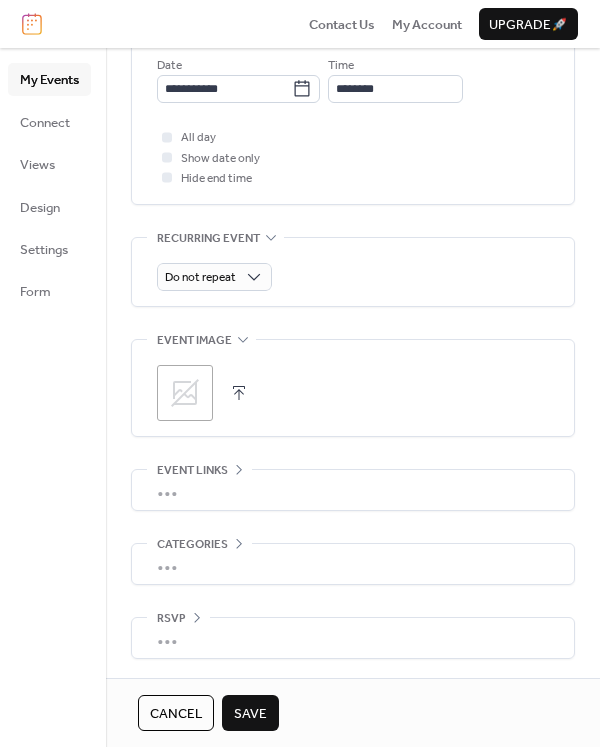 scroll, scrollTop: 773, scrollLeft: 0, axis: vertical 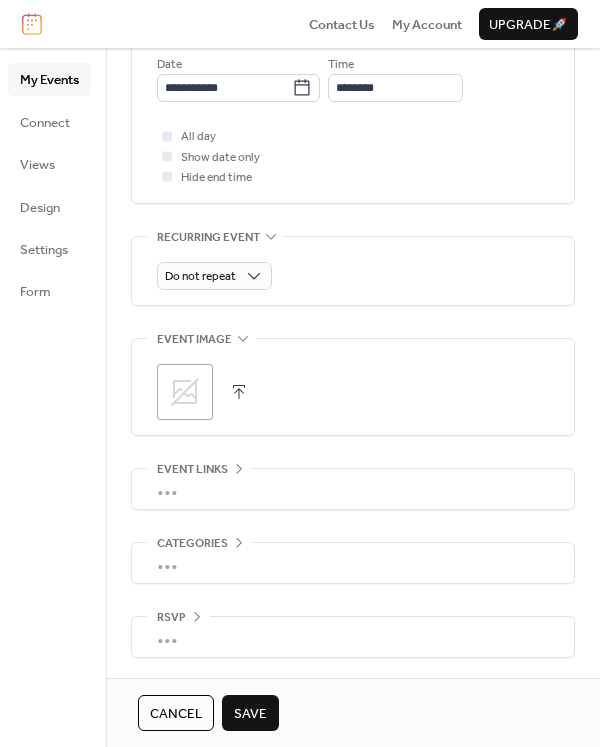 click on "Save" at bounding box center (250, 714) 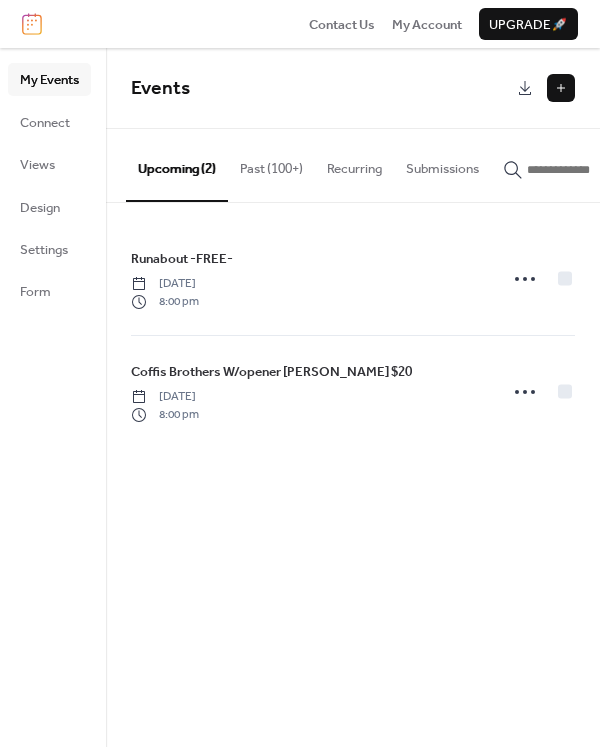 click at bounding box center [561, 88] 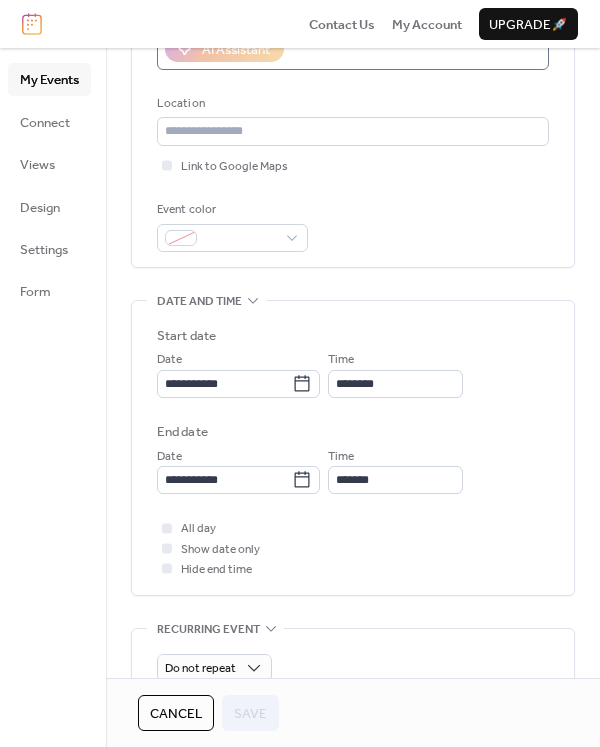 scroll, scrollTop: 0, scrollLeft: 0, axis: both 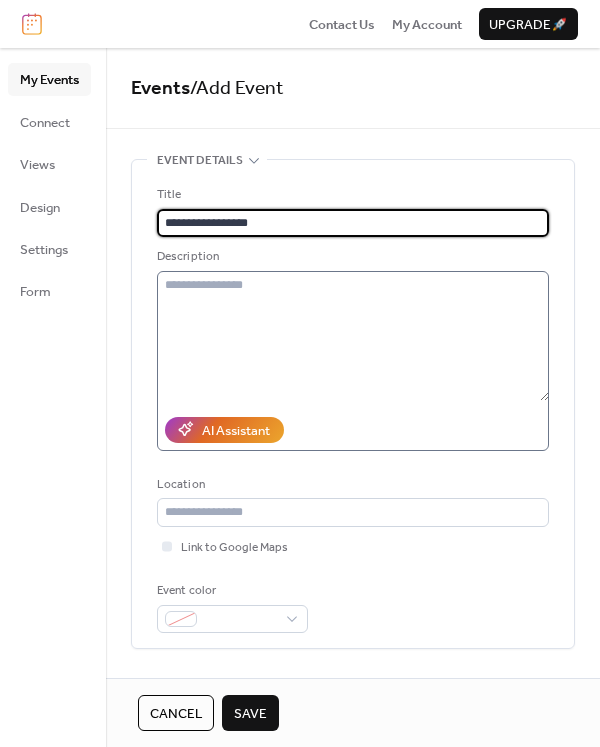 type on "**********" 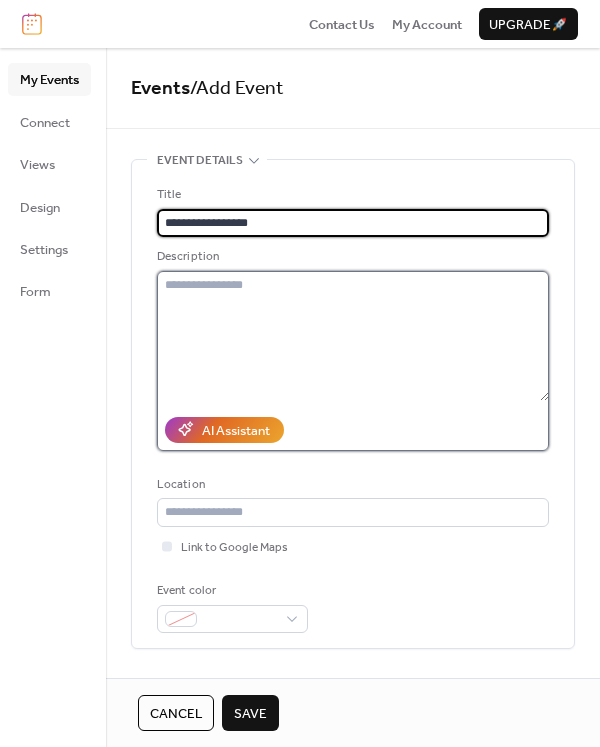 click at bounding box center [353, 336] 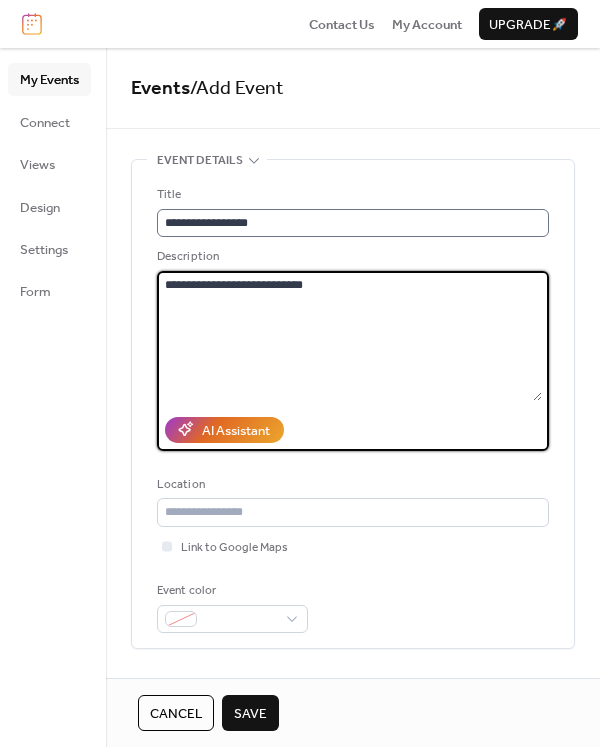 type on "**********" 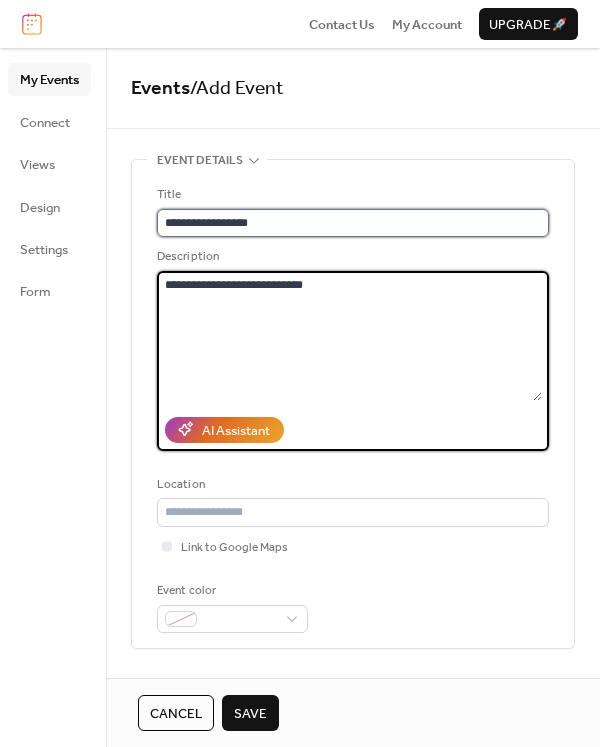 click on "**********" at bounding box center (353, 223) 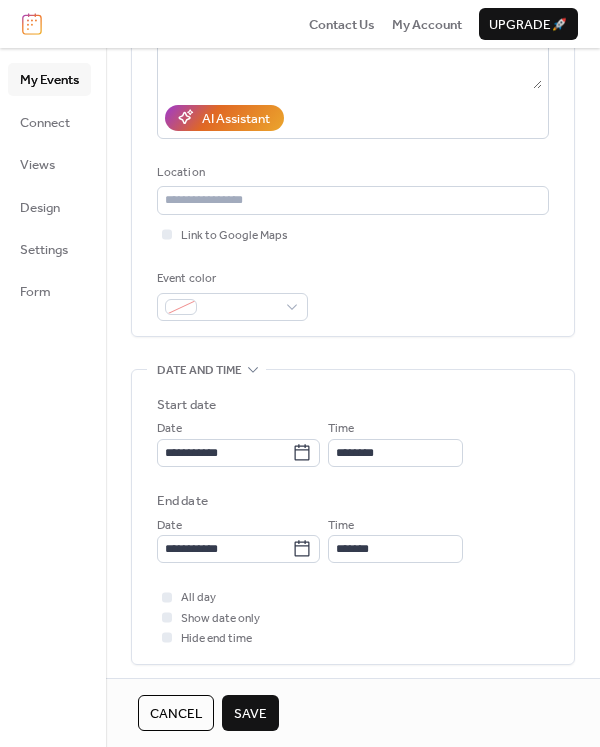 scroll, scrollTop: 320, scrollLeft: 0, axis: vertical 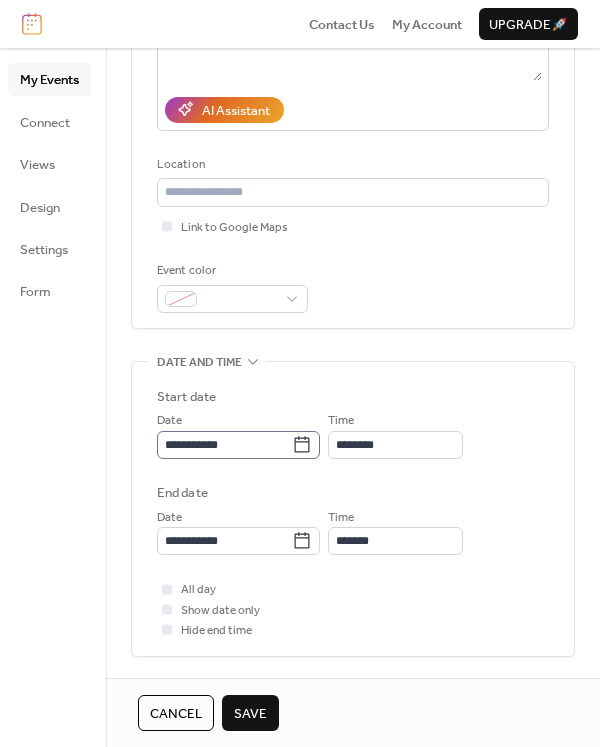 type on "**********" 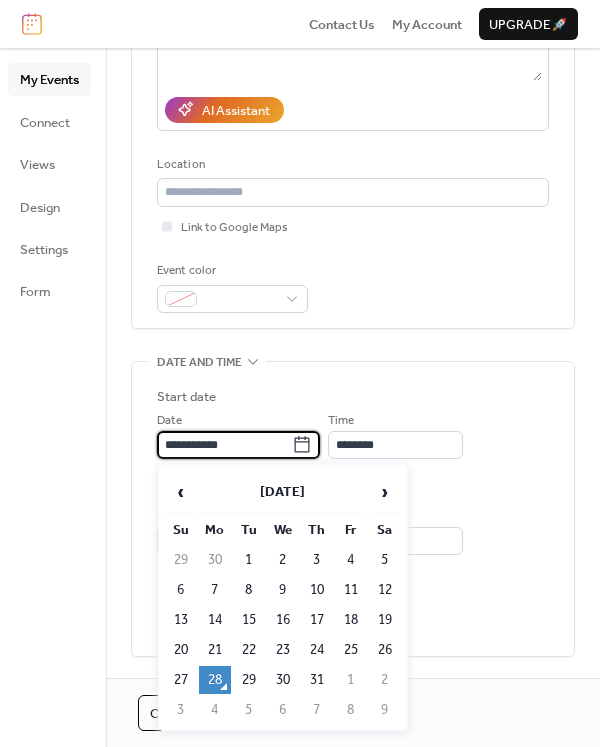 click on "**********" at bounding box center [224, 445] 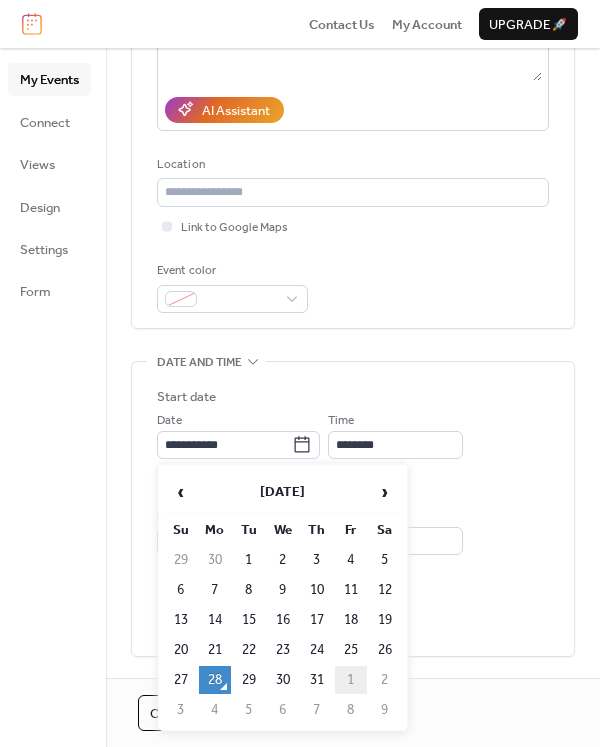 click on "1" at bounding box center [351, 680] 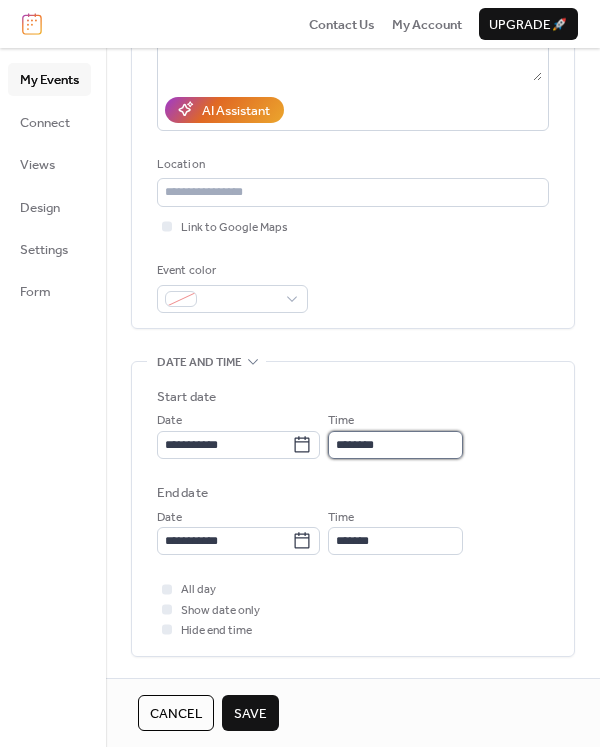 click on "********" at bounding box center [395, 445] 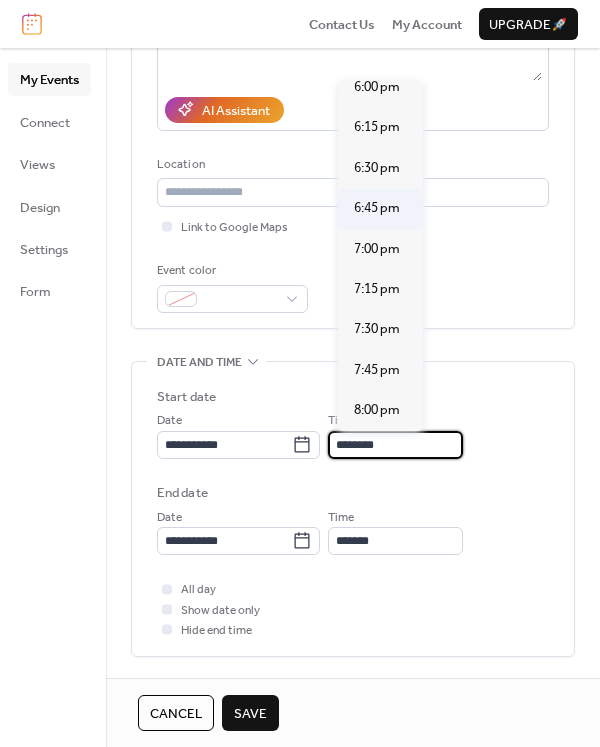 scroll, scrollTop: 2924, scrollLeft: 0, axis: vertical 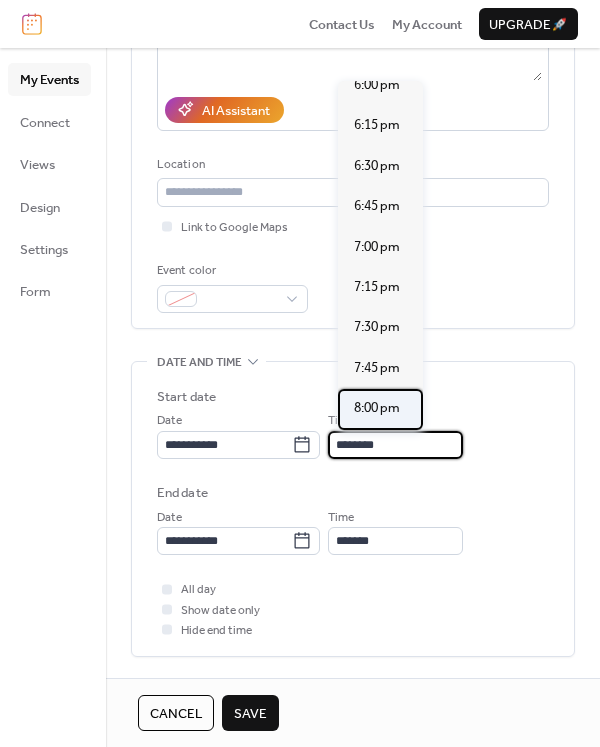 click on "8:00 pm" at bounding box center [377, 408] 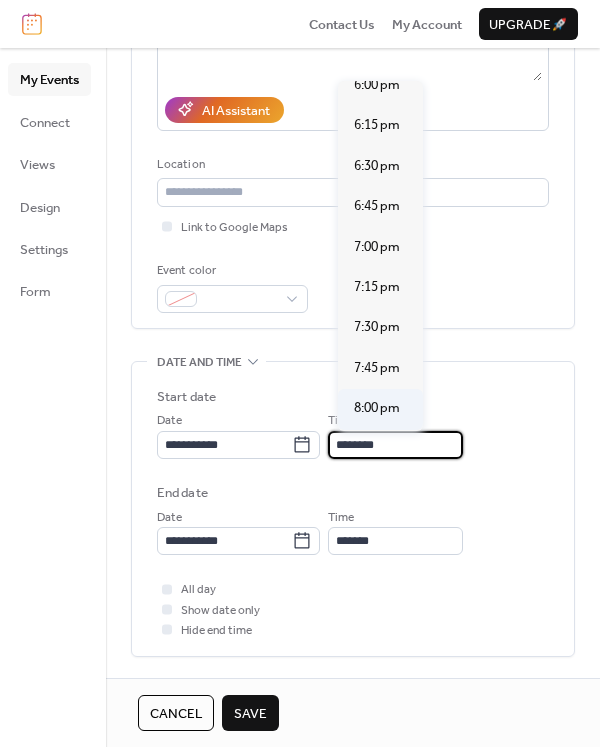 type on "*******" 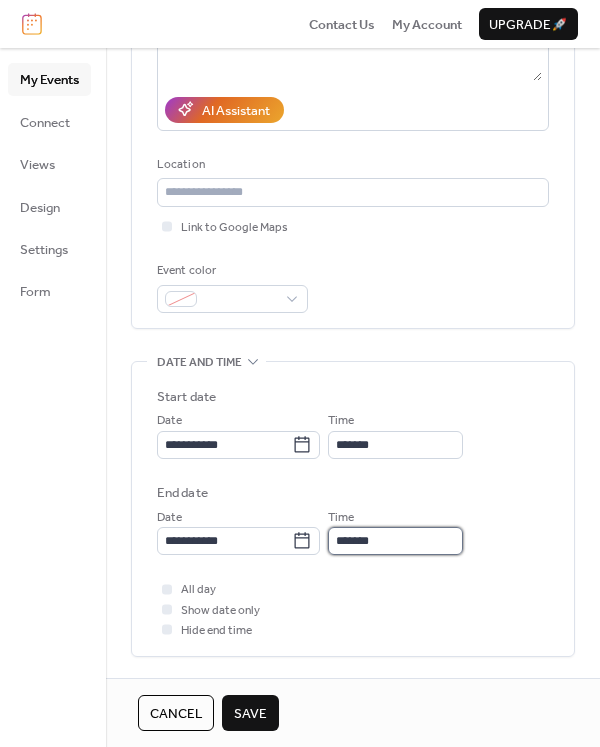 click on "*******" at bounding box center [395, 541] 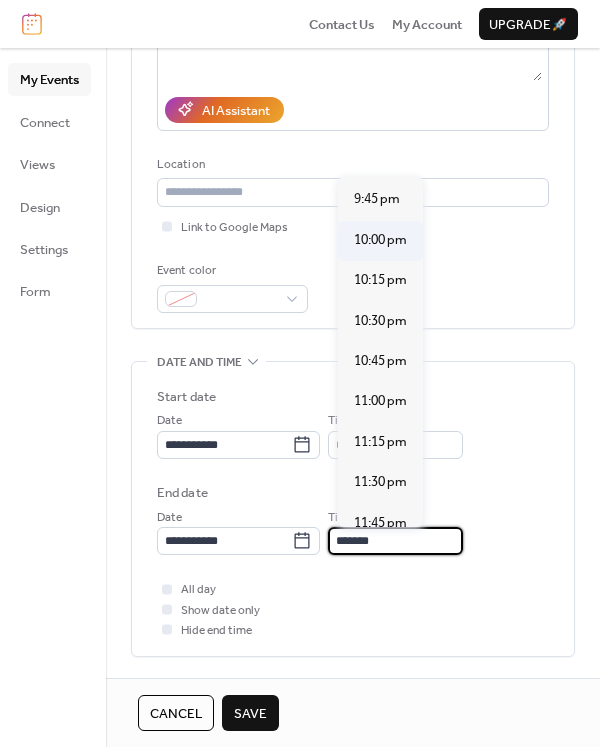 scroll, scrollTop: 241, scrollLeft: 0, axis: vertical 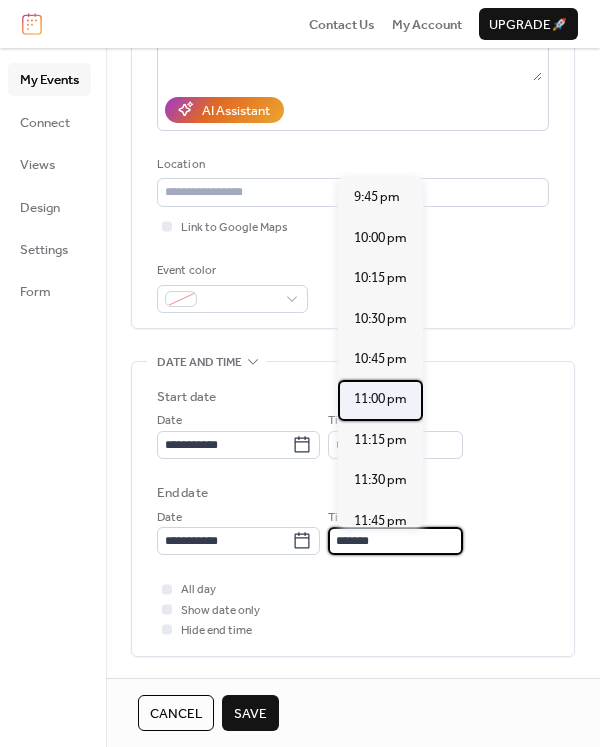 click on "11:00 pm" at bounding box center [380, 399] 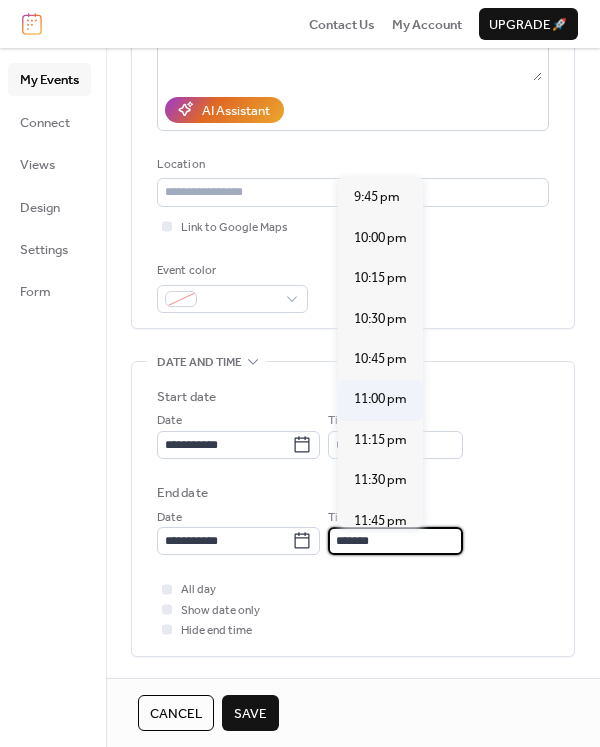 type on "********" 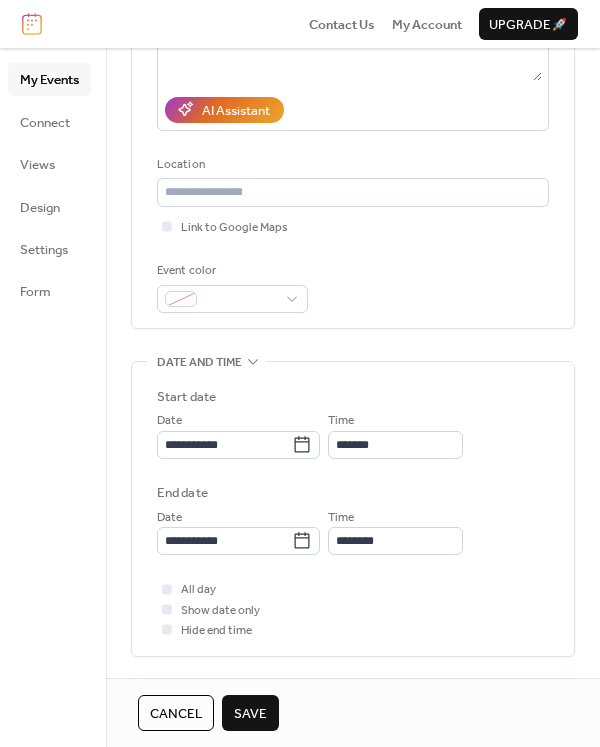 click on "Save" at bounding box center (250, 714) 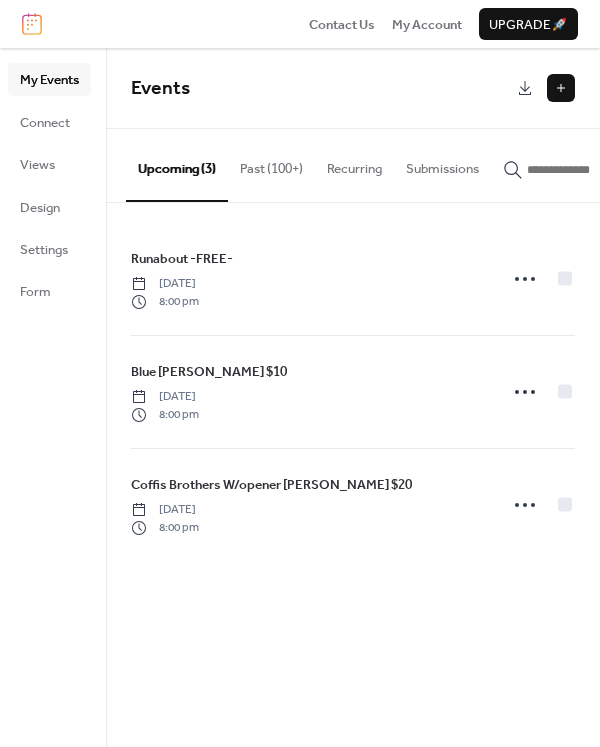 click at bounding box center [561, 88] 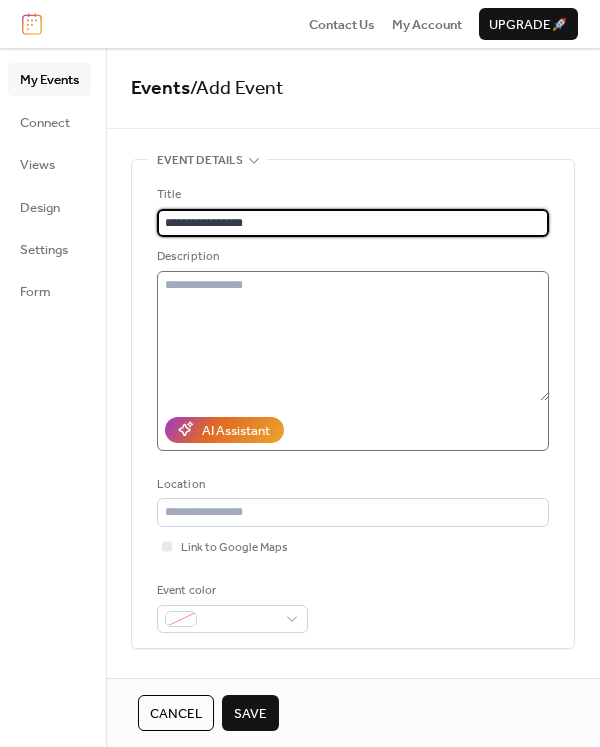 type on "**********" 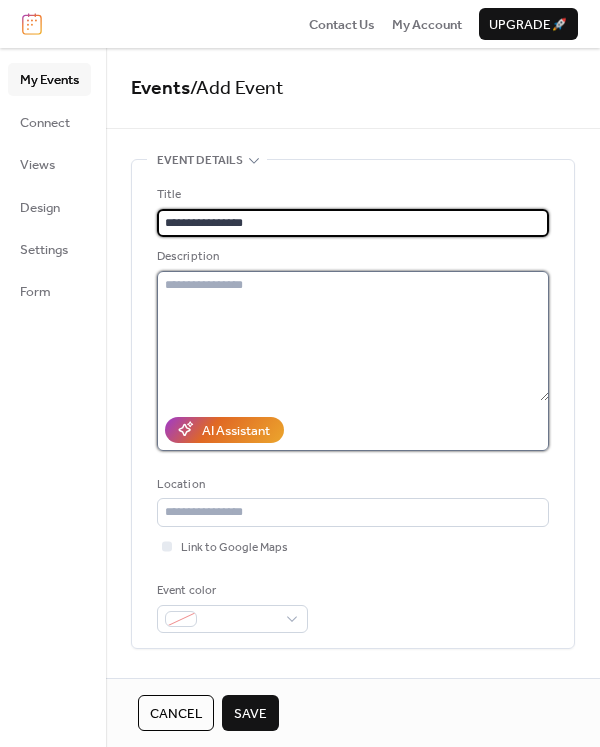 click at bounding box center (353, 336) 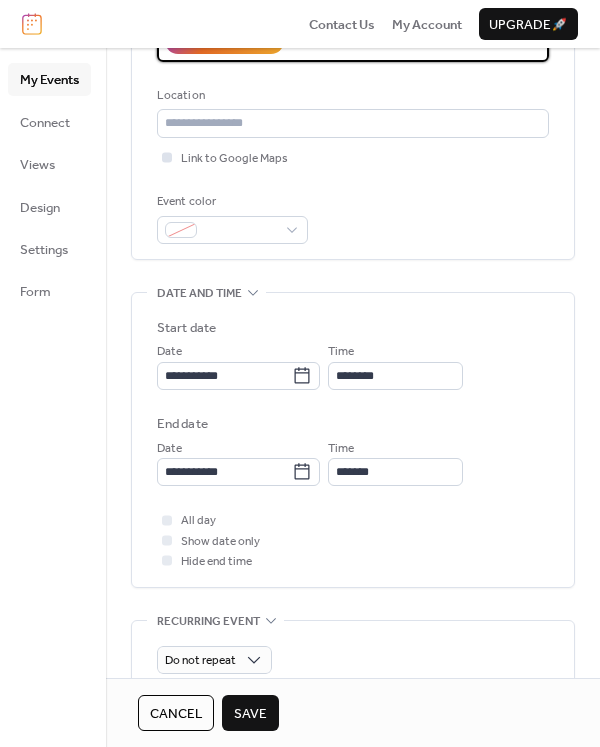 scroll, scrollTop: 406, scrollLeft: 0, axis: vertical 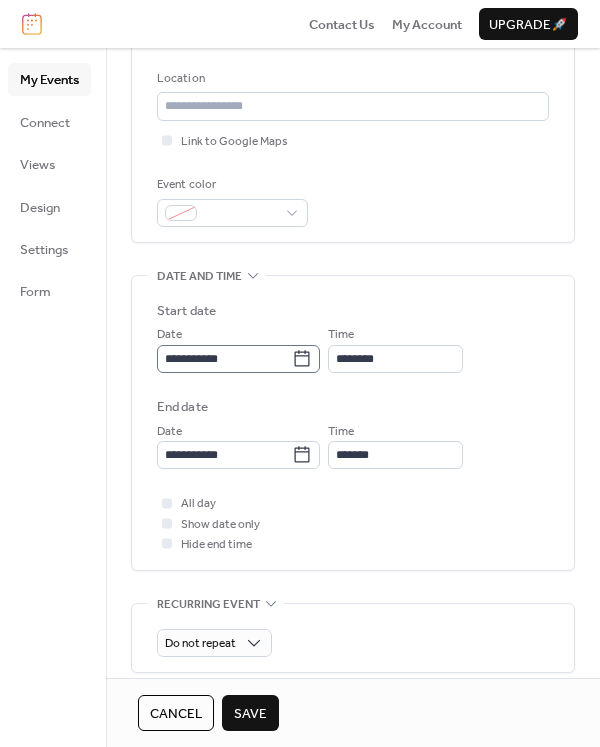 type on "**********" 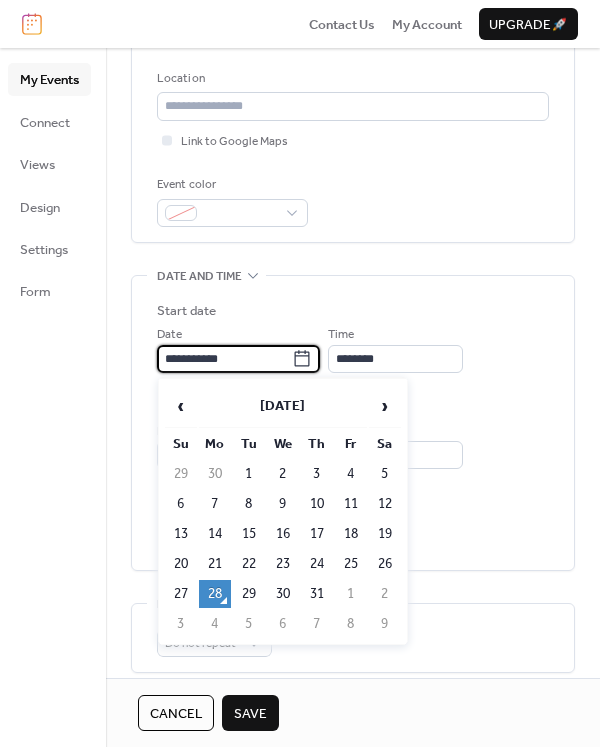 click on "**********" at bounding box center [224, 359] 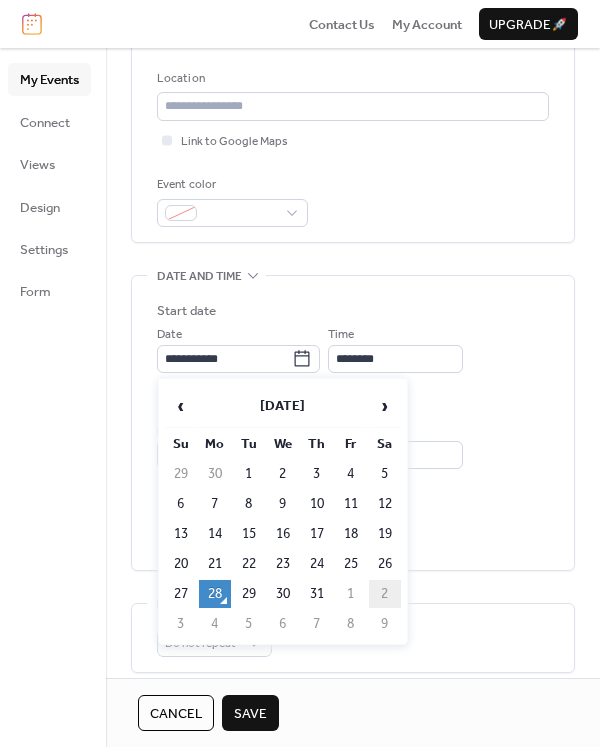 click on "2" at bounding box center [385, 594] 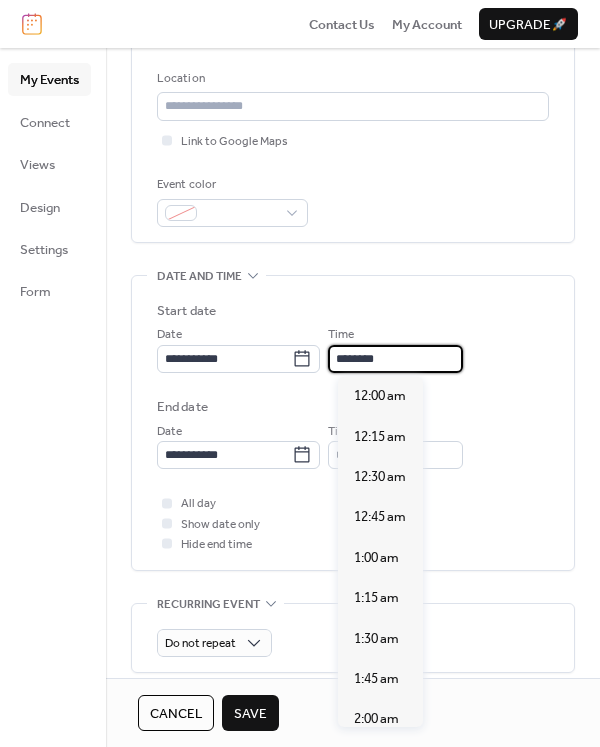 click on "********" at bounding box center (395, 359) 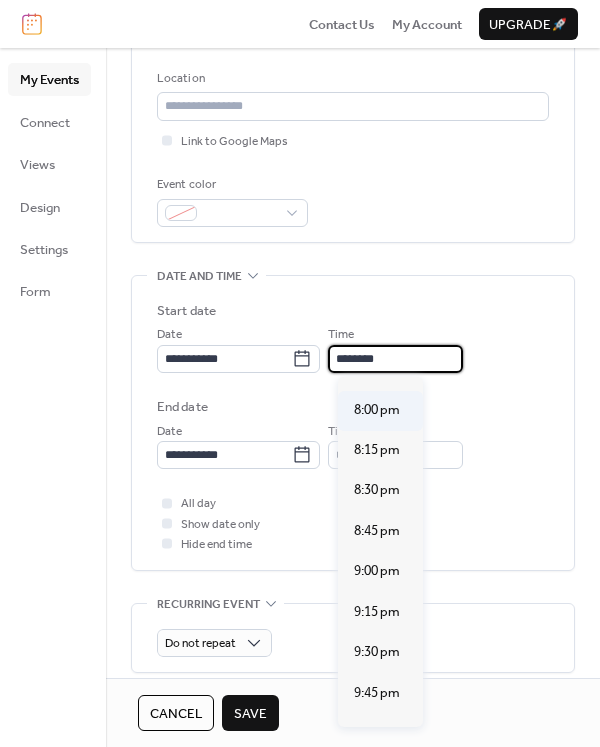 scroll, scrollTop: 3180, scrollLeft: 0, axis: vertical 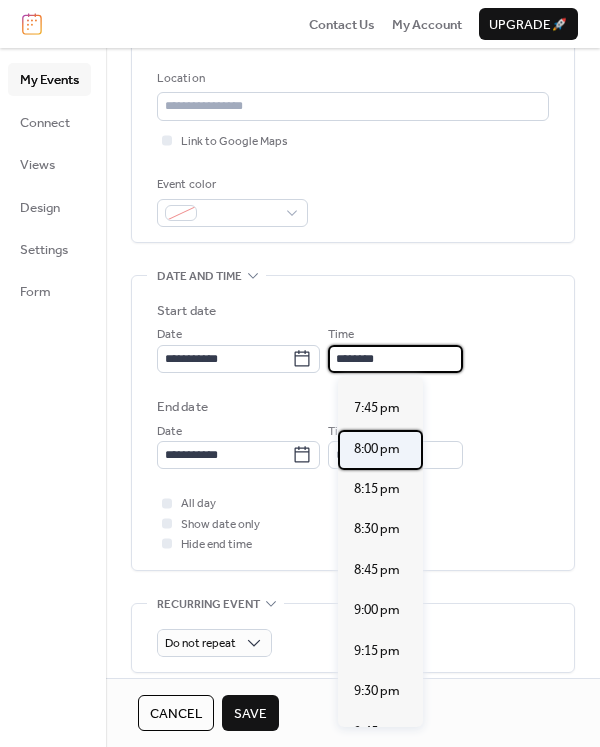 click on "8:00 pm" at bounding box center (377, 449) 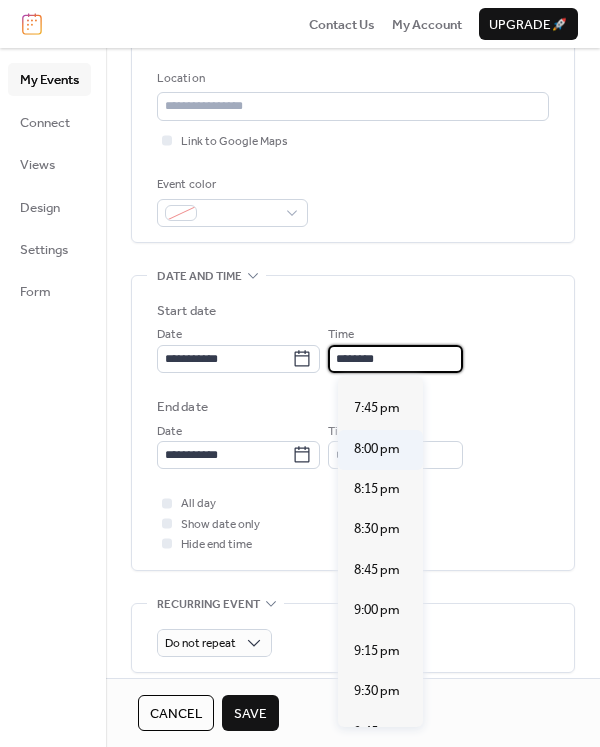 type on "*******" 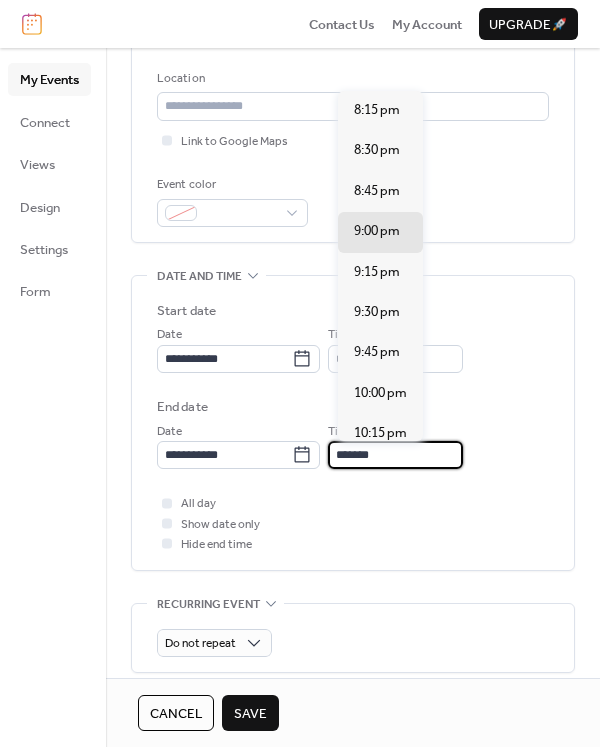 click on "*******" at bounding box center (395, 455) 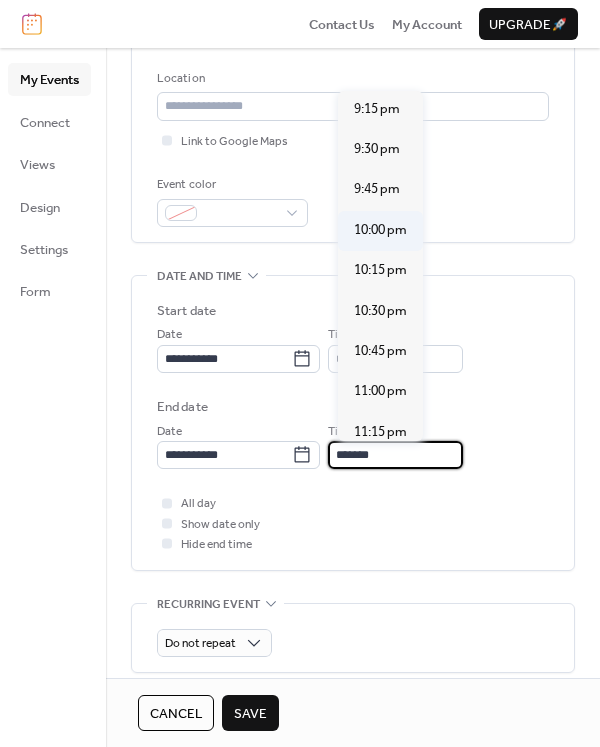 scroll, scrollTop: 174, scrollLeft: 0, axis: vertical 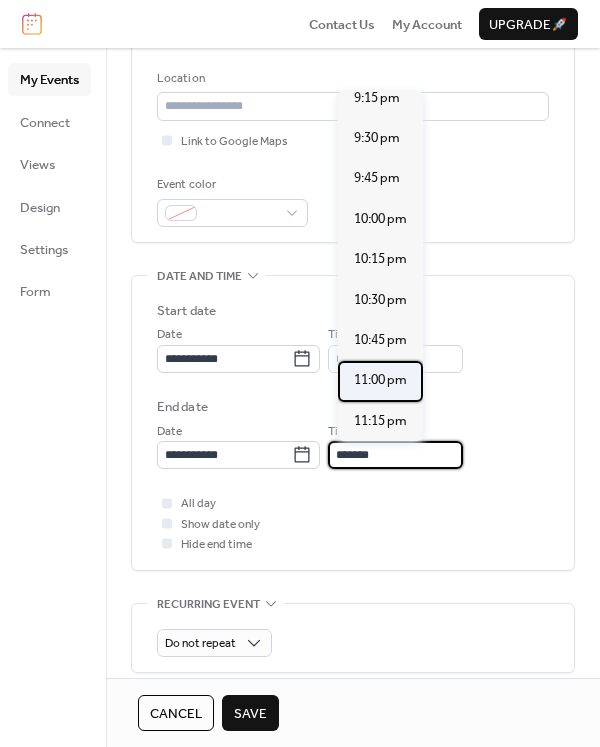 click on "11:00 pm" at bounding box center [380, 380] 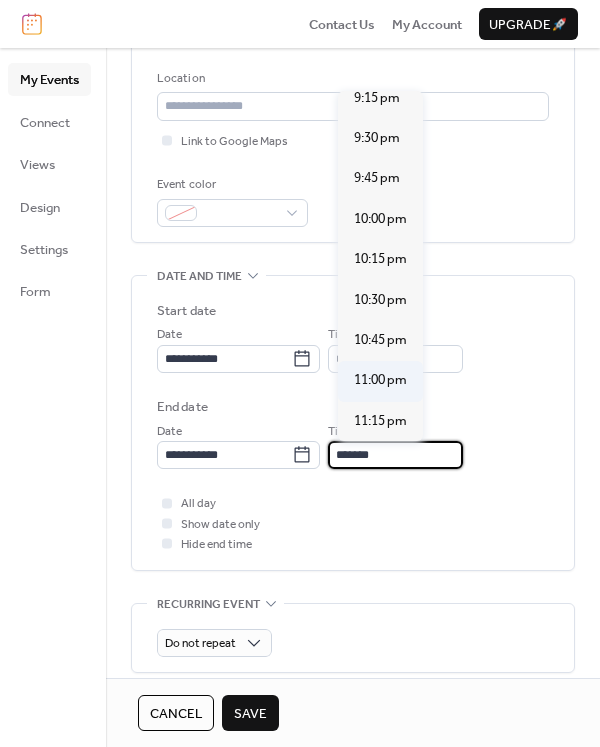 type on "********" 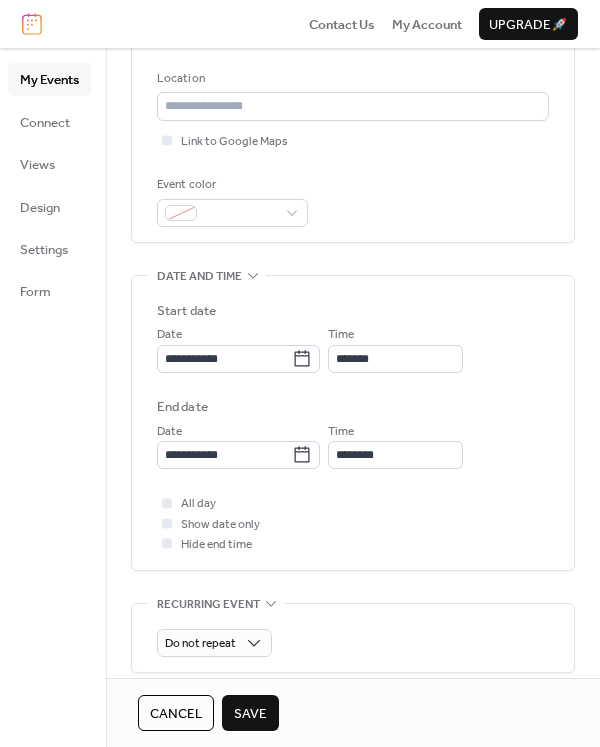 click on "Save" at bounding box center [250, 714] 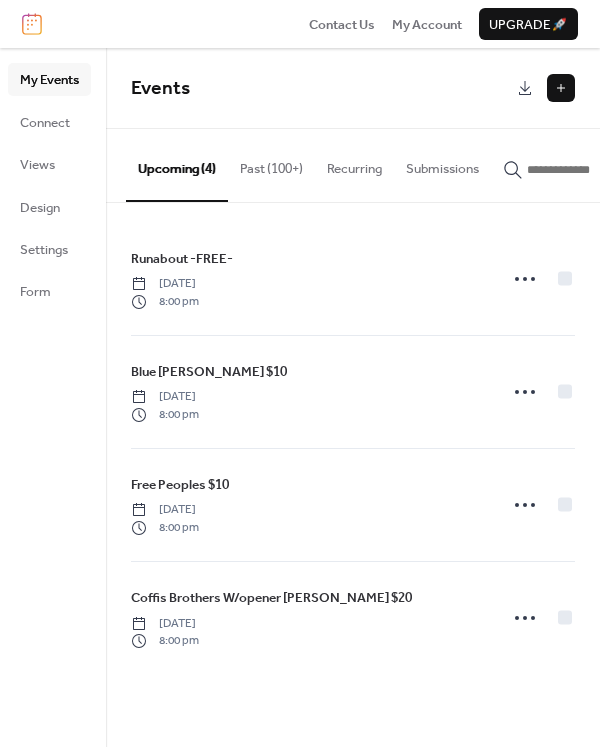 click at bounding box center [561, 88] 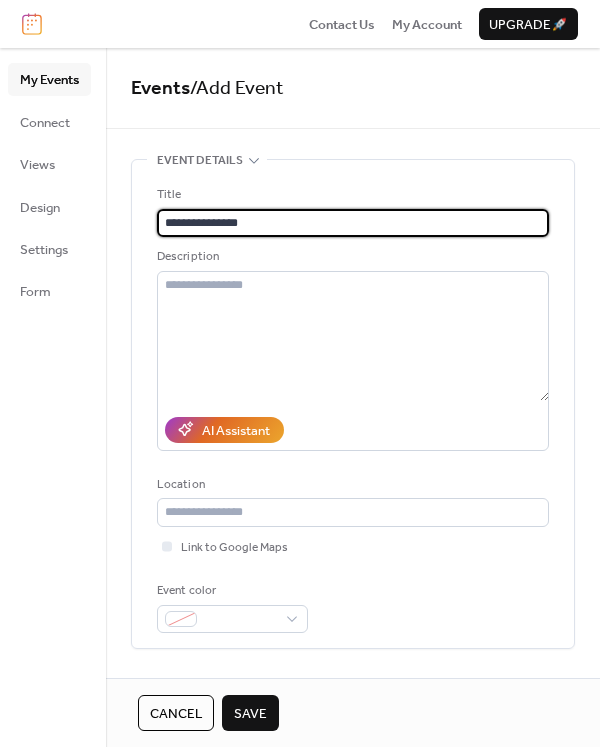 click on "**********" at bounding box center [353, 223] 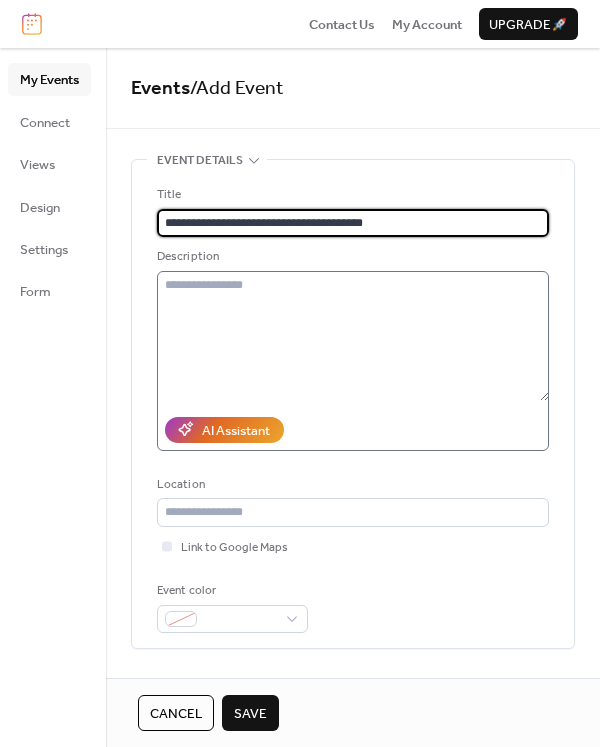 type on "**********" 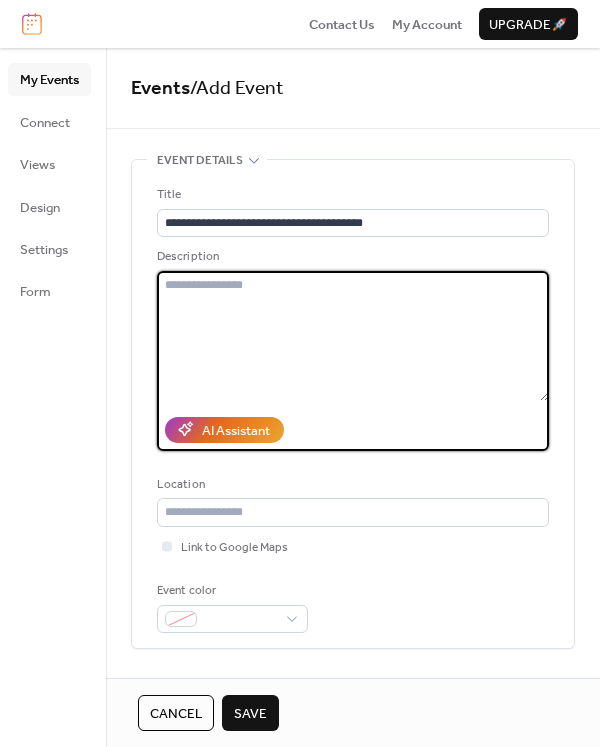 click at bounding box center (353, 336) 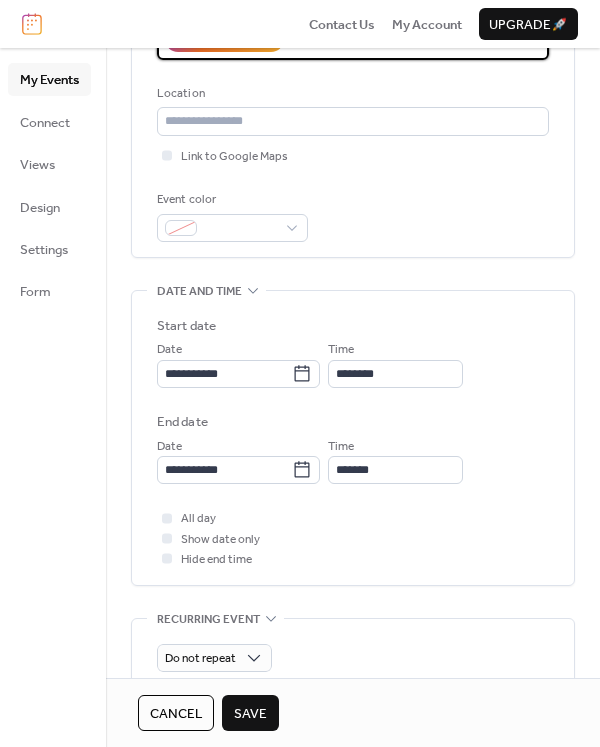 scroll, scrollTop: 398, scrollLeft: 0, axis: vertical 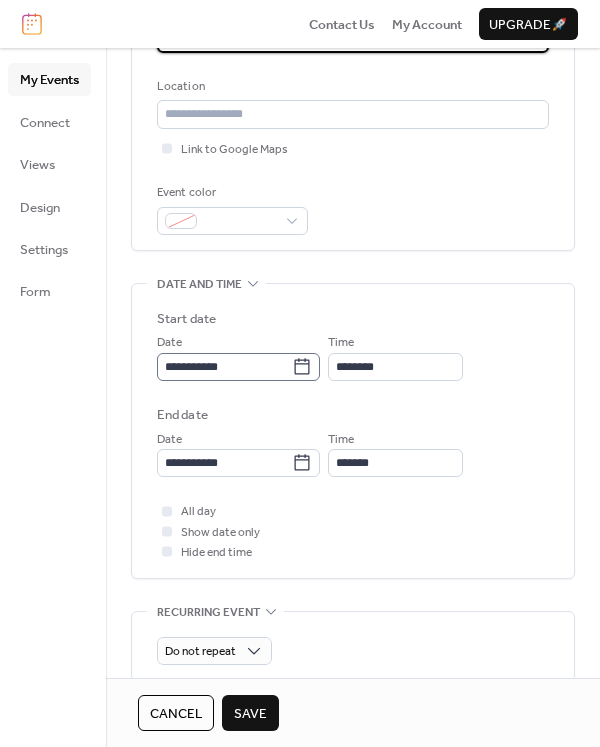 type on "**********" 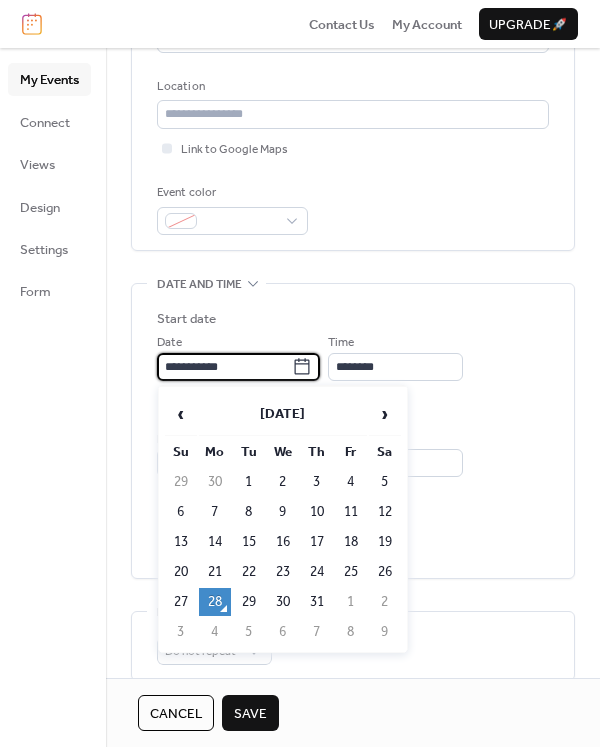 click on "**********" at bounding box center (224, 367) 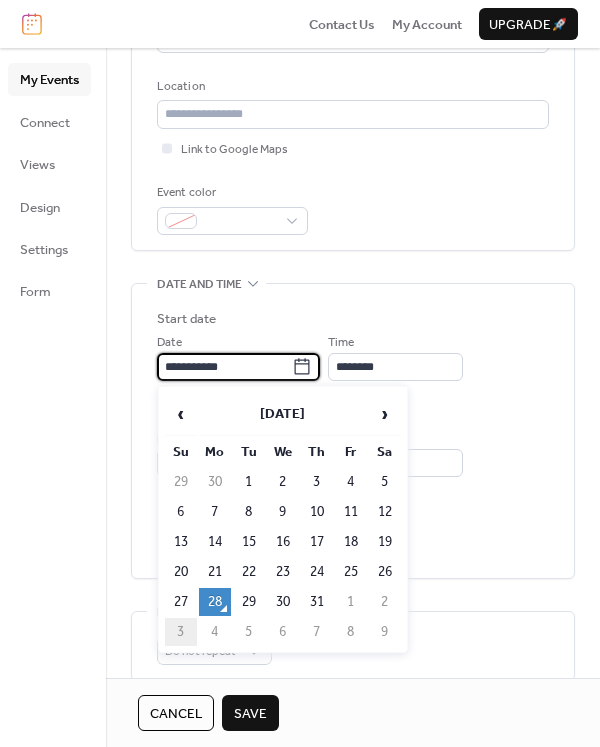 click on "3" at bounding box center [181, 632] 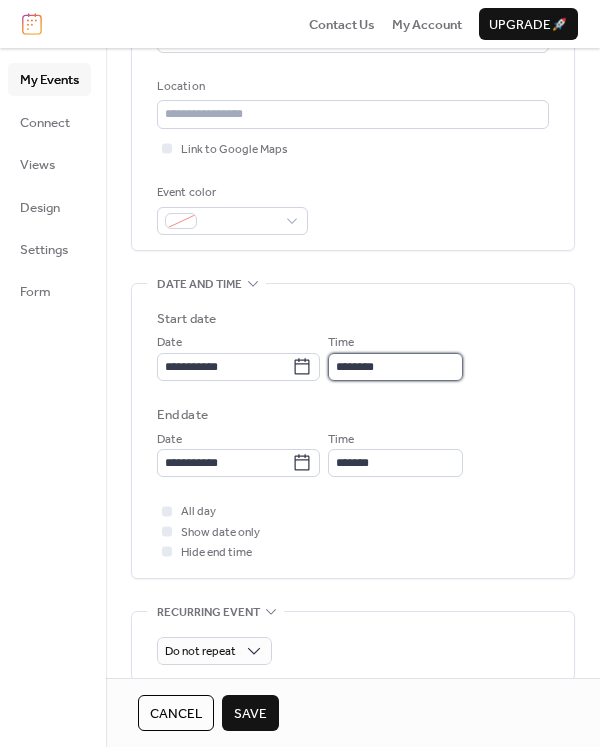 click on "********" at bounding box center [395, 367] 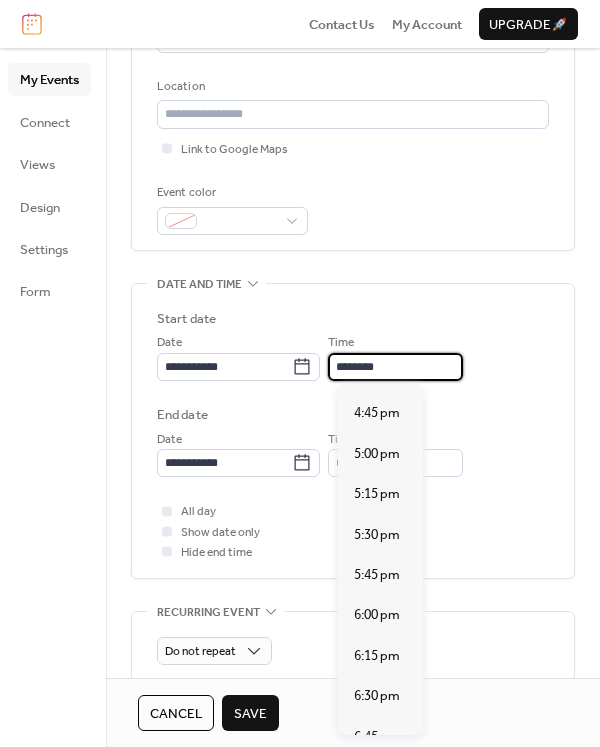 scroll, scrollTop: 2709, scrollLeft: 0, axis: vertical 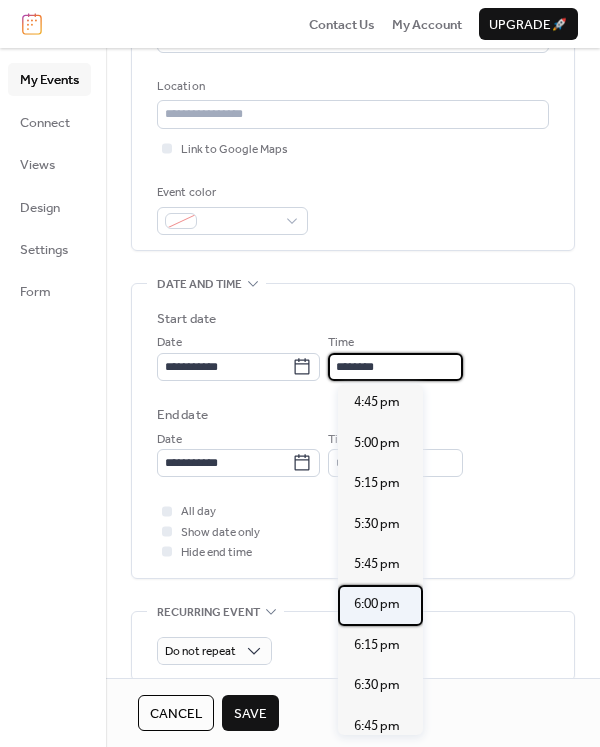 click on "6:00 pm" at bounding box center [377, 604] 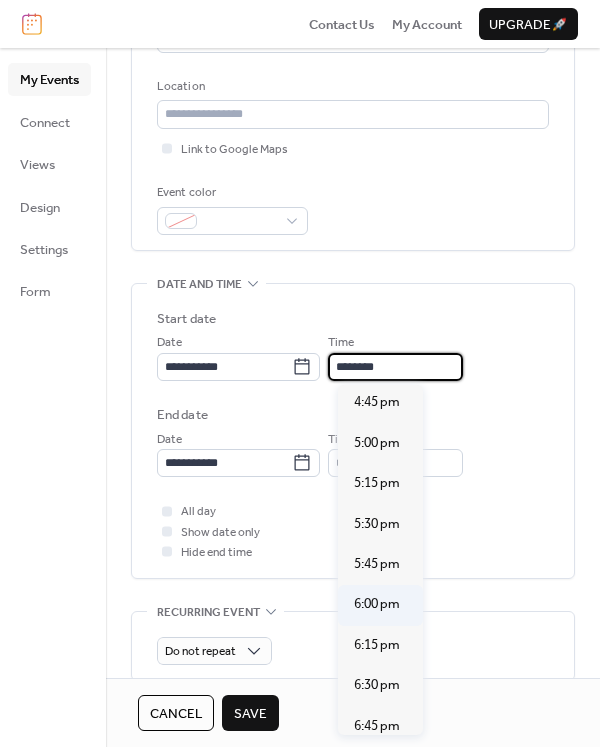 type on "*******" 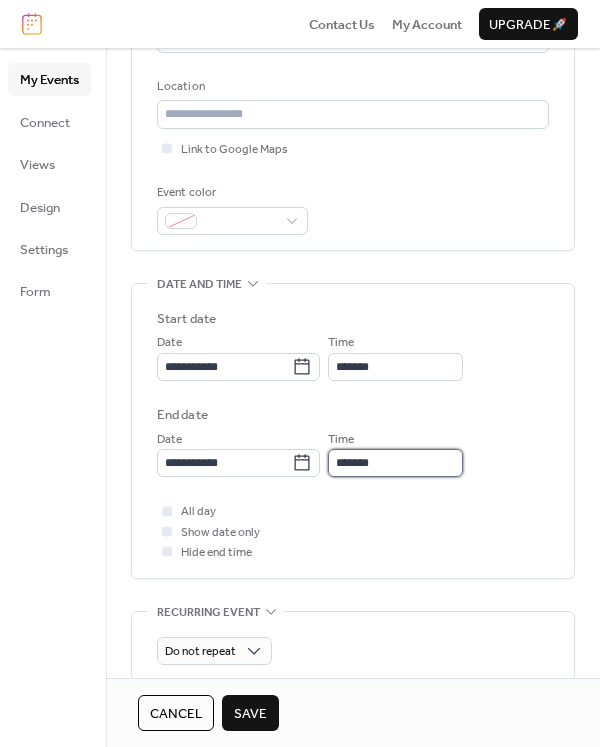 click on "*******" at bounding box center [395, 463] 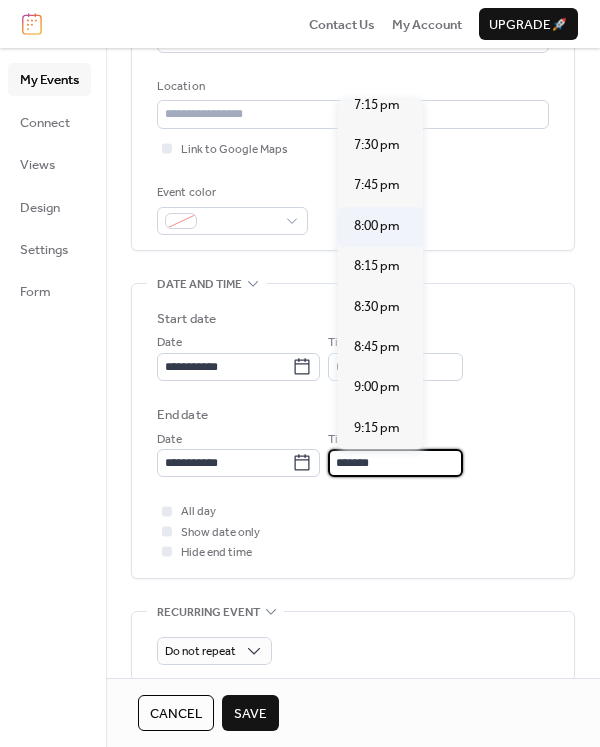 scroll, scrollTop: 180, scrollLeft: 0, axis: vertical 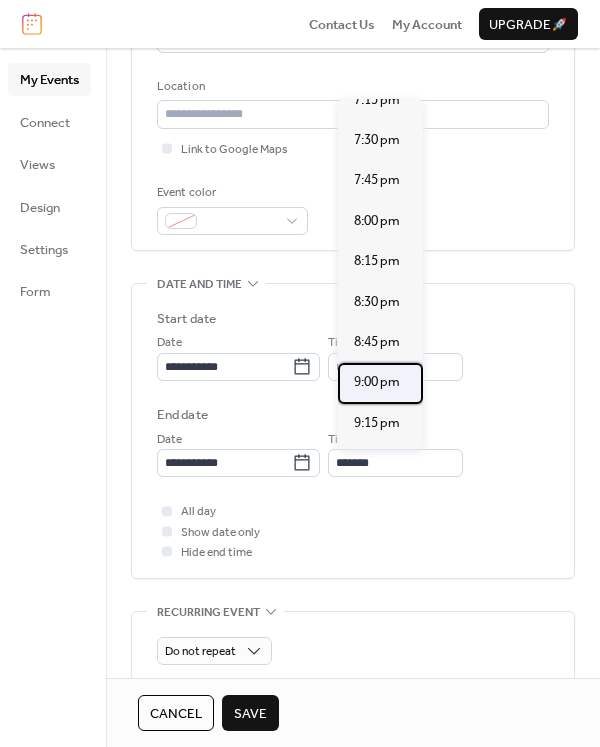 click on "9:00 pm" at bounding box center [380, 383] 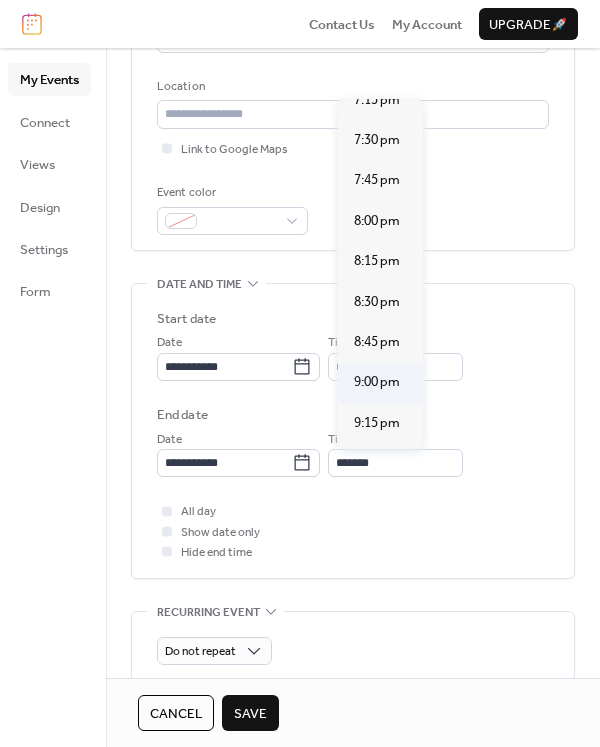 type on "*******" 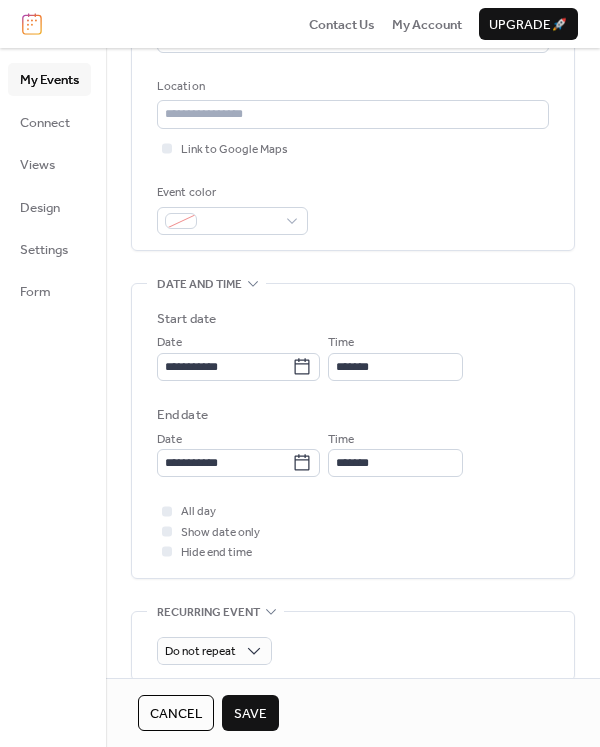 click on "Save" at bounding box center [250, 714] 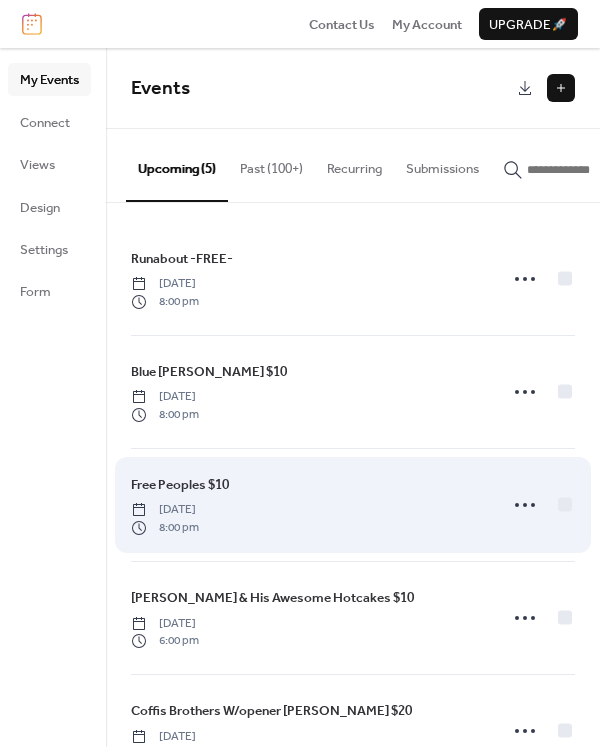 scroll, scrollTop: 66, scrollLeft: 0, axis: vertical 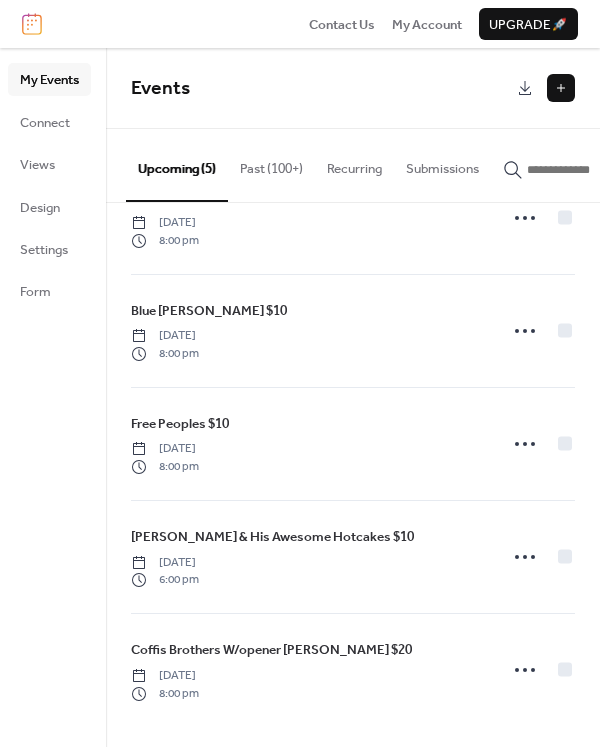 click at bounding box center (561, 88) 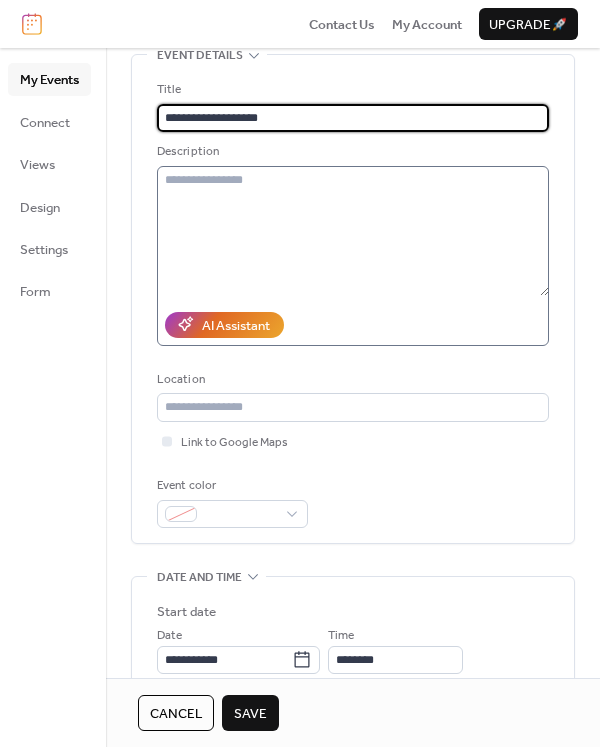 scroll, scrollTop: 102, scrollLeft: 0, axis: vertical 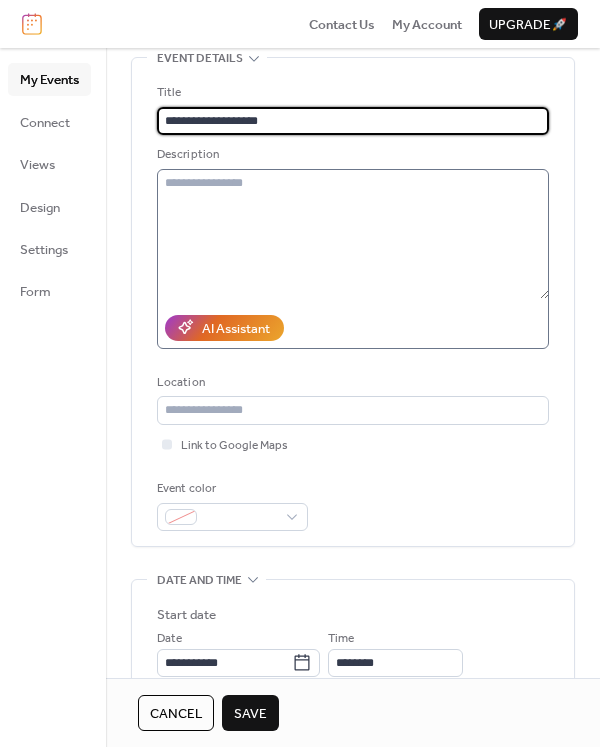 type on "**********" 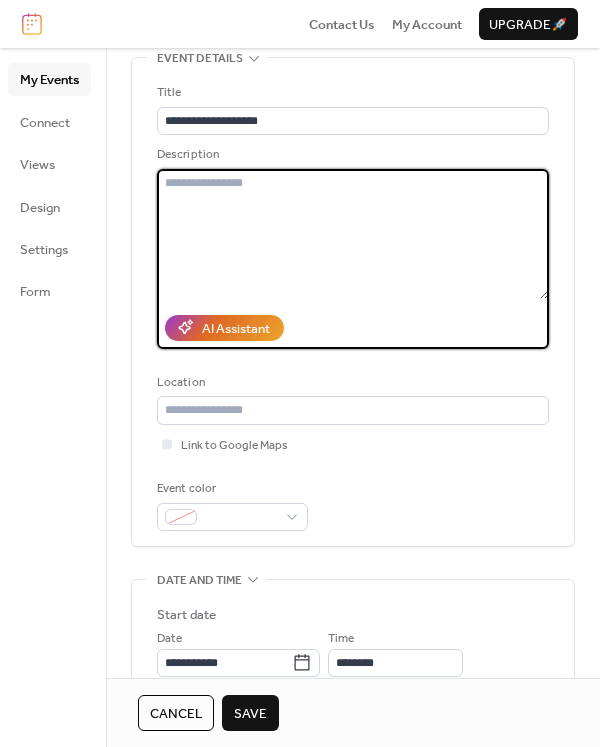 click at bounding box center [353, 234] 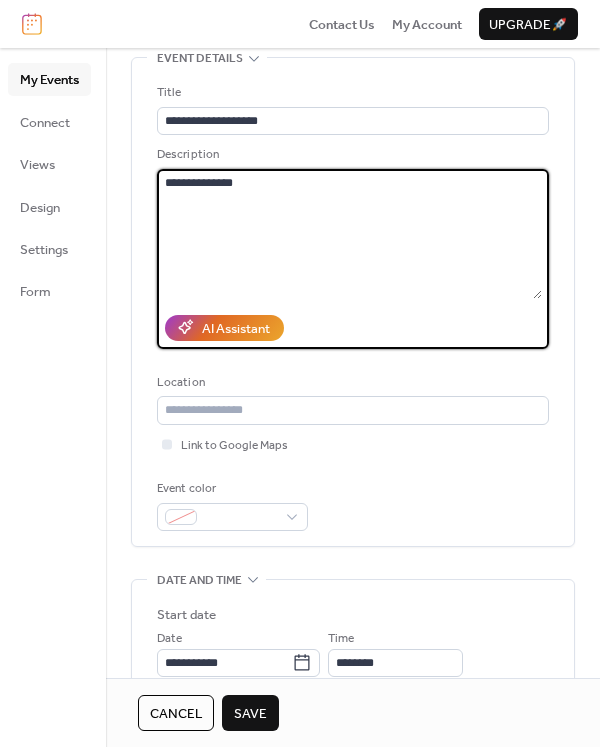 click on "**********" at bounding box center (349, 234) 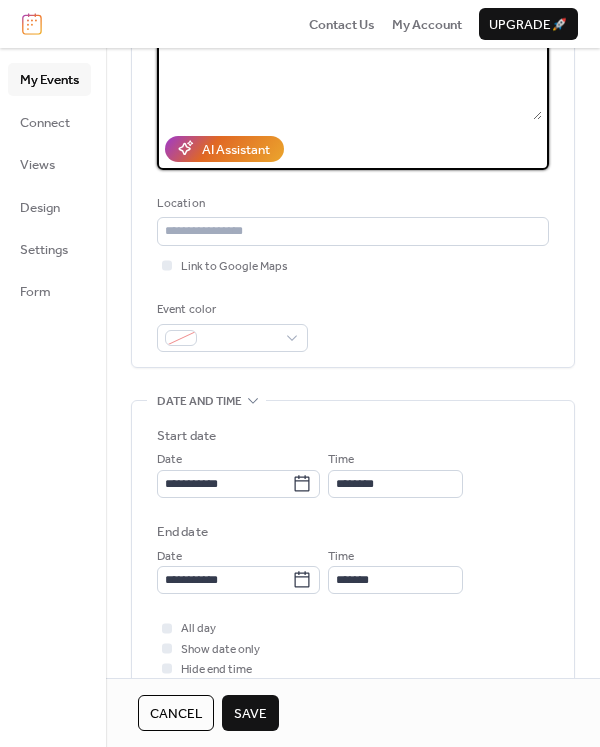 scroll, scrollTop: 318, scrollLeft: 0, axis: vertical 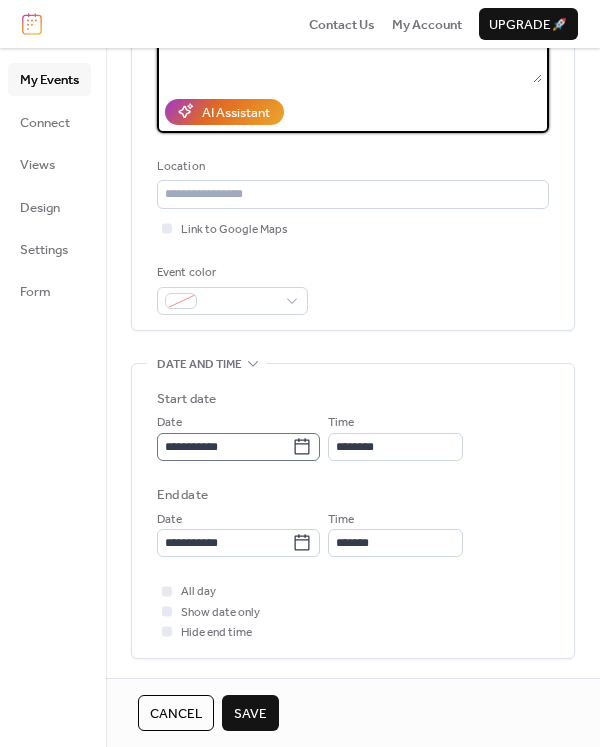 type on "**********" 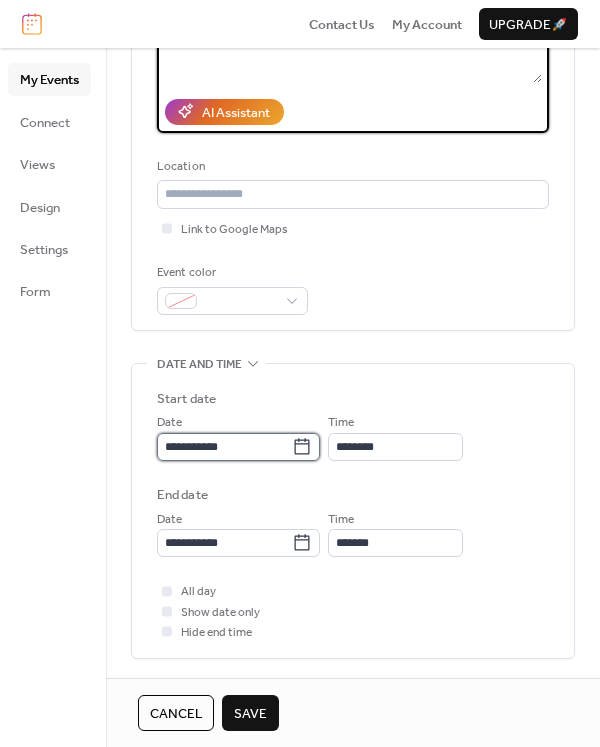 click on "**********" at bounding box center (224, 447) 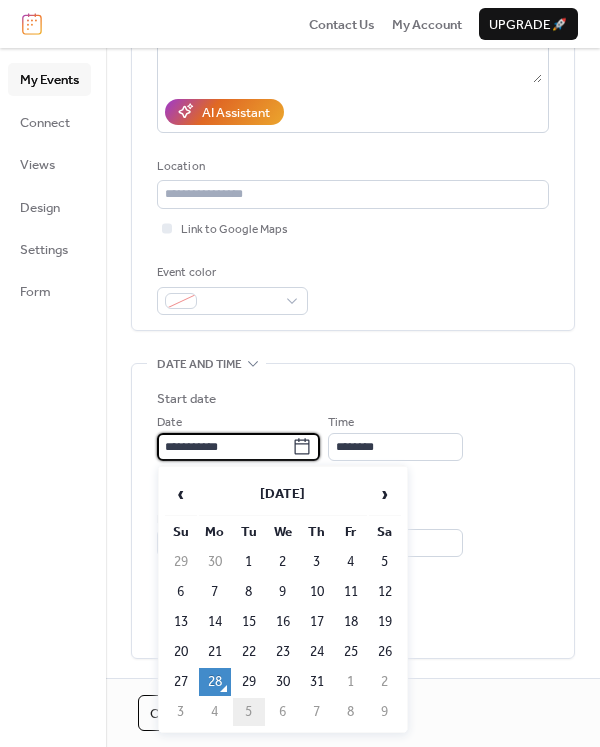 click on "5" at bounding box center [249, 712] 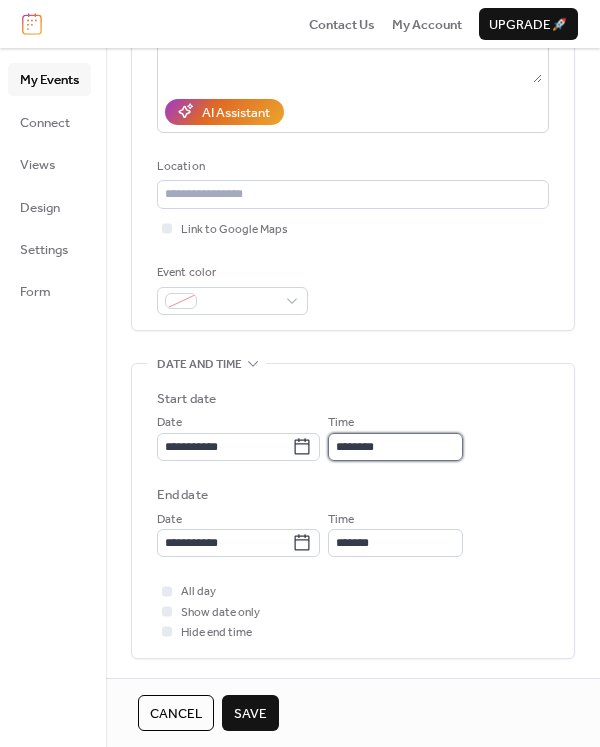 click on "********" at bounding box center (395, 447) 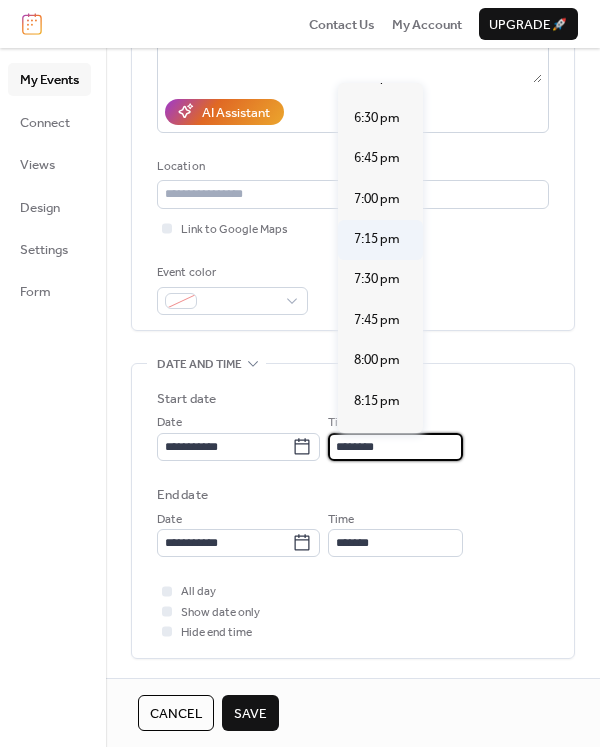 scroll, scrollTop: 2980, scrollLeft: 0, axis: vertical 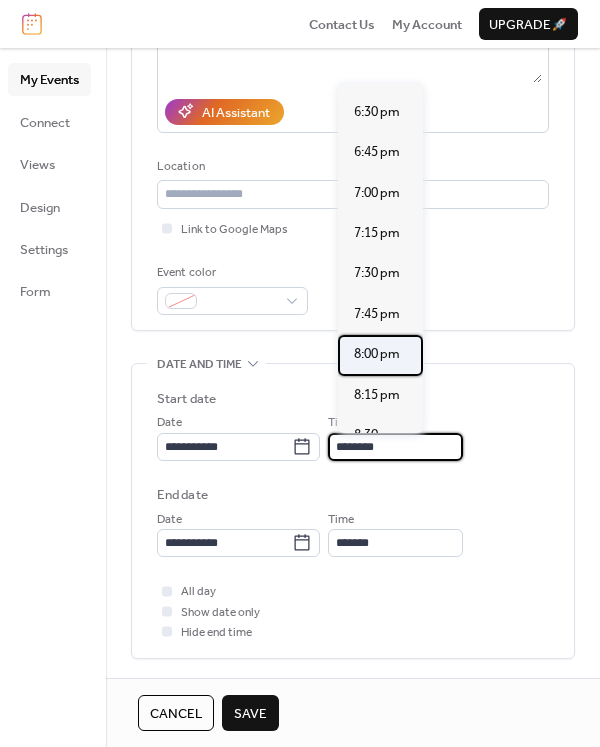 click on "8:00 pm" at bounding box center [377, 354] 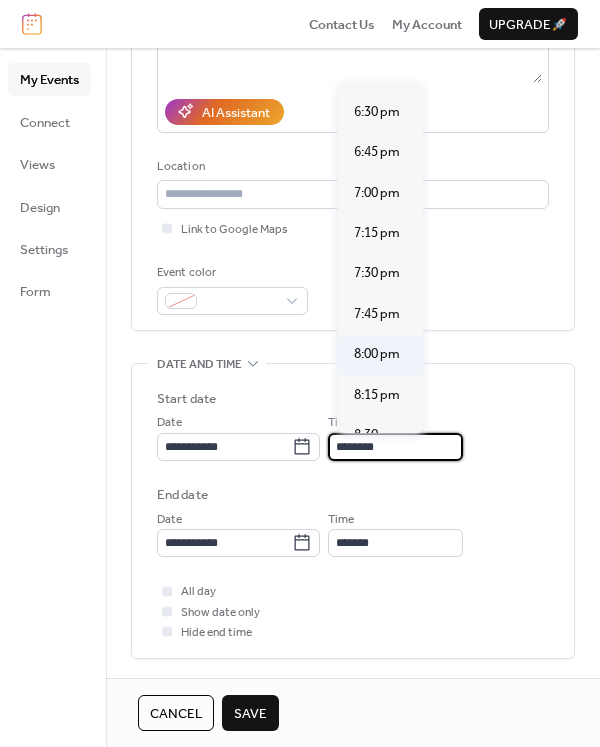 type on "*******" 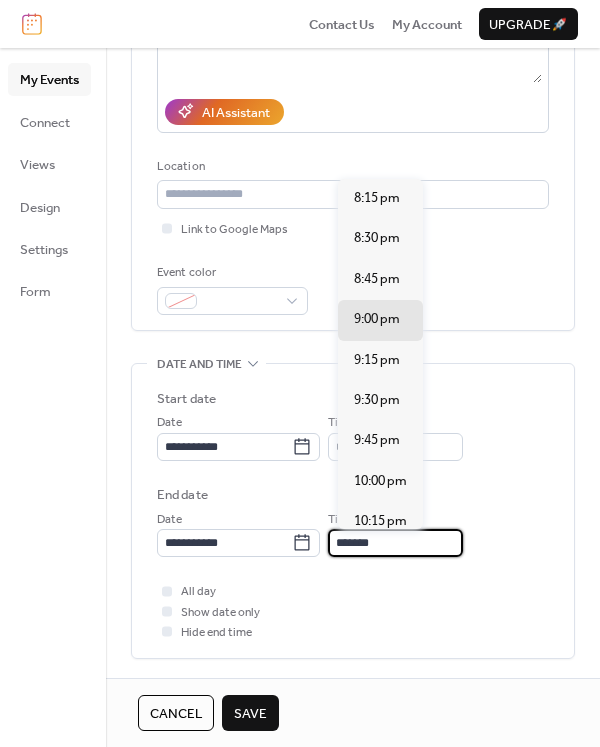 click on "*******" at bounding box center [395, 543] 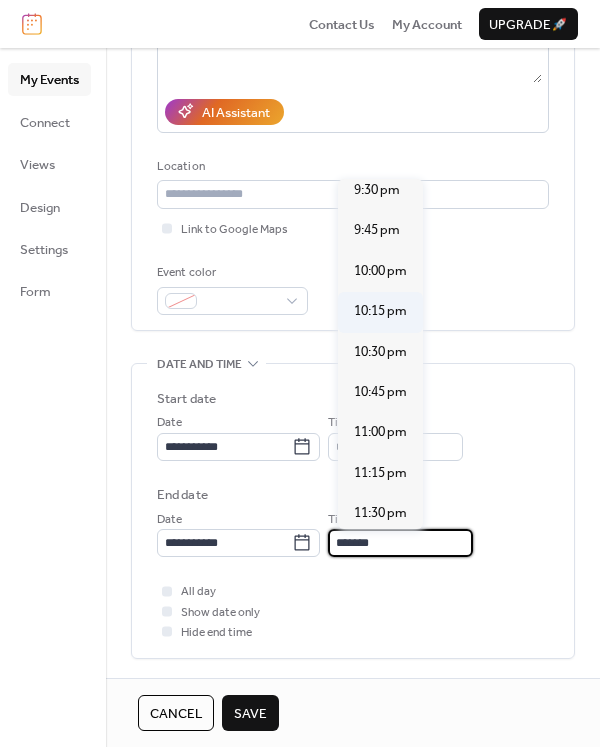 scroll, scrollTop: 205, scrollLeft: 0, axis: vertical 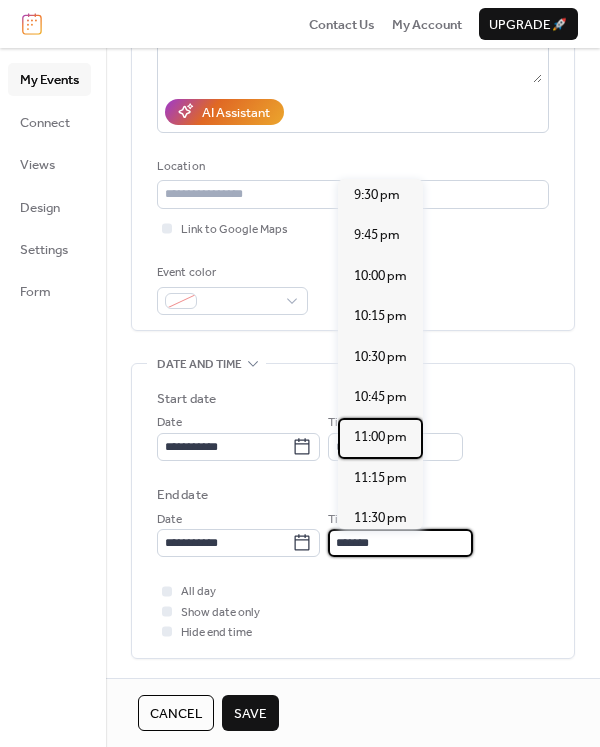 click on "11:00 pm" at bounding box center [380, 437] 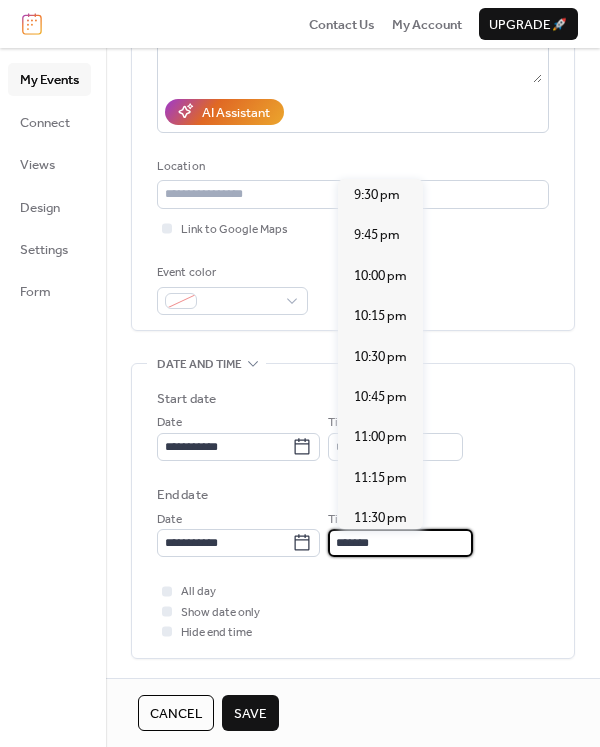 type on "********" 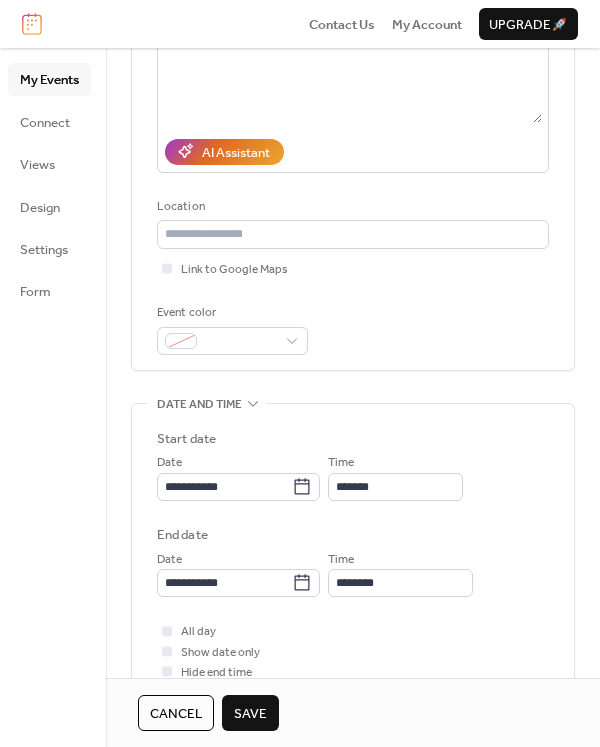 scroll, scrollTop: 773, scrollLeft: 0, axis: vertical 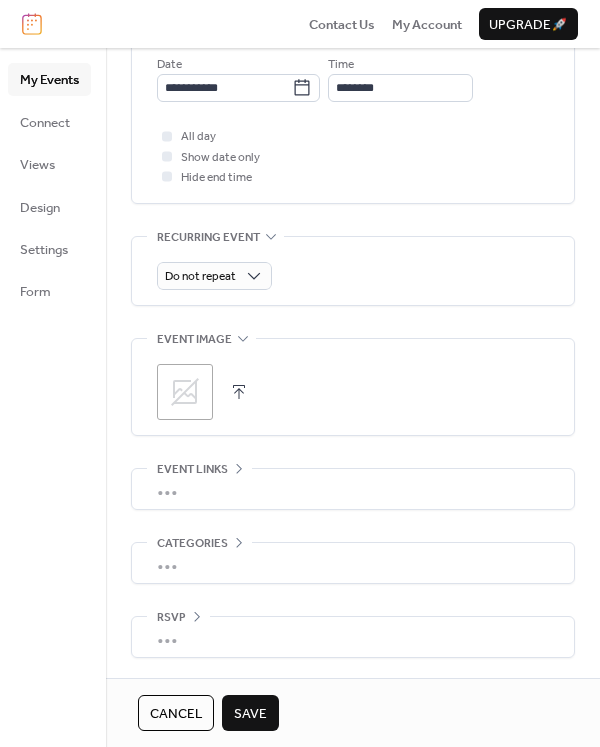 click on "Save" at bounding box center (250, 714) 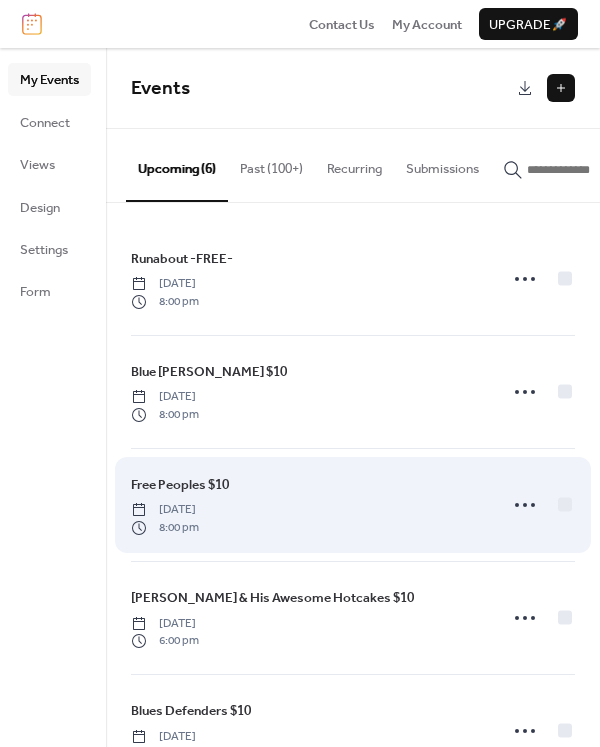 scroll, scrollTop: 179, scrollLeft: 0, axis: vertical 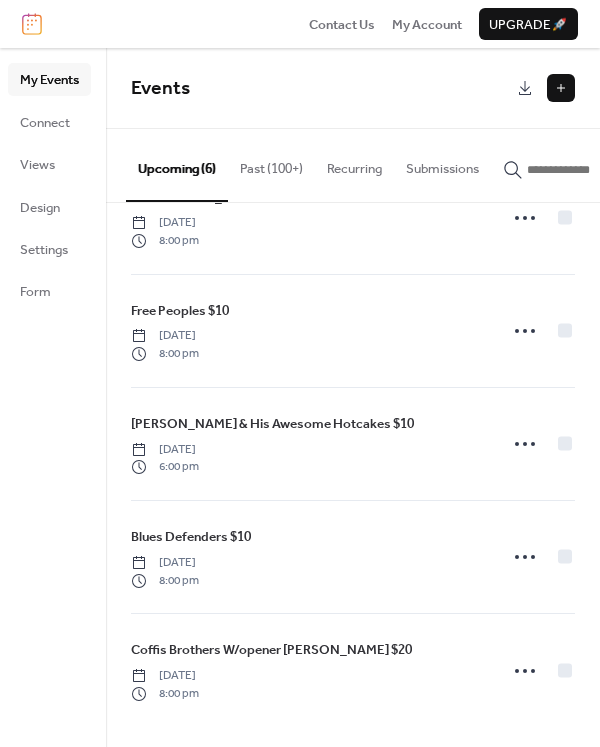 click at bounding box center [561, 88] 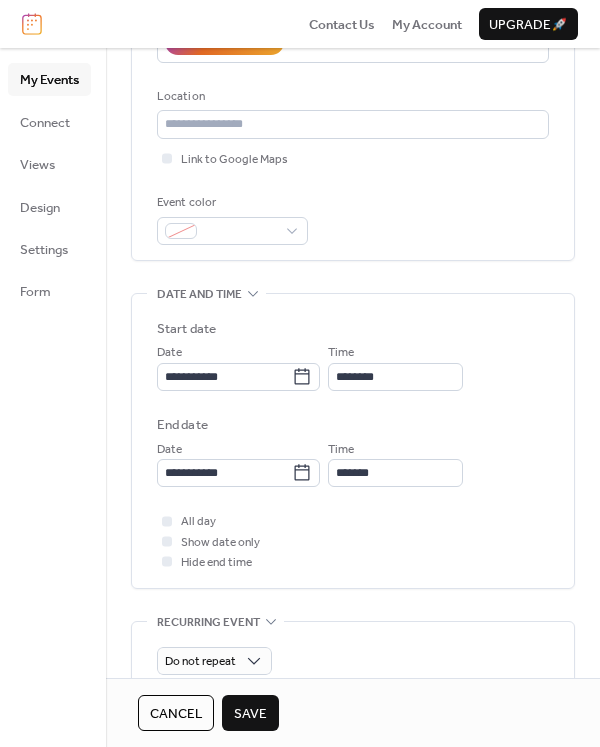 scroll, scrollTop: 426, scrollLeft: 0, axis: vertical 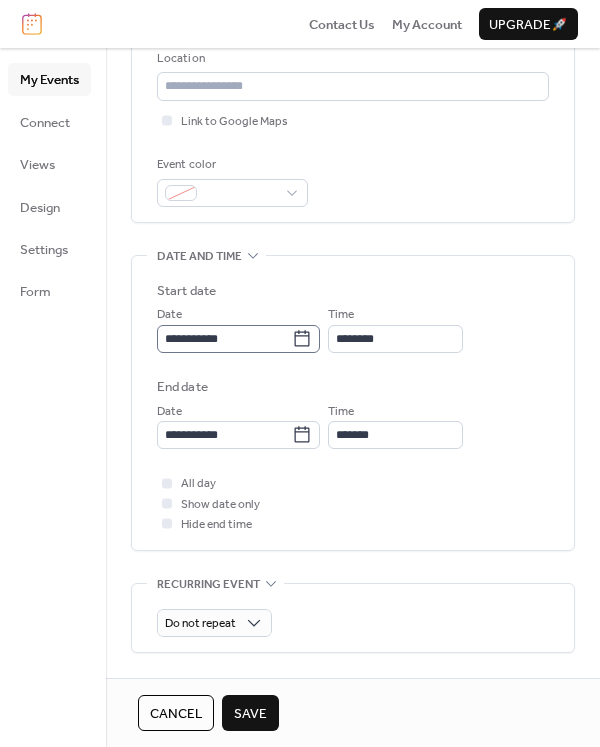 type on "**********" 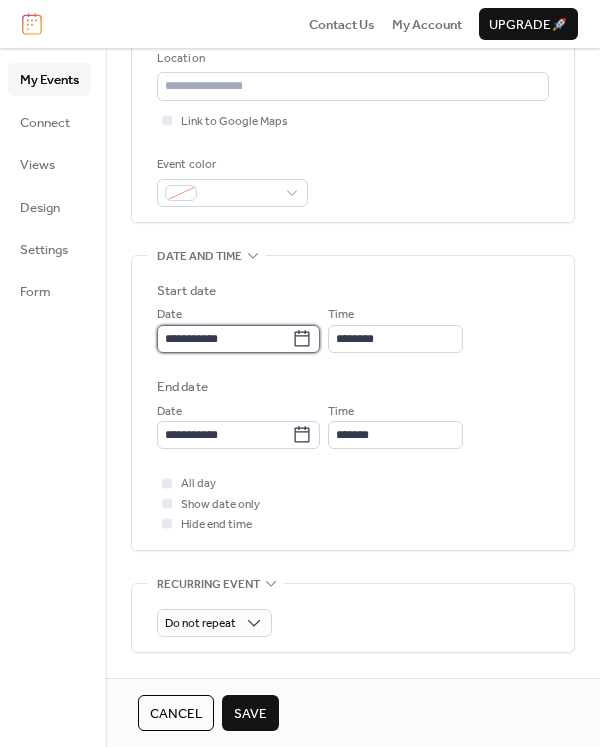 click on "**********" at bounding box center (224, 339) 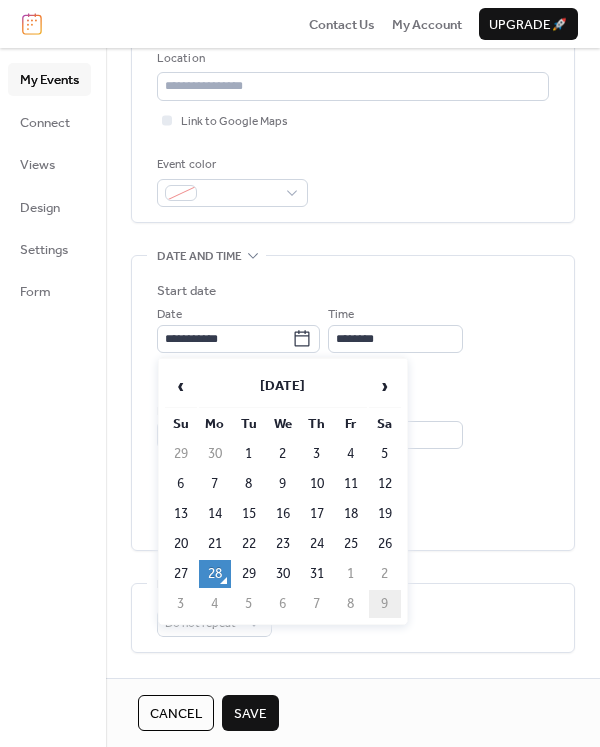 click on "9" at bounding box center (385, 604) 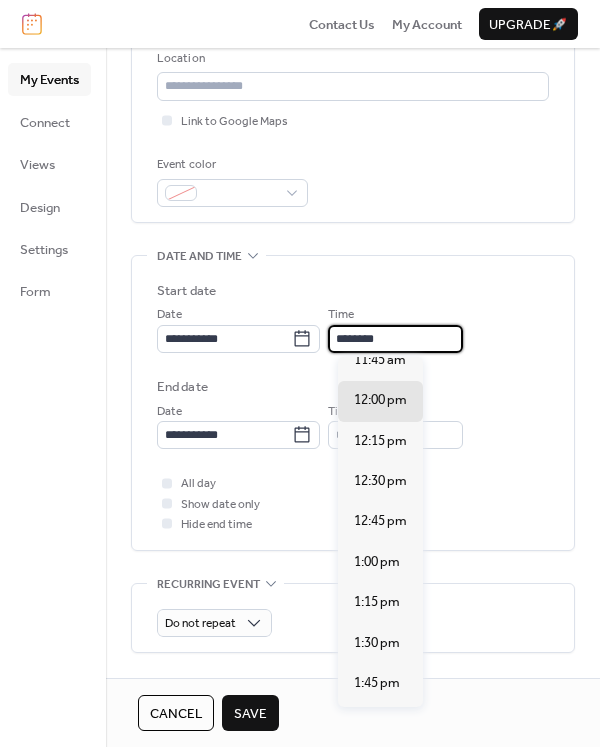 click on "********" at bounding box center [395, 339] 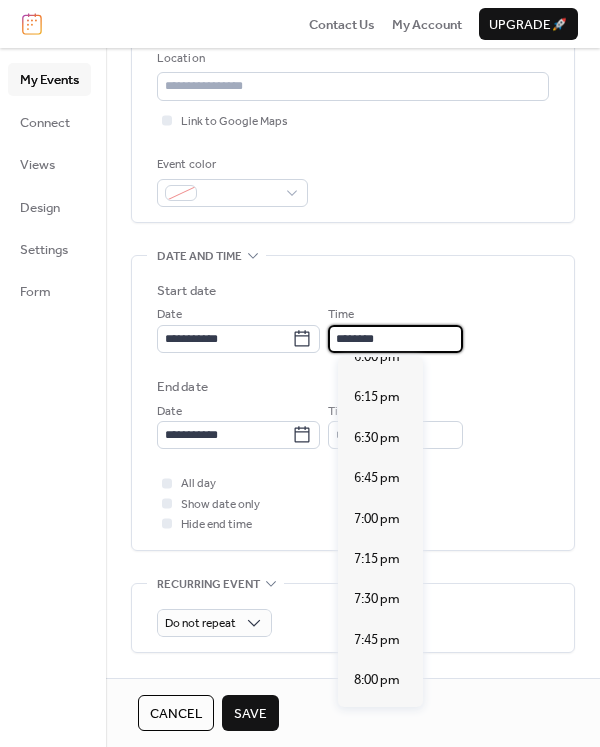 scroll, scrollTop: 2940, scrollLeft: 0, axis: vertical 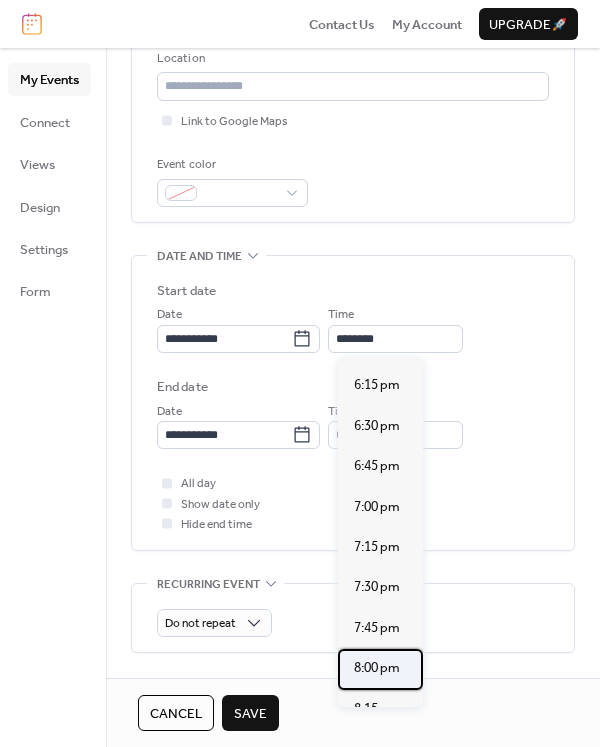 click on "8:00 pm" at bounding box center (377, 668) 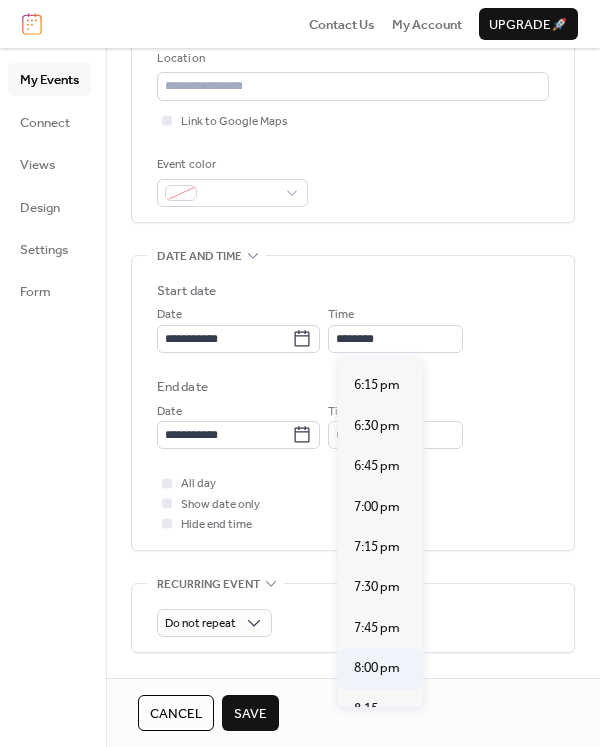 type on "*******" 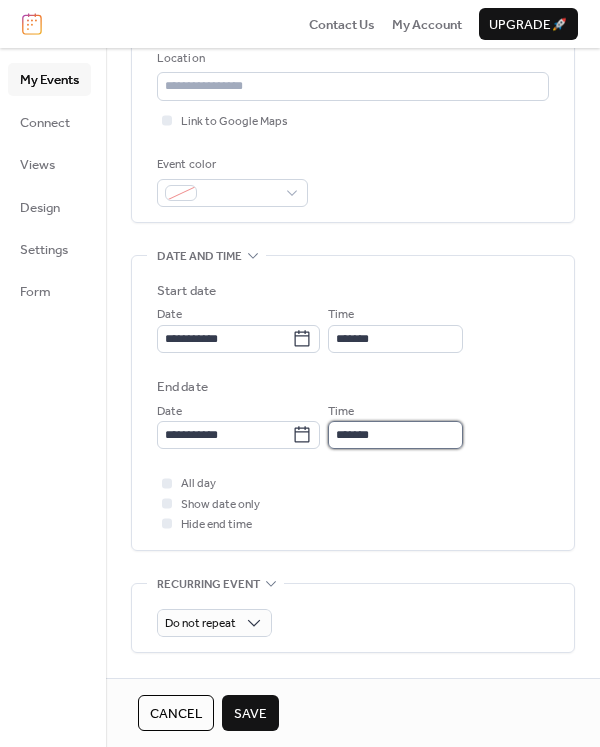 click on "*******" at bounding box center (395, 435) 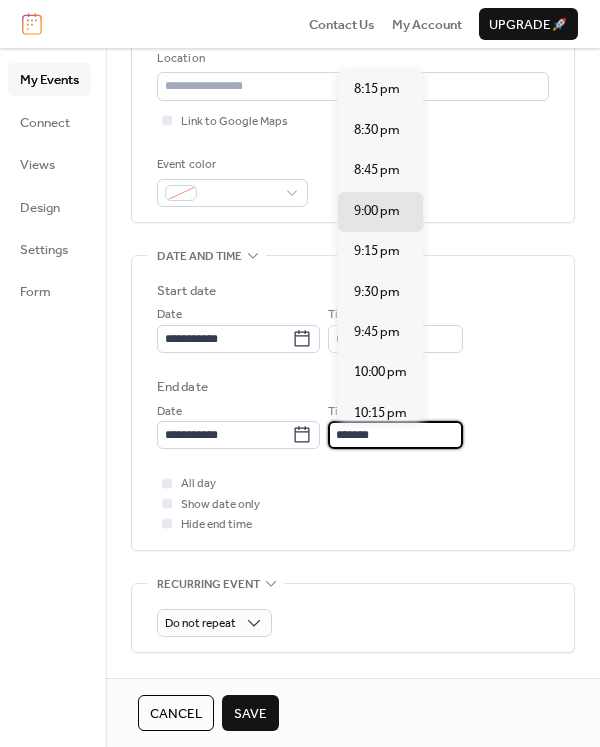 scroll, scrollTop: 0, scrollLeft: 0, axis: both 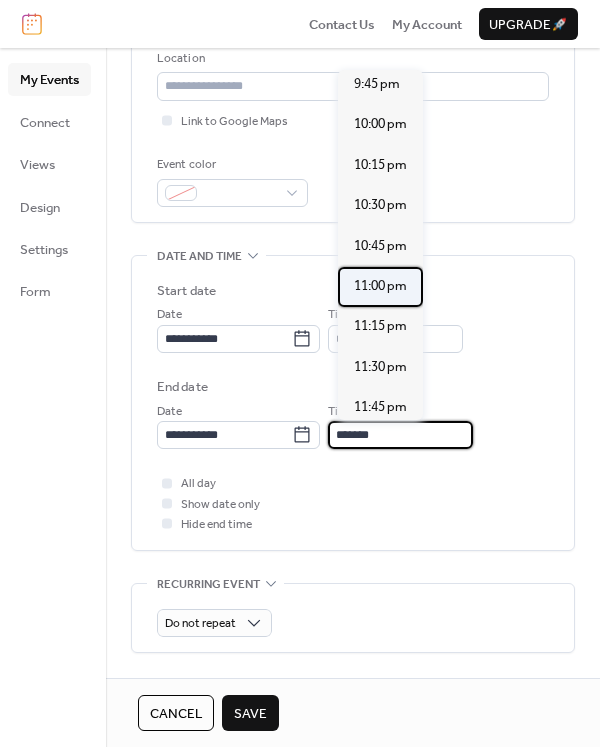click on "11:00 pm" at bounding box center [380, 286] 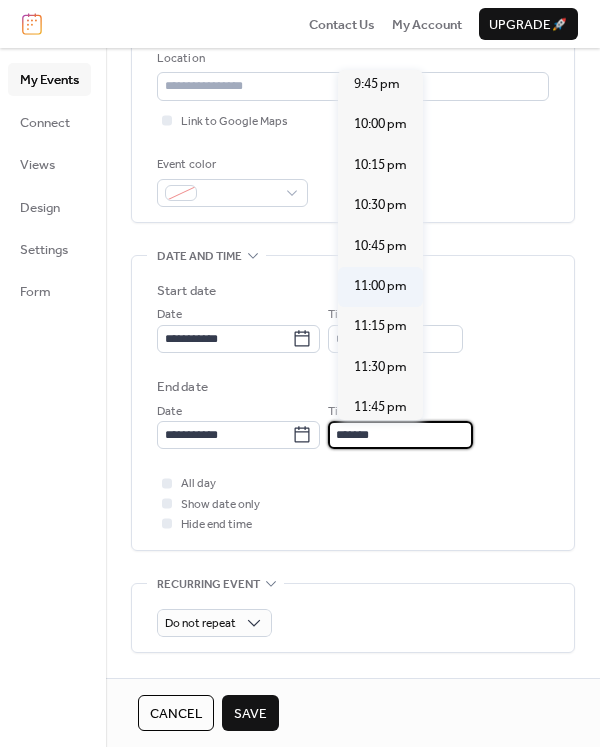 type on "********" 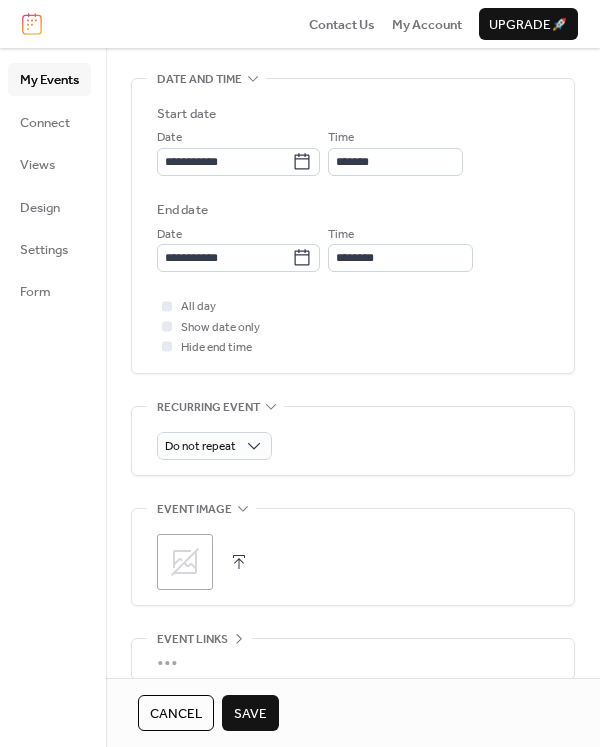 scroll, scrollTop: 592, scrollLeft: 0, axis: vertical 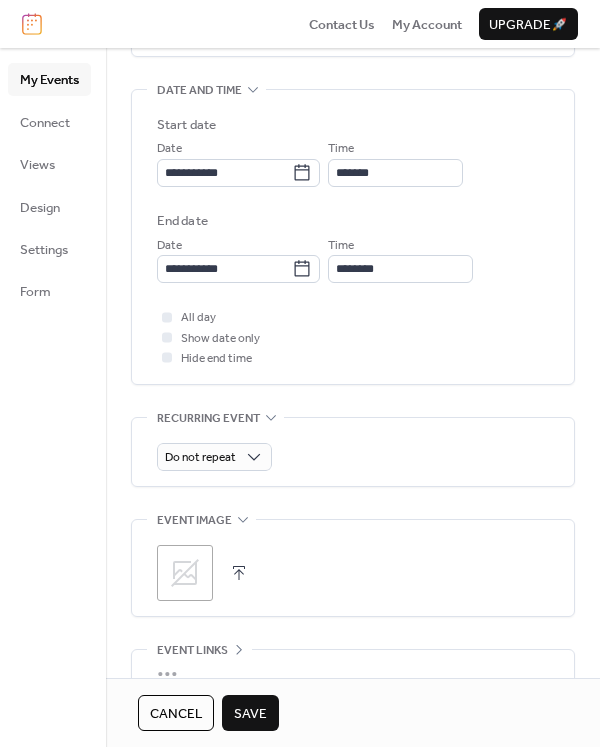click on "Save" at bounding box center [250, 714] 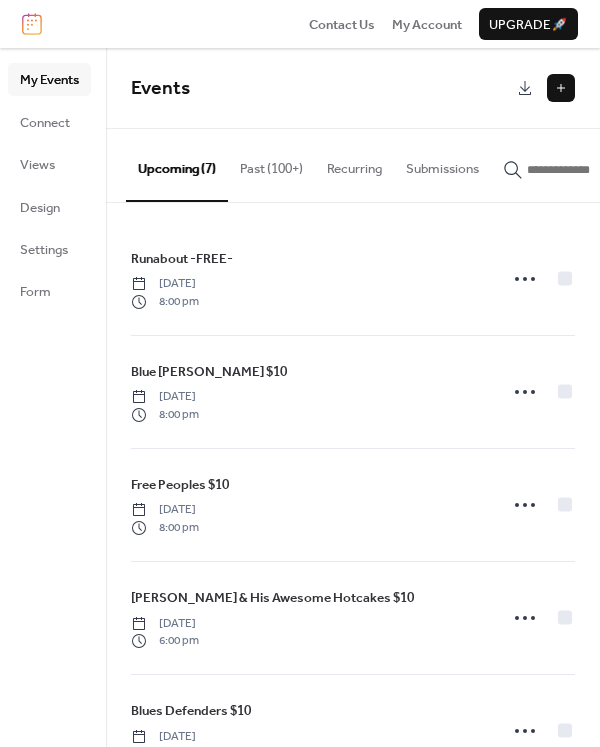 click at bounding box center [561, 88] 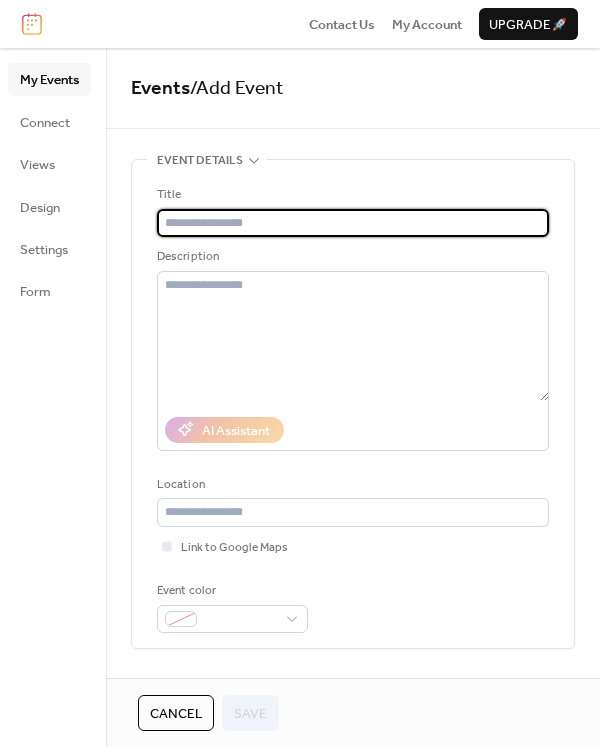 click at bounding box center (353, 223) 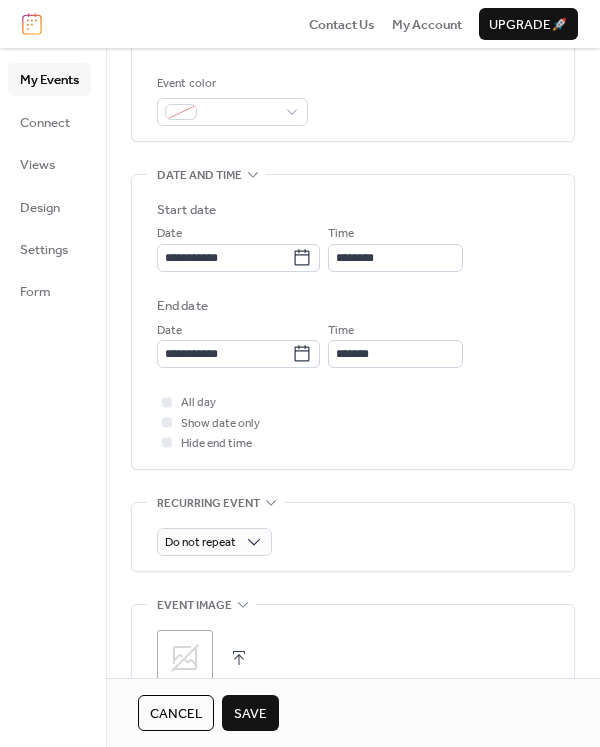 scroll, scrollTop: 475, scrollLeft: 0, axis: vertical 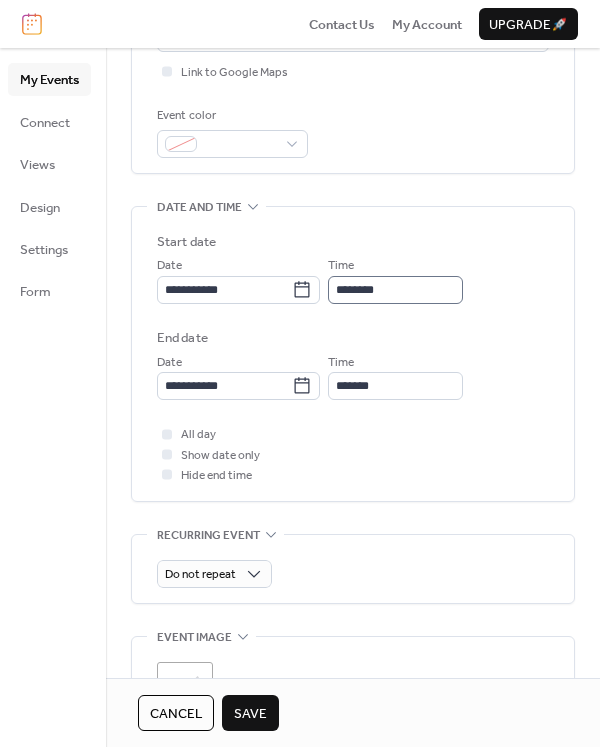 type on "**********" 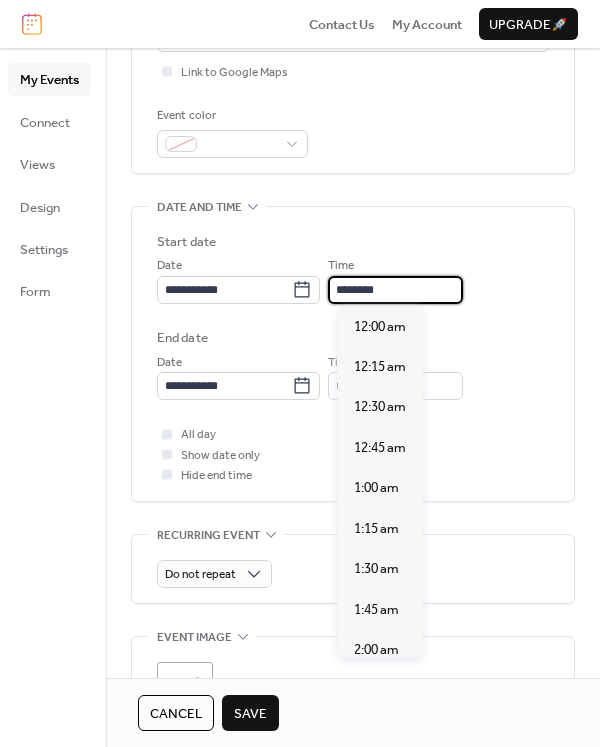 click on "********" at bounding box center (395, 290) 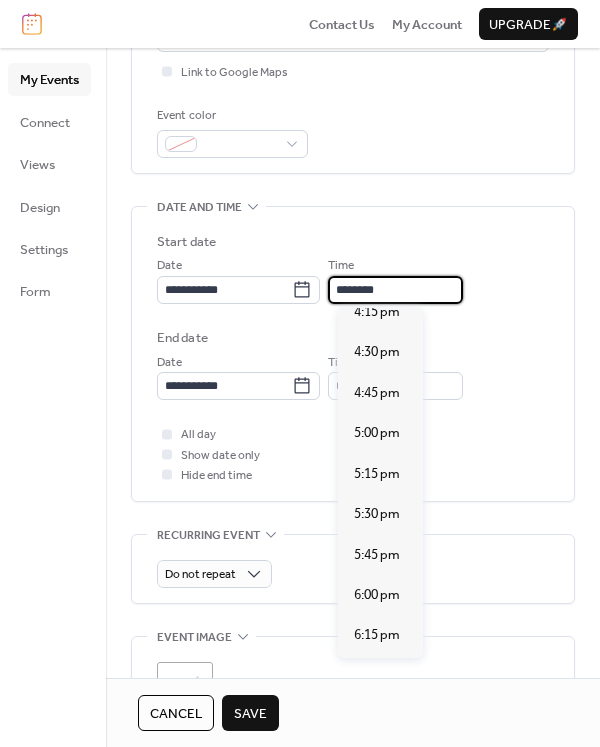 scroll, scrollTop: 2650, scrollLeft: 0, axis: vertical 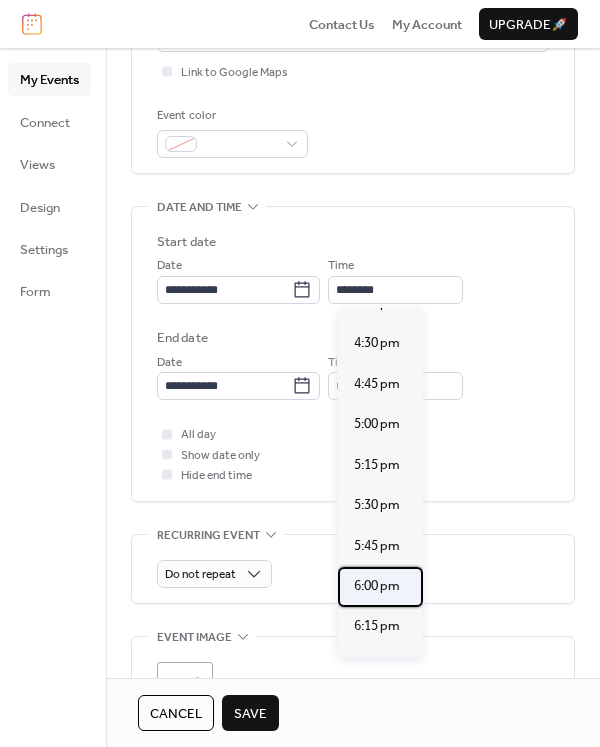 click on "6:00 pm" at bounding box center (377, 586) 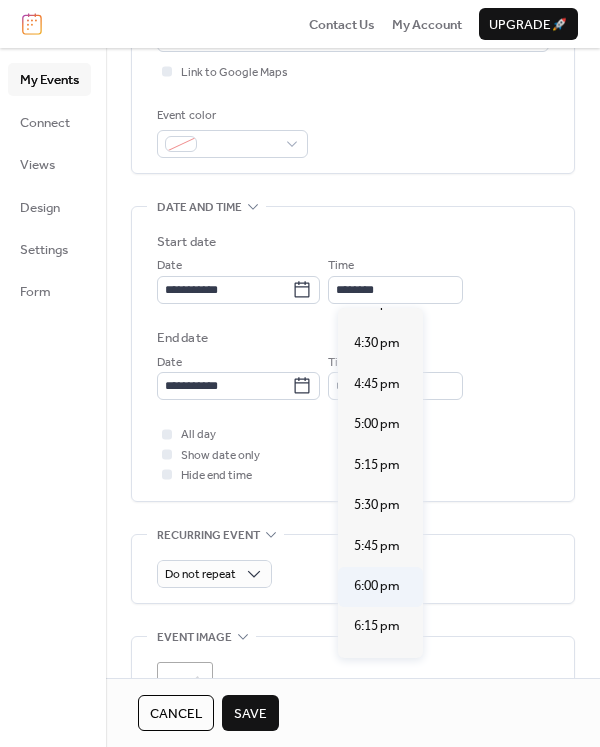 type on "*******" 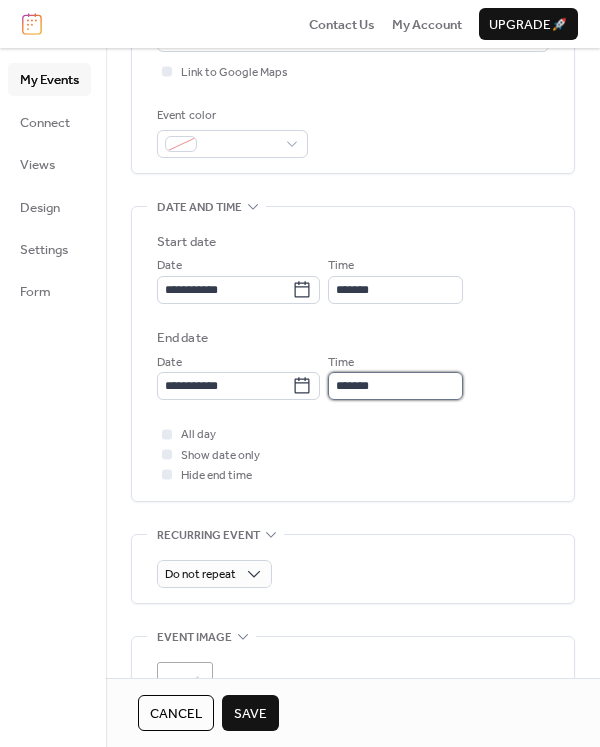 click on "*******" at bounding box center (395, 386) 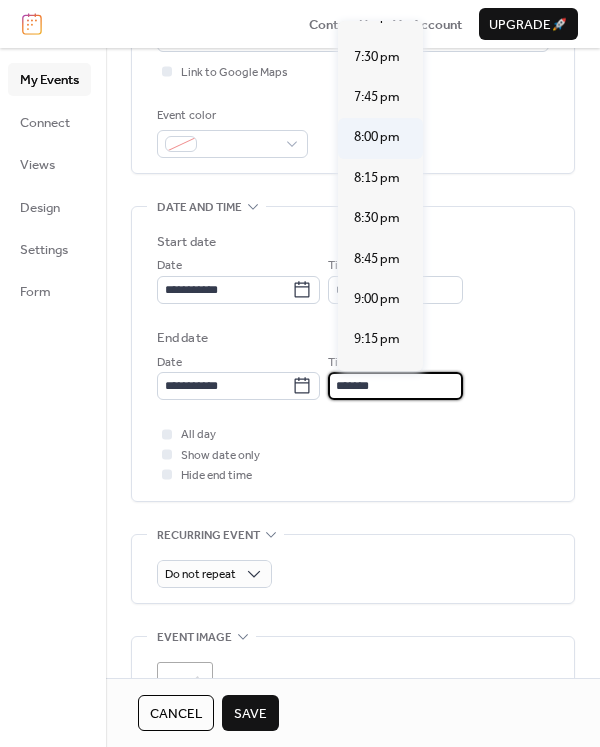 scroll, scrollTop: 191, scrollLeft: 0, axis: vertical 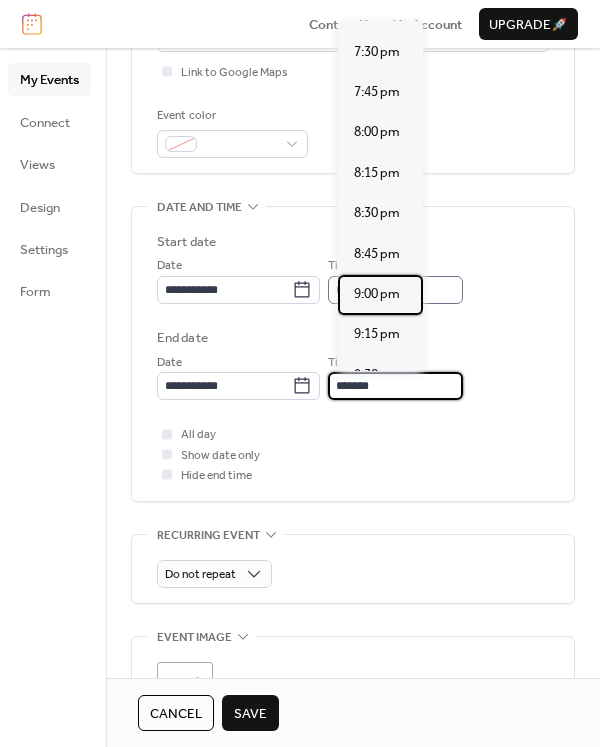 click on "9:00 pm" at bounding box center (377, 294) 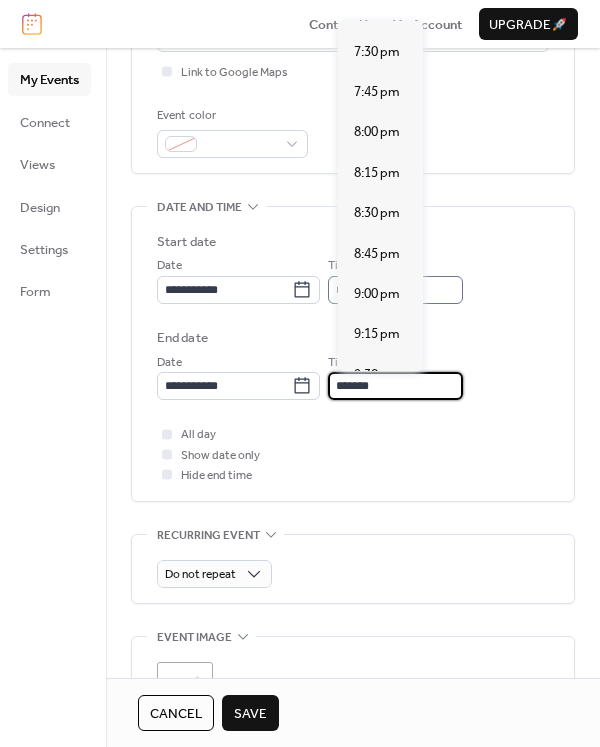 type on "*******" 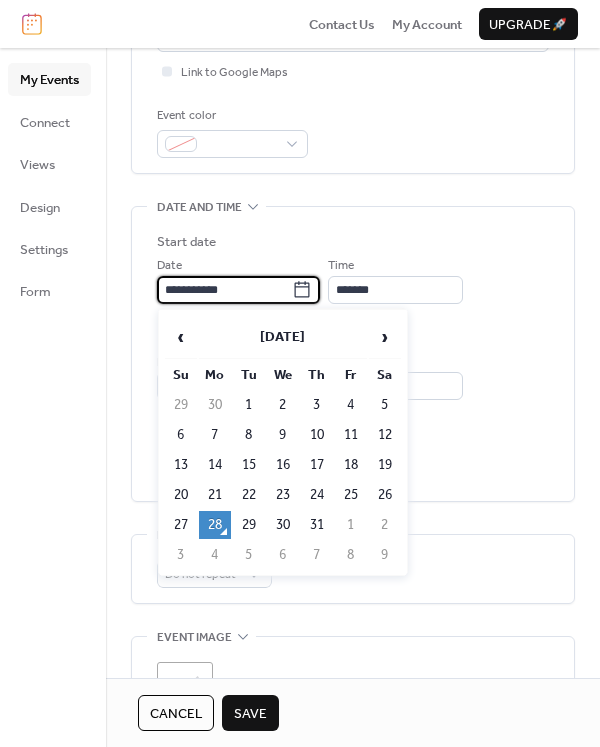 click on "**********" at bounding box center (224, 290) 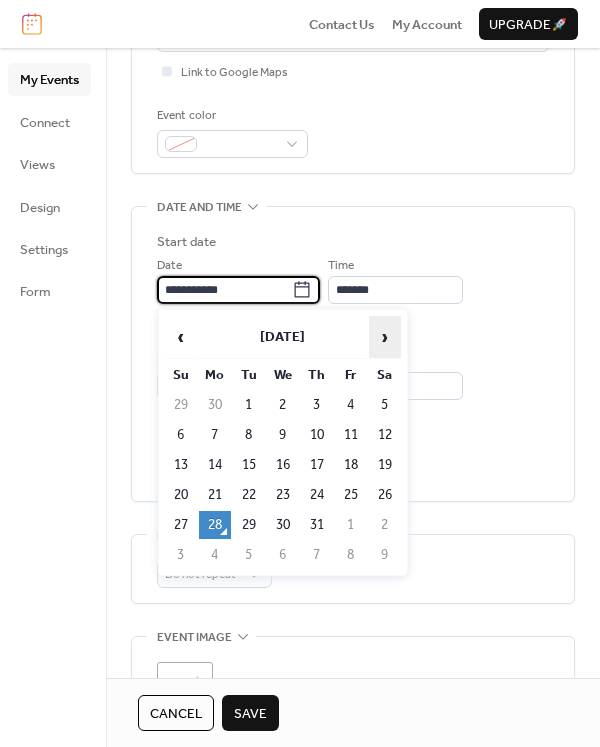 click on "›" at bounding box center (385, 337) 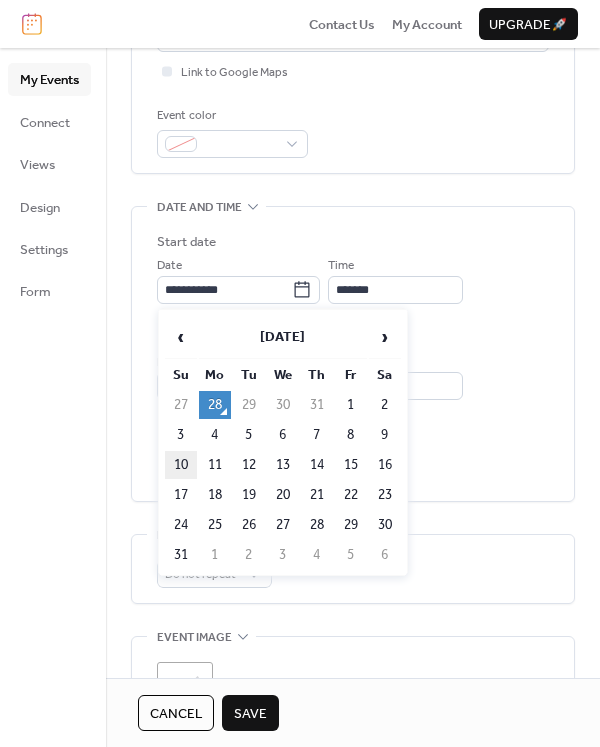 click on "10" at bounding box center [181, 465] 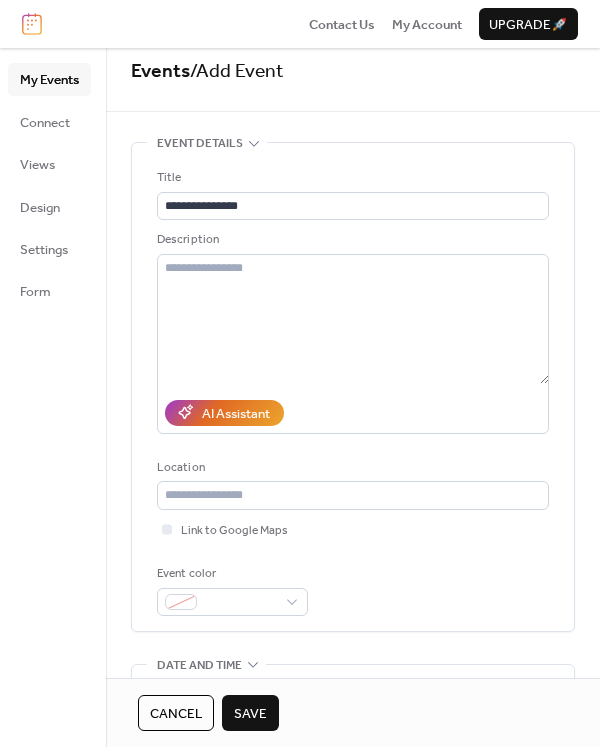 scroll, scrollTop: 0, scrollLeft: 0, axis: both 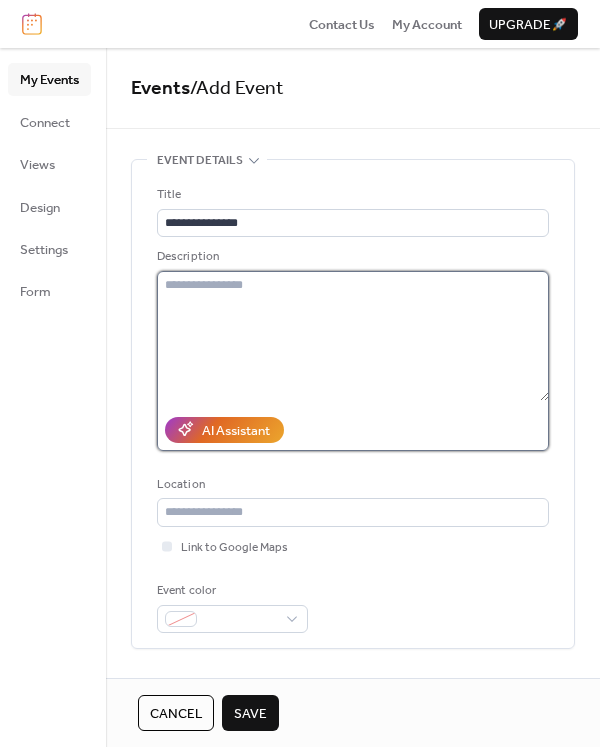 click at bounding box center [353, 336] 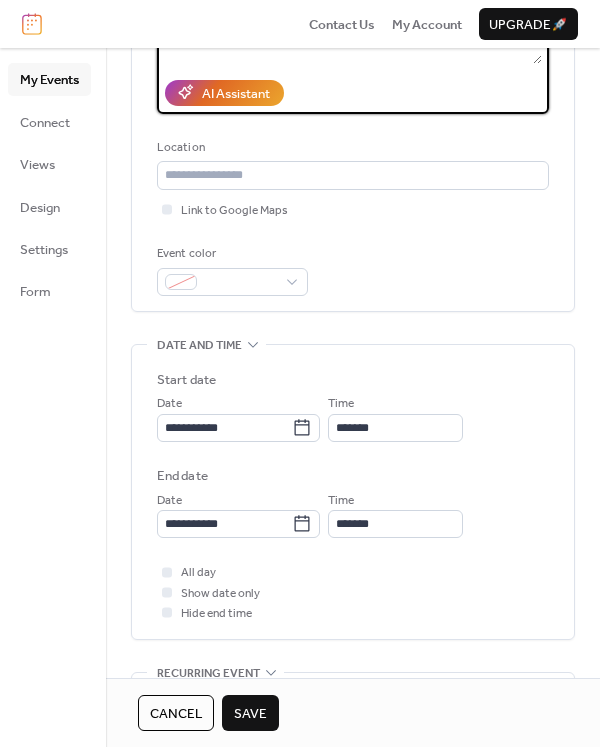 scroll, scrollTop: 343, scrollLeft: 0, axis: vertical 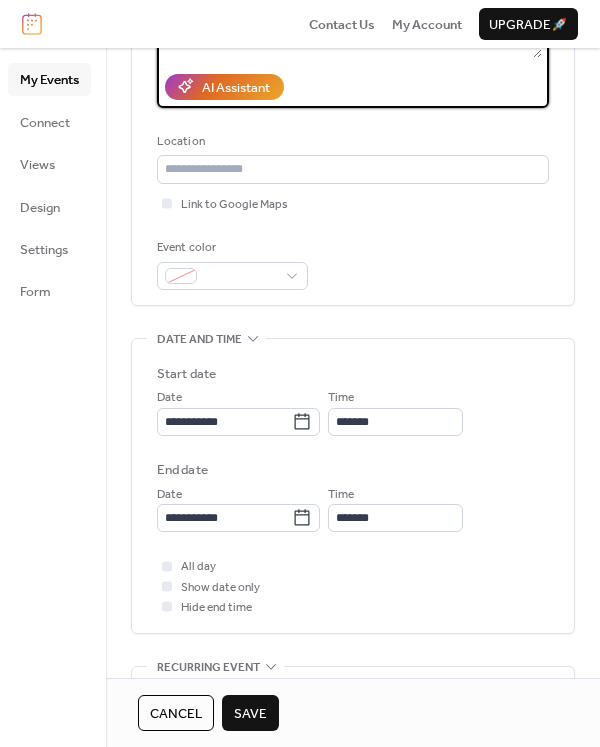 type on "**********" 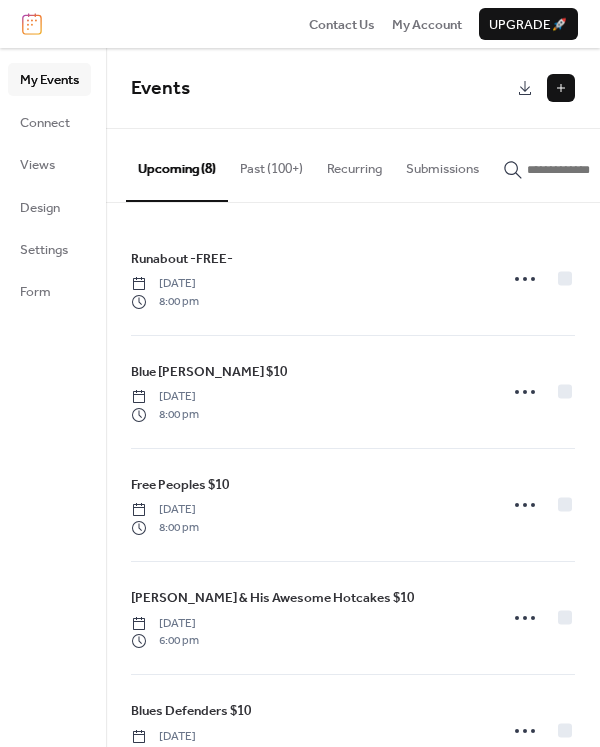 click at bounding box center [561, 88] 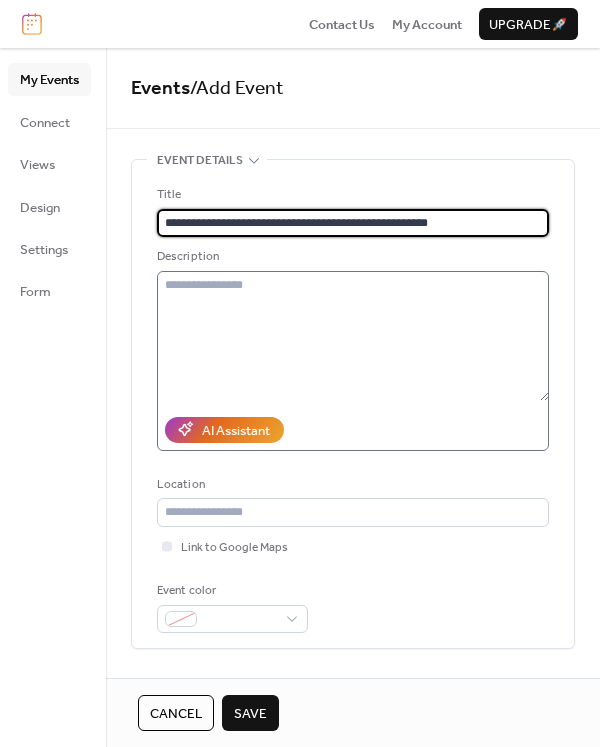 type on "**********" 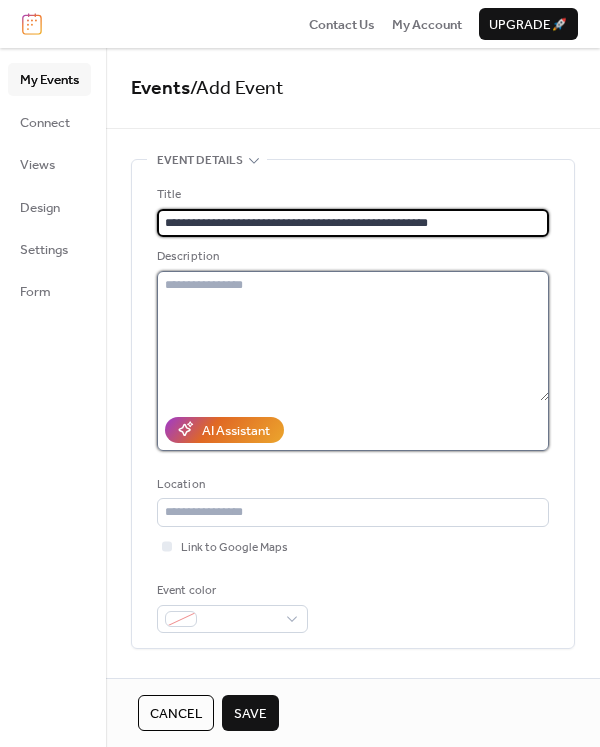 click at bounding box center (353, 336) 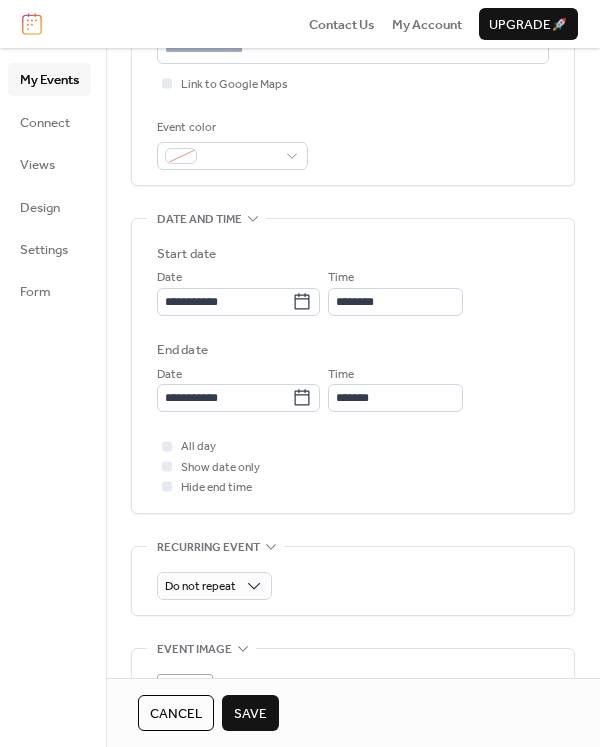 scroll, scrollTop: 464, scrollLeft: 0, axis: vertical 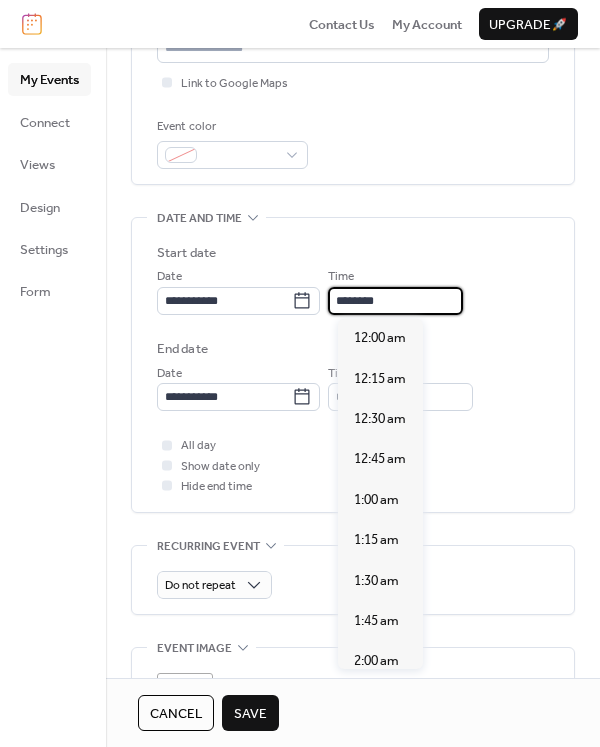 click on "********" at bounding box center [395, 301] 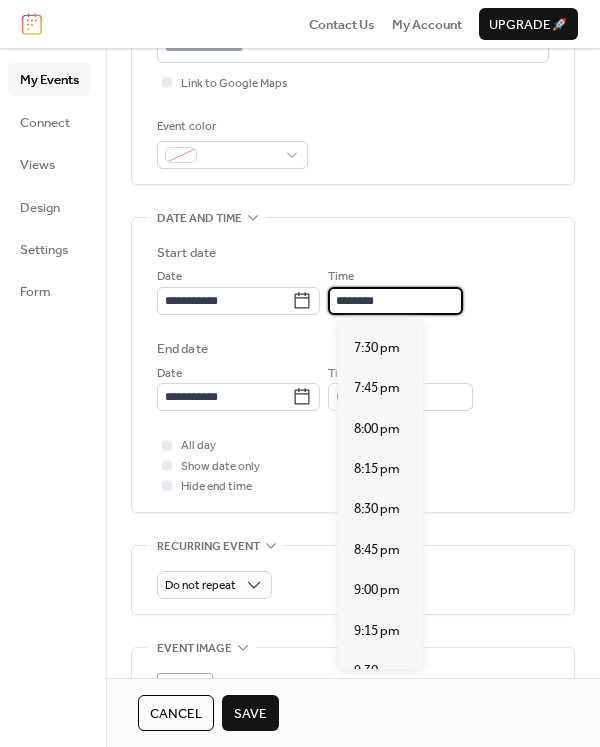 scroll, scrollTop: 3139, scrollLeft: 0, axis: vertical 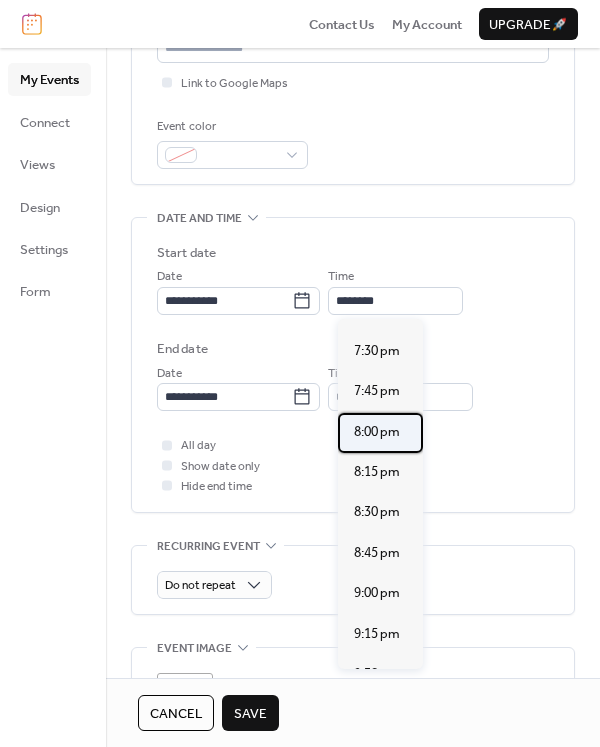 click on "8:00 pm" at bounding box center [377, 432] 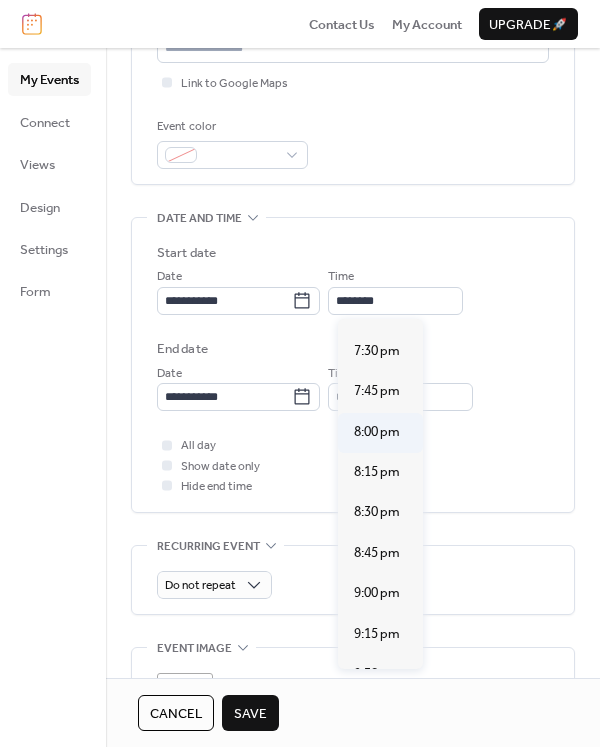 type on "*******" 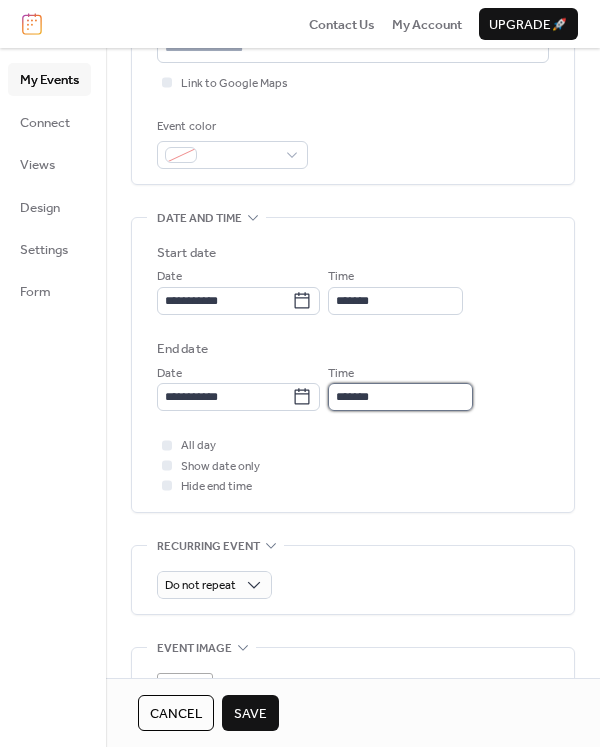 click on "*******" at bounding box center [400, 397] 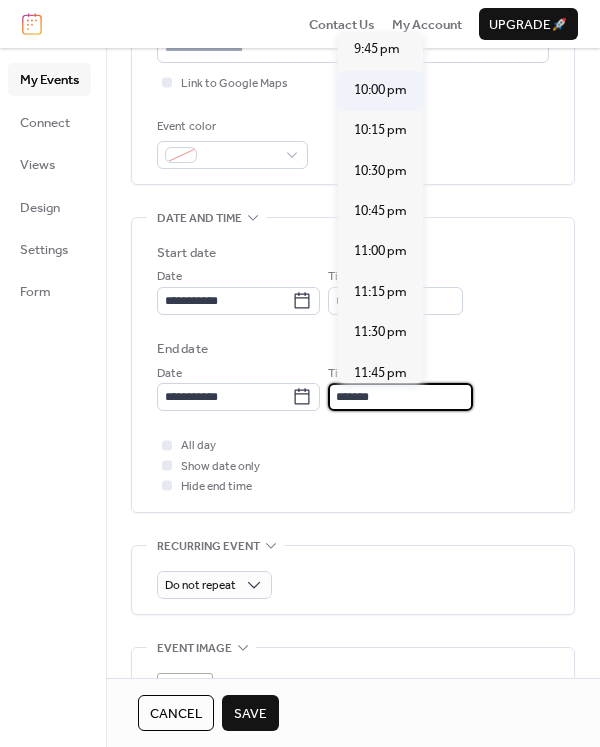 scroll, scrollTop: 240, scrollLeft: 0, axis: vertical 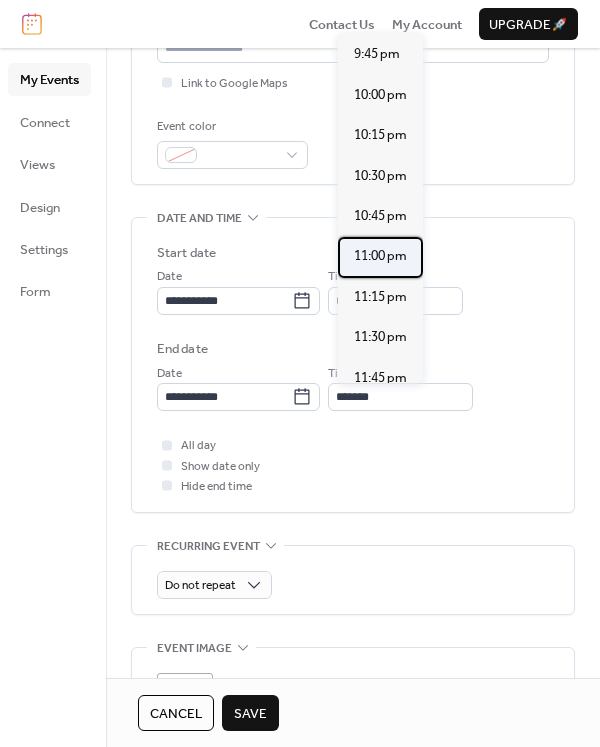 click on "11:00 pm" at bounding box center (380, 256) 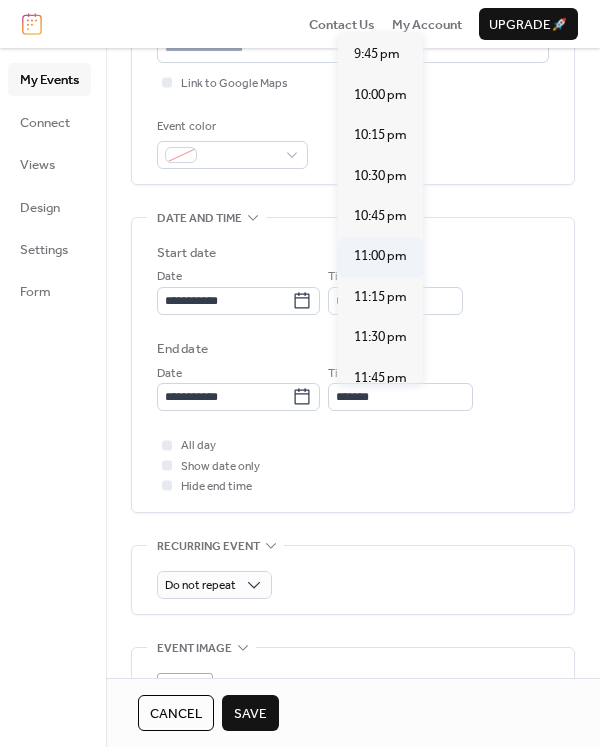 type on "********" 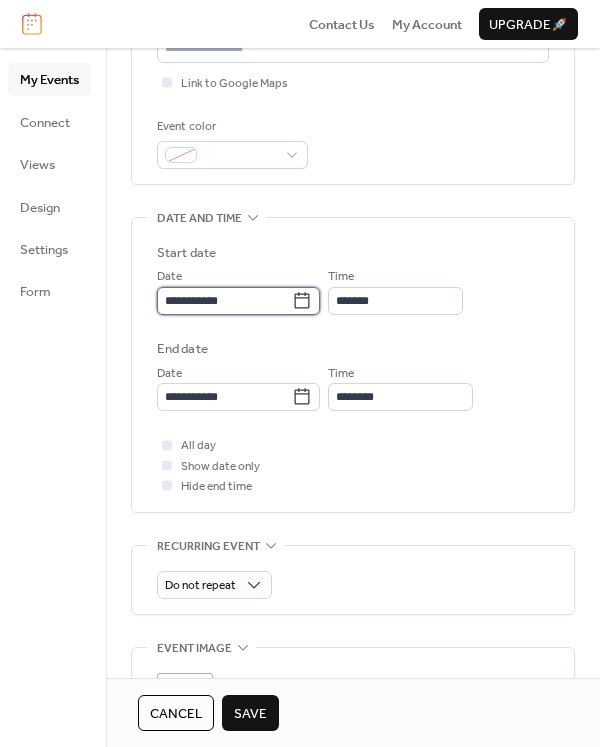 click on "**********" at bounding box center (224, 301) 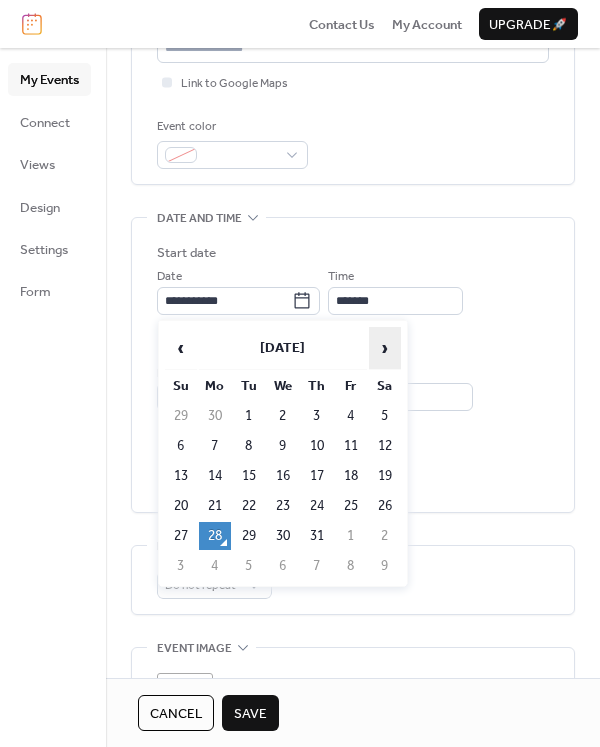 click on "›" at bounding box center (385, 348) 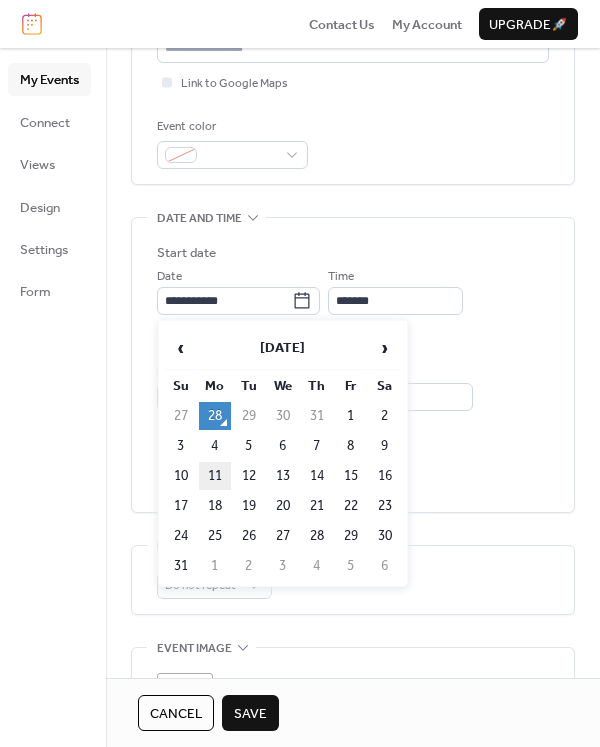 click on "11" at bounding box center [215, 476] 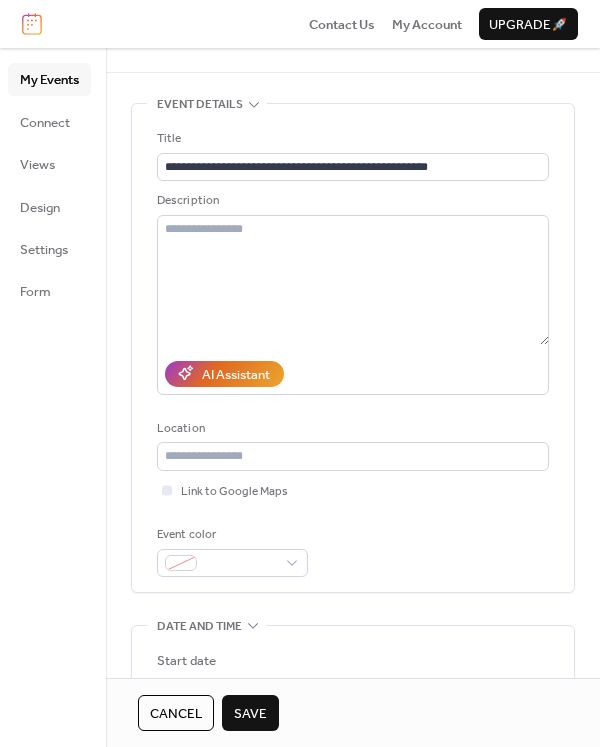 scroll, scrollTop: 0, scrollLeft: 0, axis: both 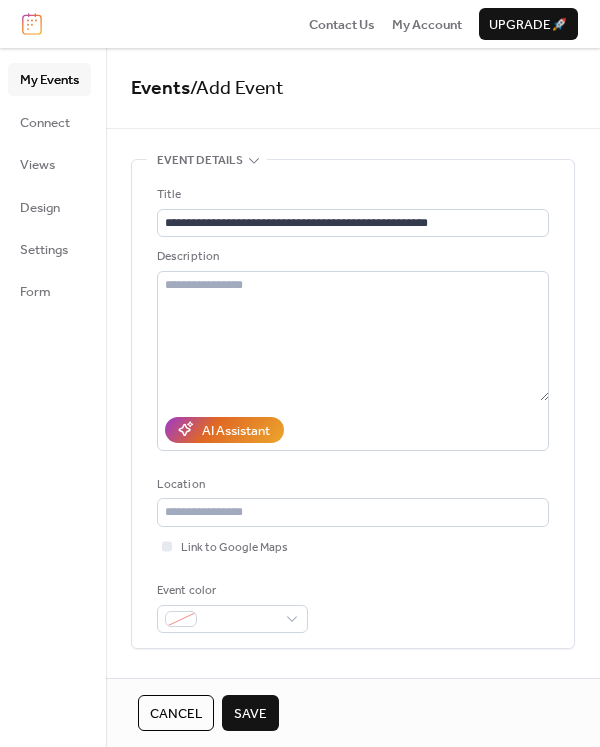 click on "Save" at bounding box center (250, 714) 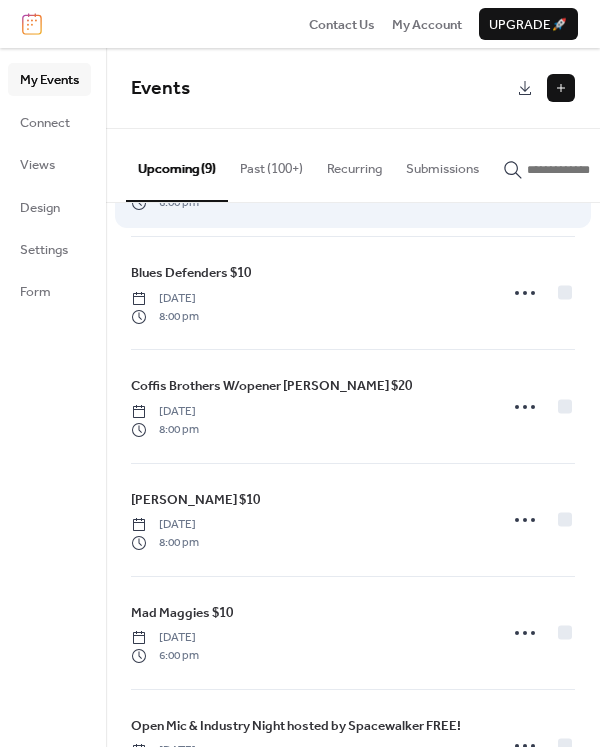 scroll, scrollTop: 518, scrollLeft: 0, axis: vertical 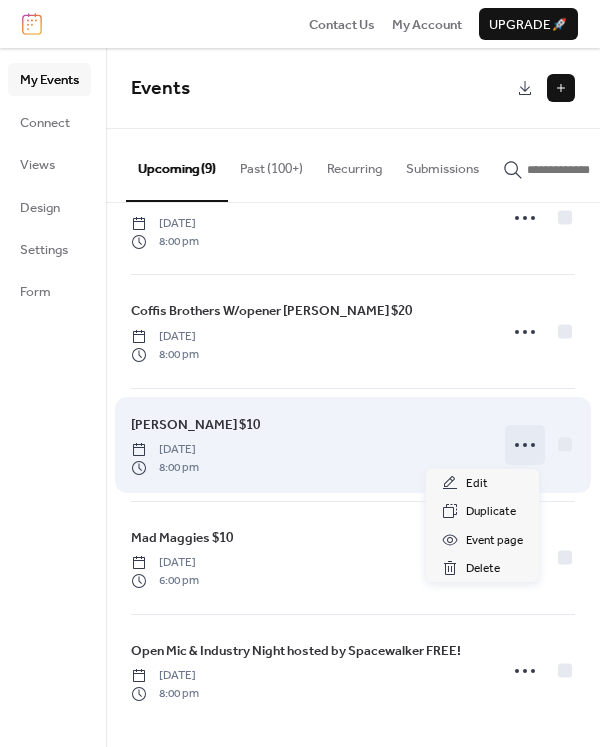click 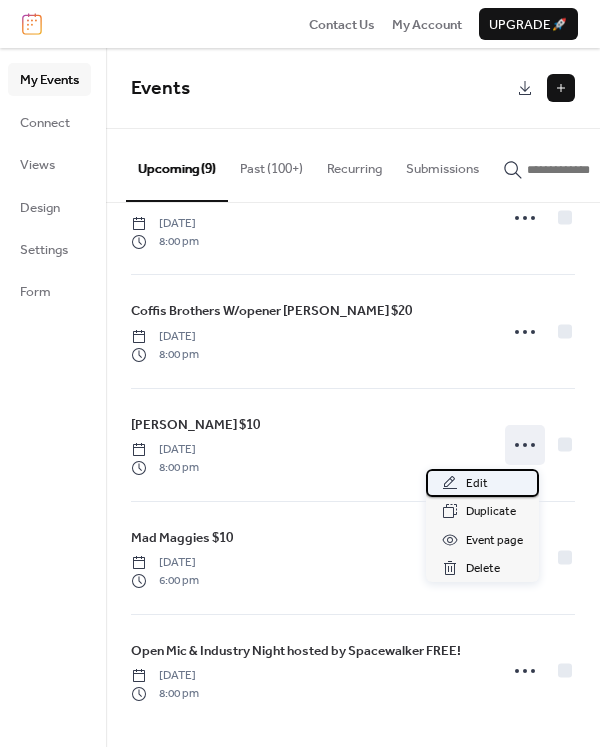 click on "Edit" at bounding box center (482, 483) 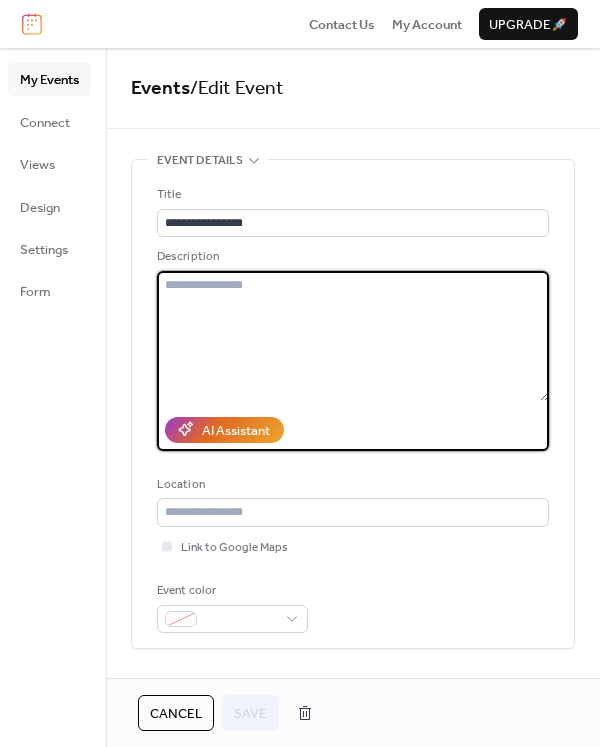 click at bounding box center (353, 336) 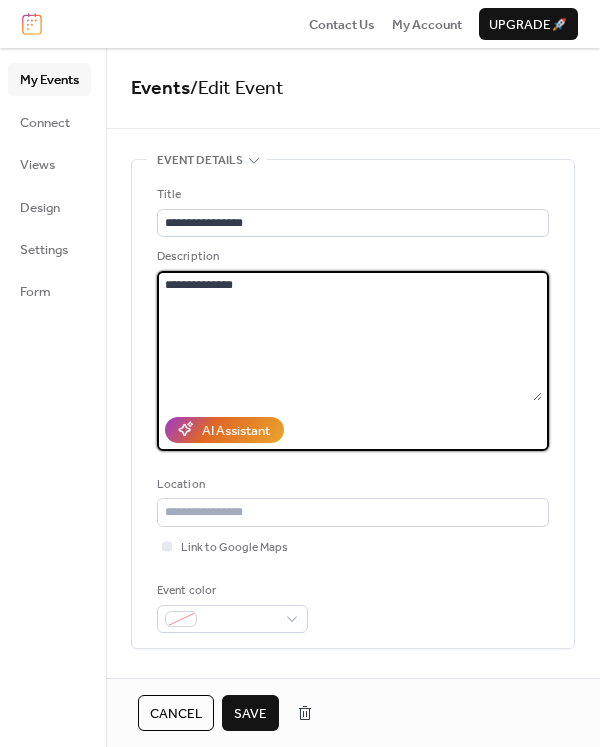 click on "**********" at bounding box center (349, 336) 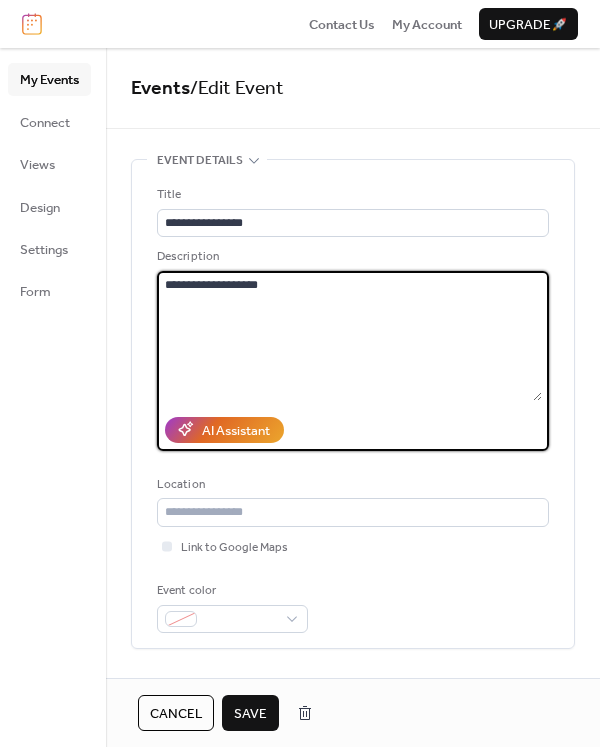 type on "**********" 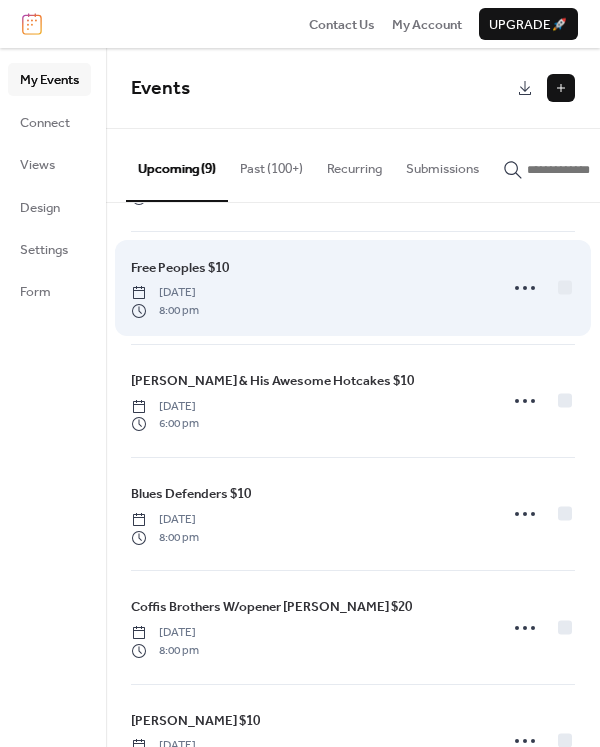 scroll, scrollTop: 219, scrollLeft: 0, axis: vertical 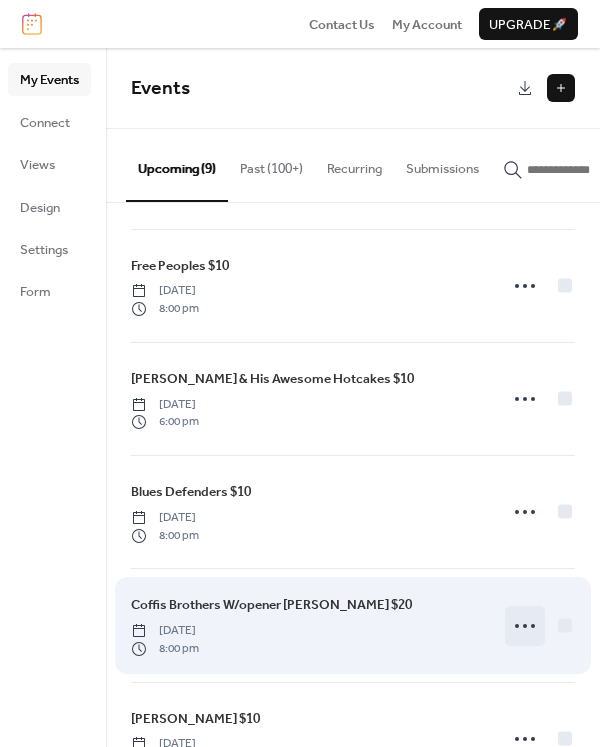click 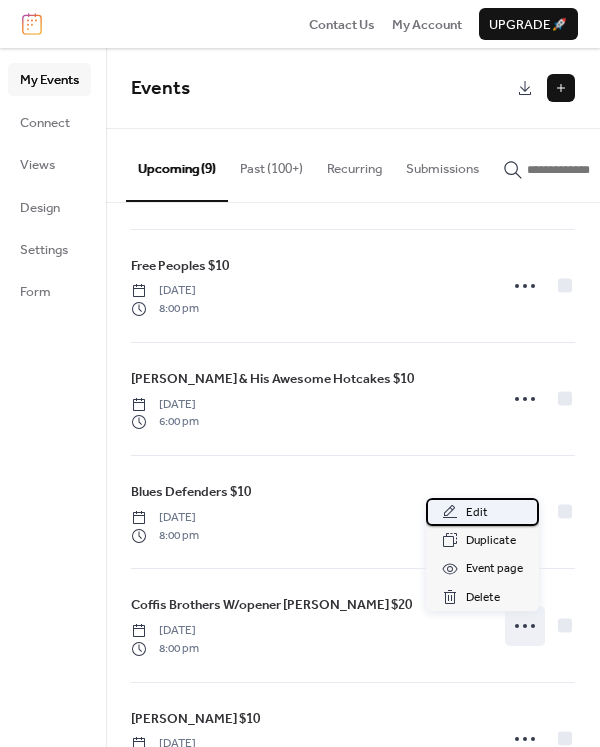 click on "Edit" at bounding box center (477, 513) 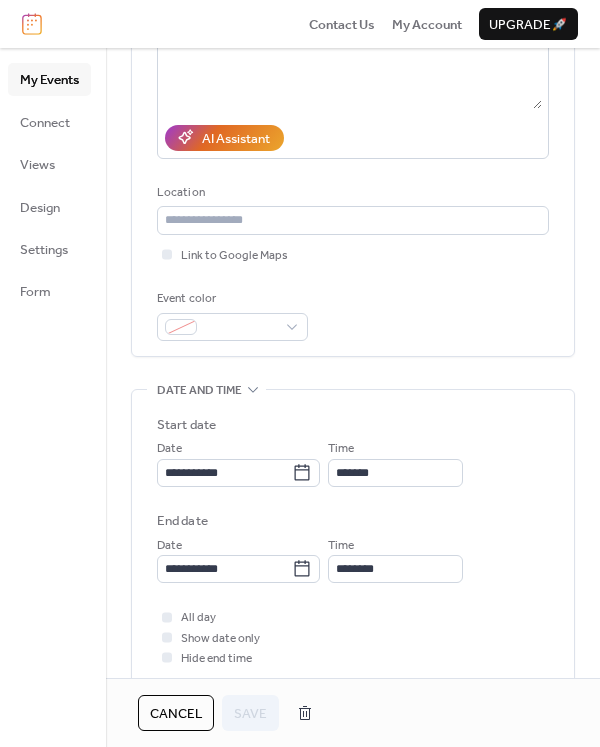 scroll, scrollTop: 0, scrollLeft: 0, axis: both 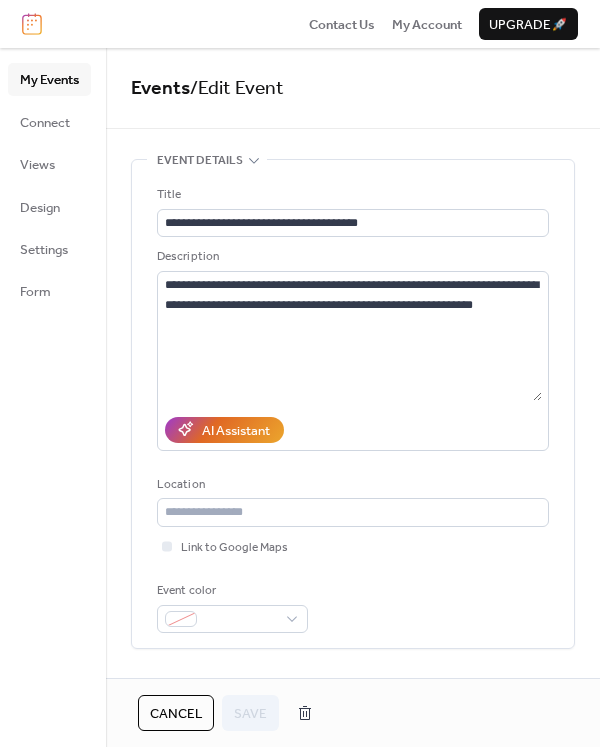 click on "Cancel" at bounding box center [176, 714] 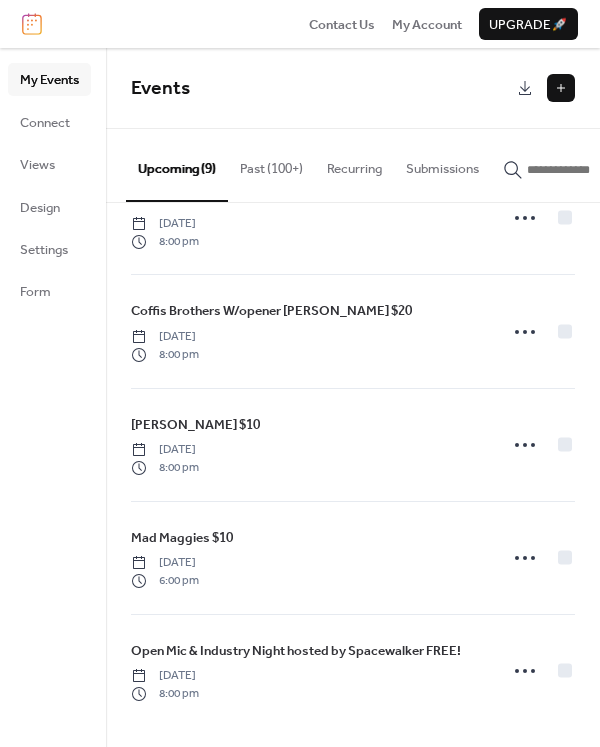 scroll, scrollTop: 518, scrollLeft: 0, axis: vertical 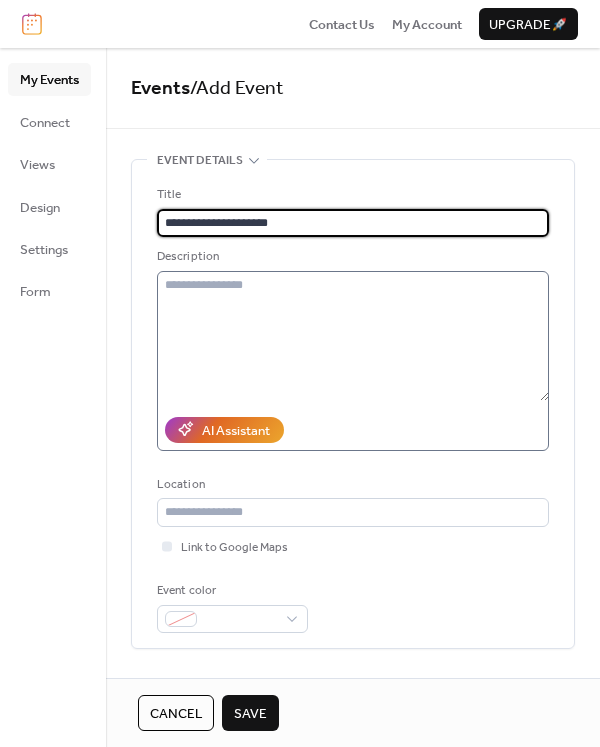 type on "**********" 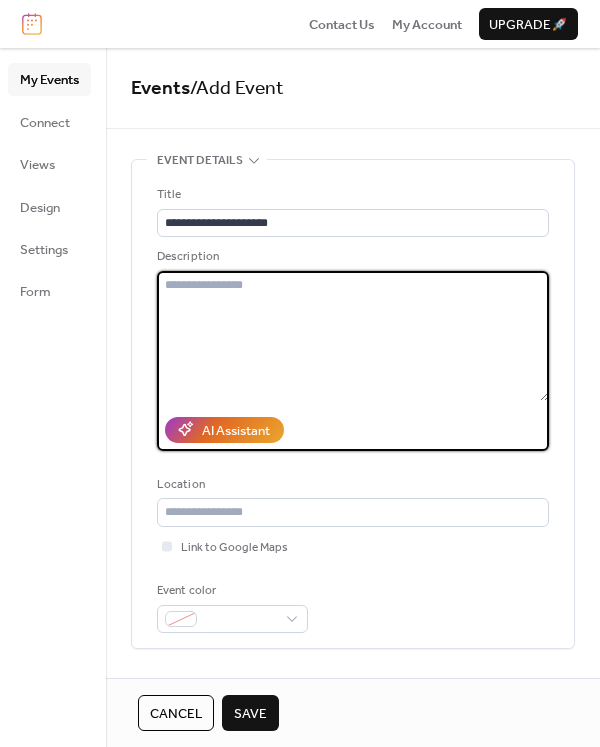 click at bounding box center [353, 336] 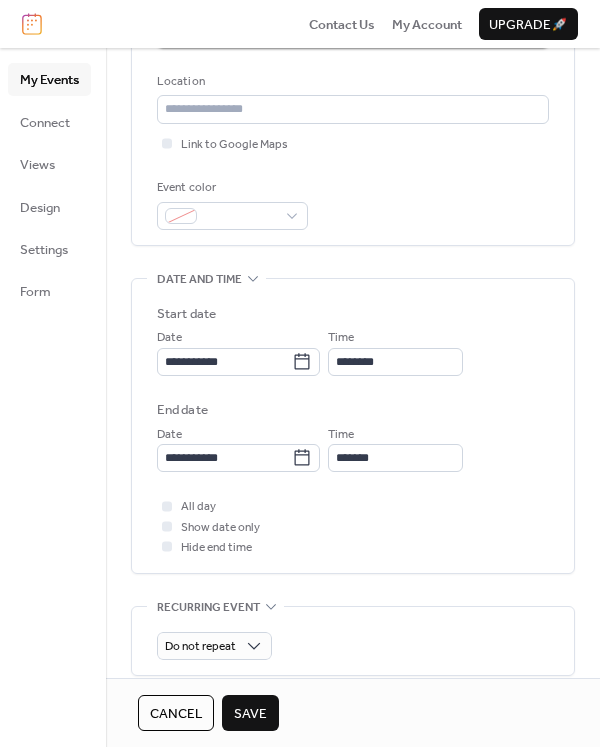 scroll, scrollTop: 404, scrollLeft: 0, axis: vertical 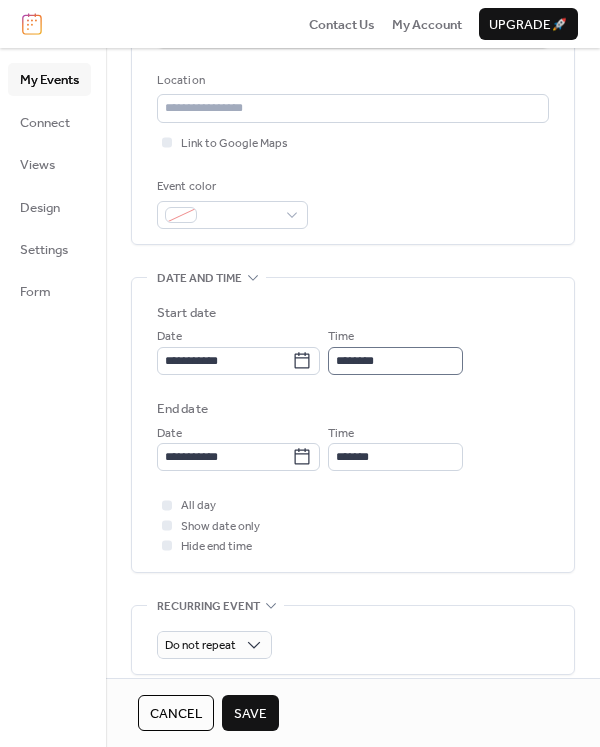 type on "**********" 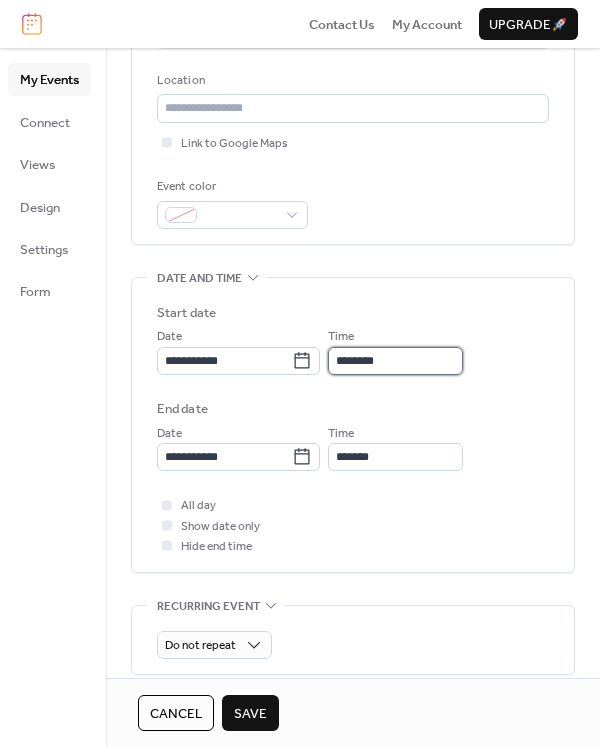 click on "********" at bounding box center [395, 361] 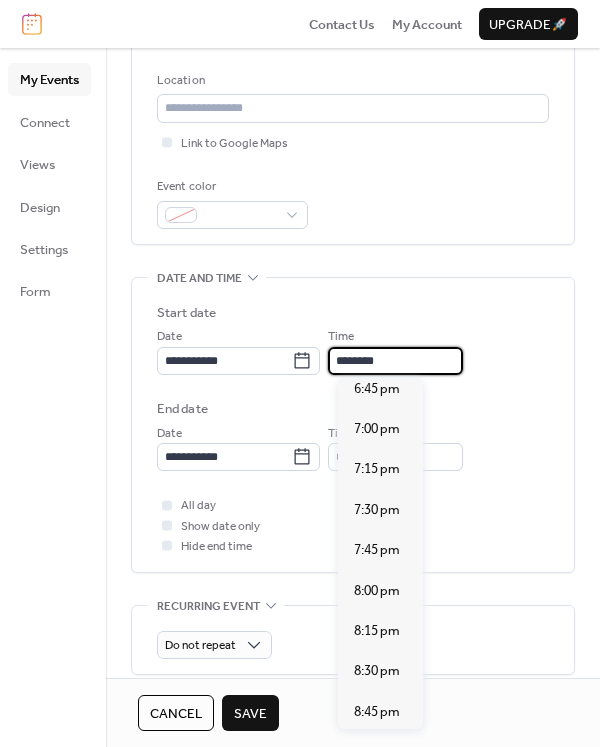 scroll, scrollTop: 3050, scrollLeft: 0, axis: vertical 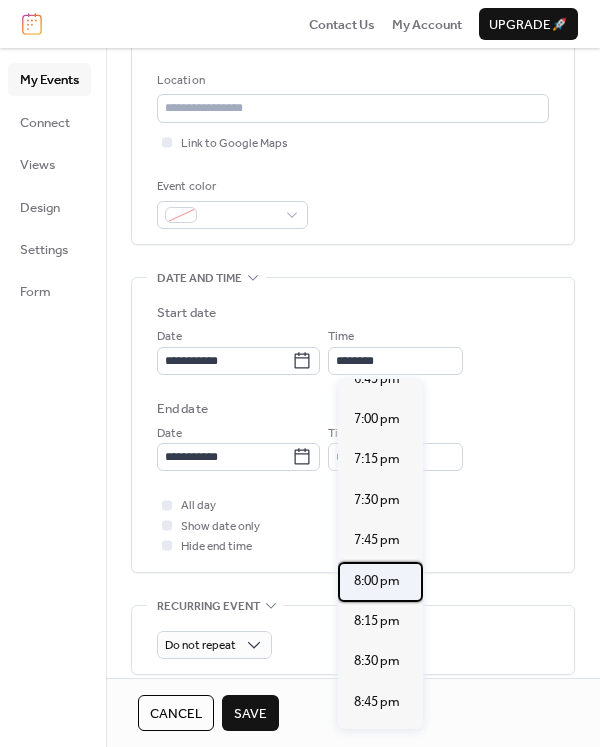 click on "8:00 pm" at bounding box center [377, 581] 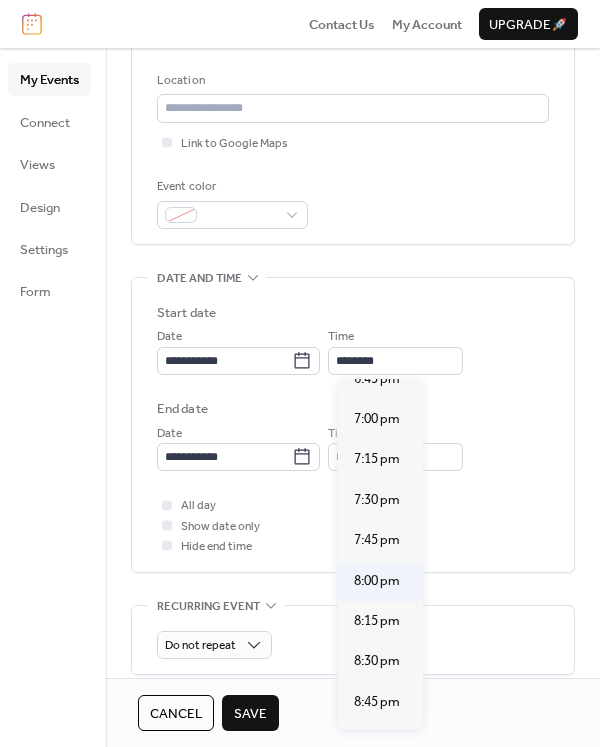 type on "*******" 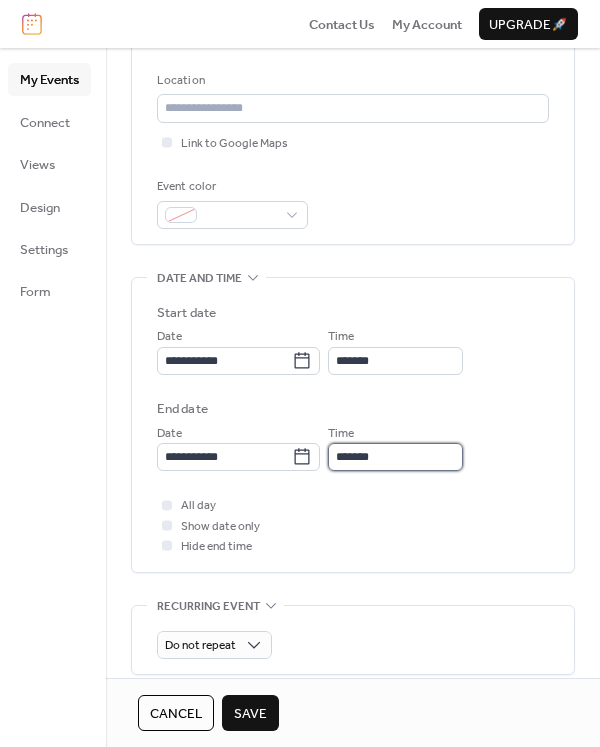 click on "*******" at bounding box center (395, 457) 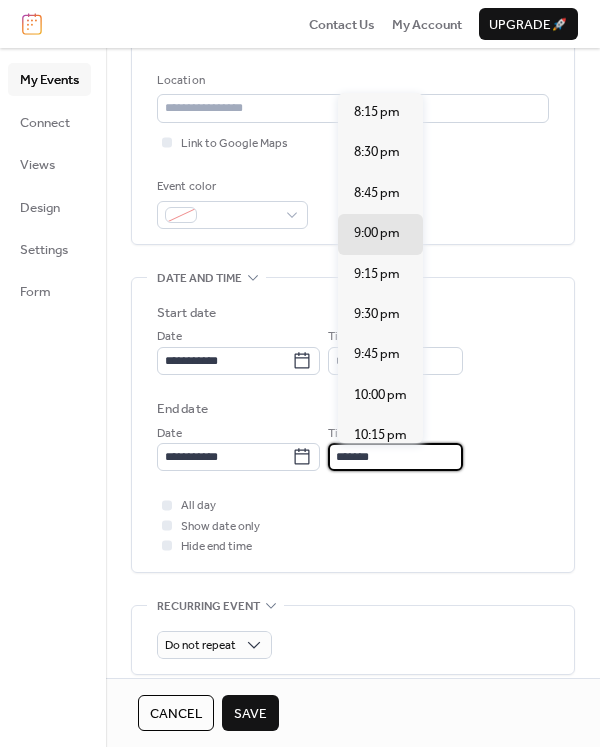 scroll, scrollTop: 0, scrollLeft: 0, axis: both 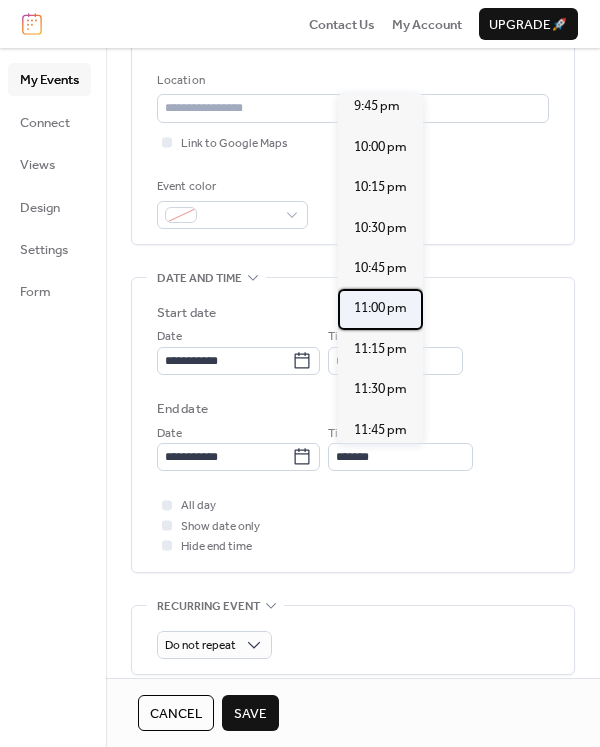 click on "11:00 pm" at bounding box center [380, 308] 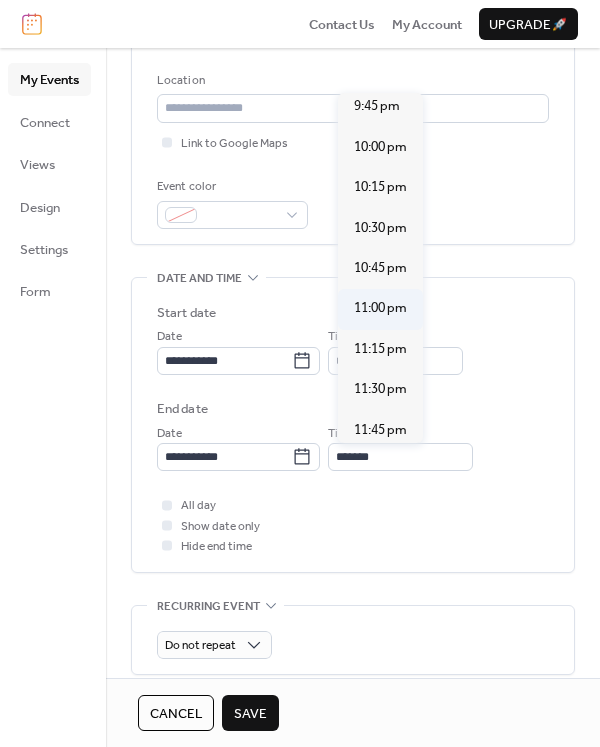 type on "********" 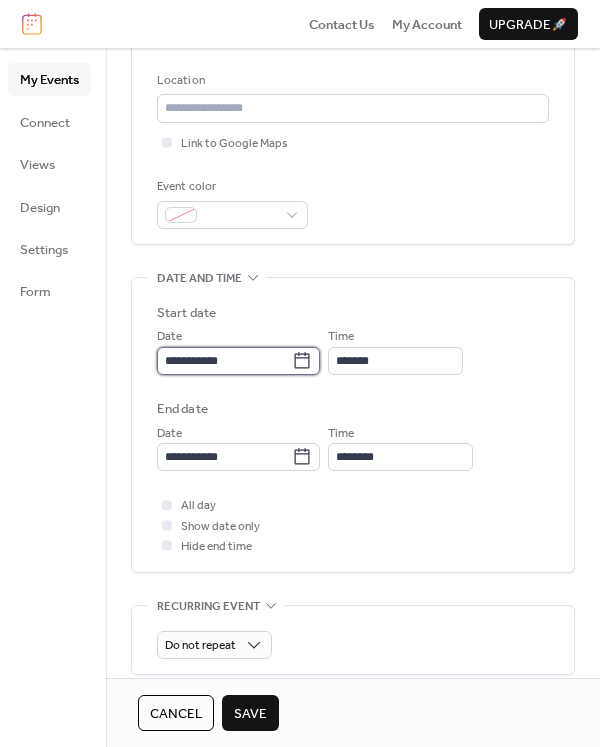 click on "**********" at bounding box center (224, 361) 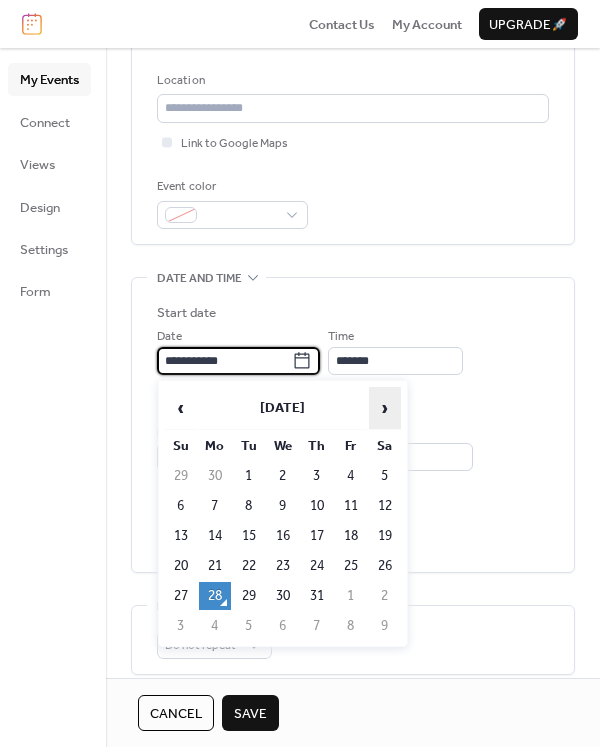 click on "›" at bounding box center [385, 408] 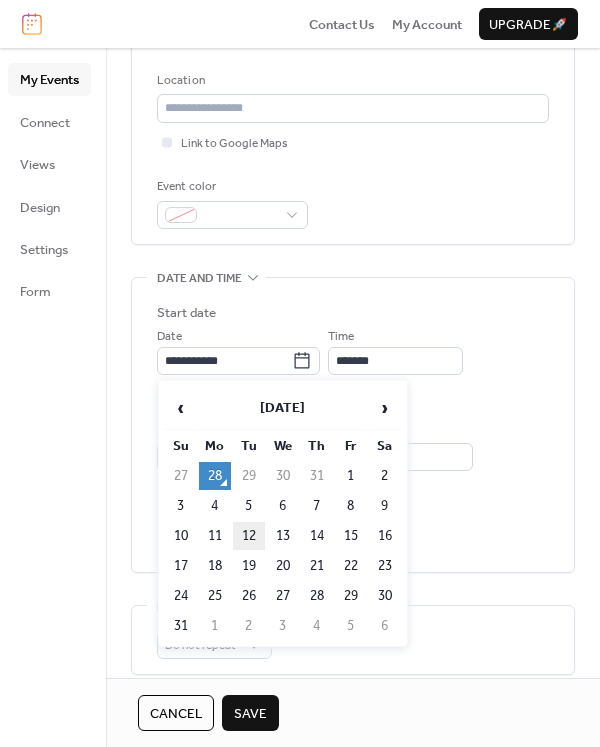 click on "12" at bounding box center (249, 536) 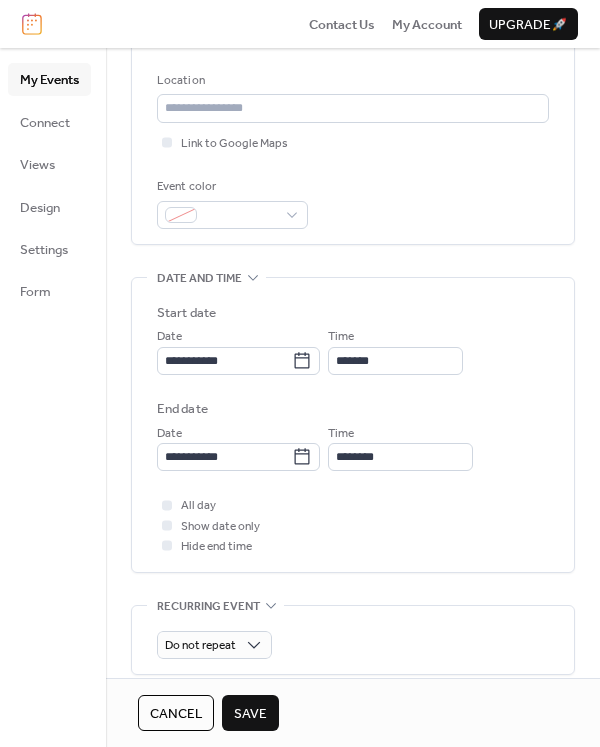 click on "Save" at bounding box center [250, 714] 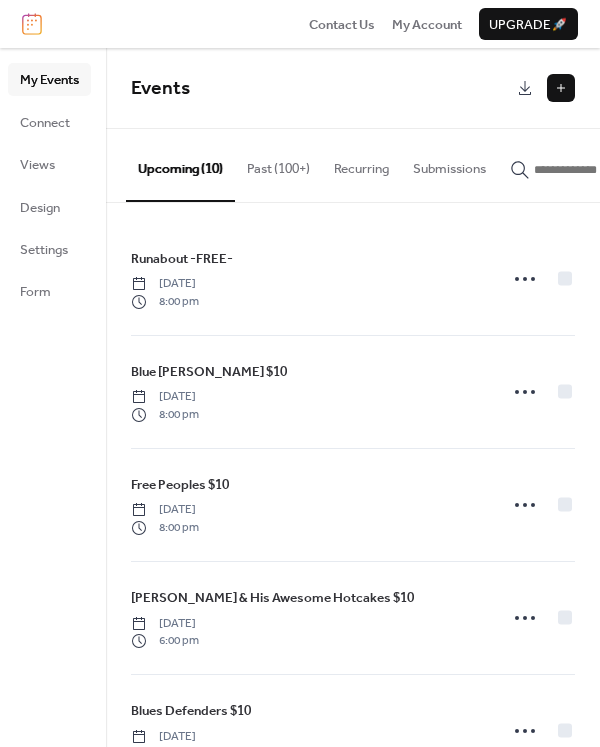 click at bounding box center [561, 88] 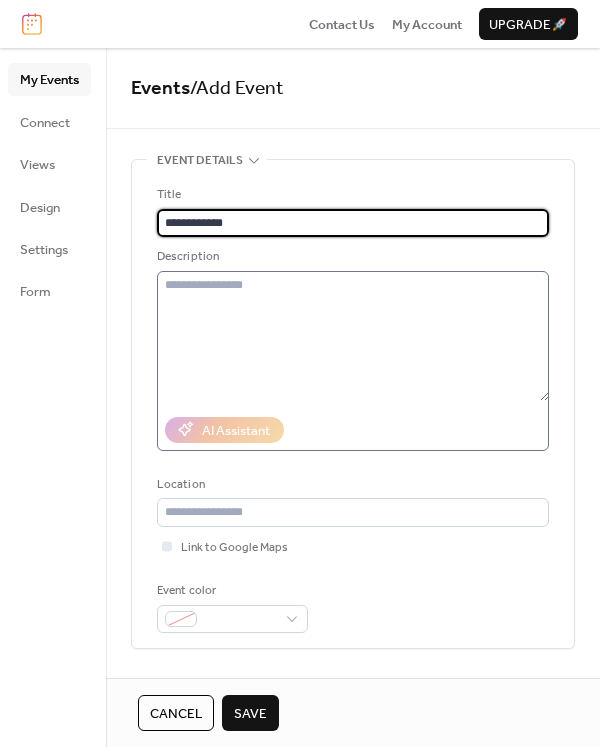 type on "**********" 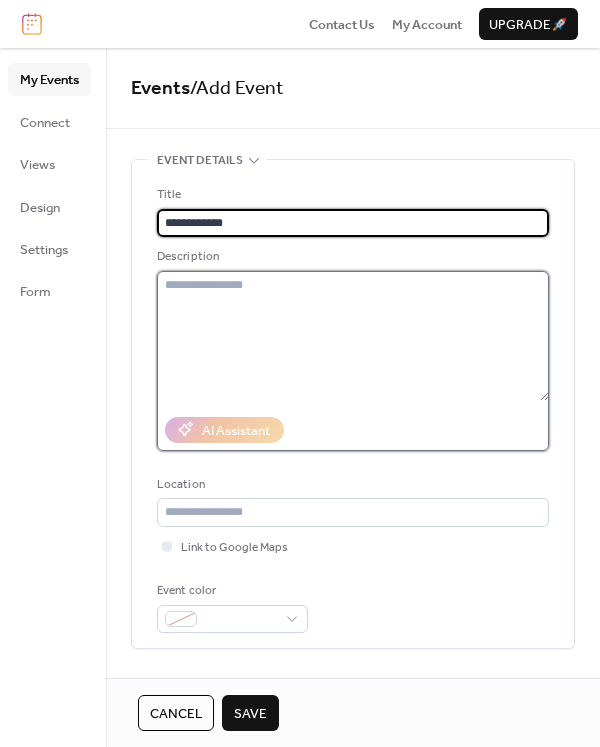 click at bounding box center [353, 336] 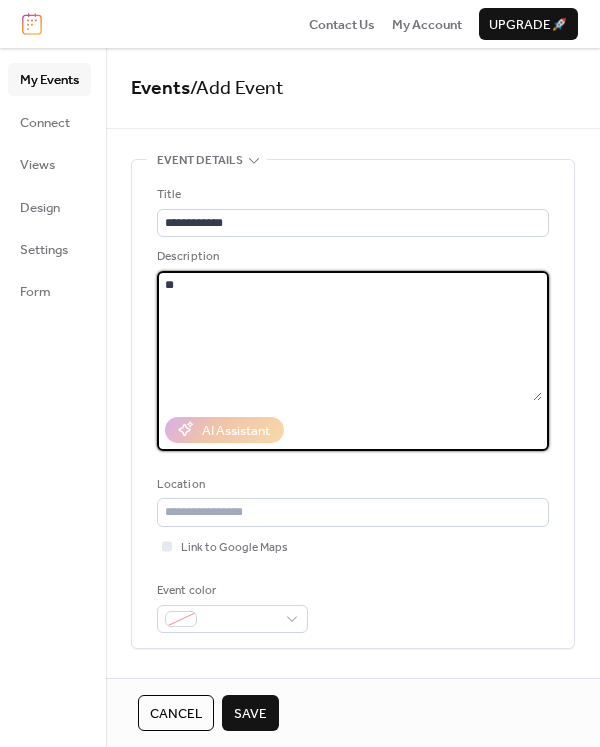 type on "*" 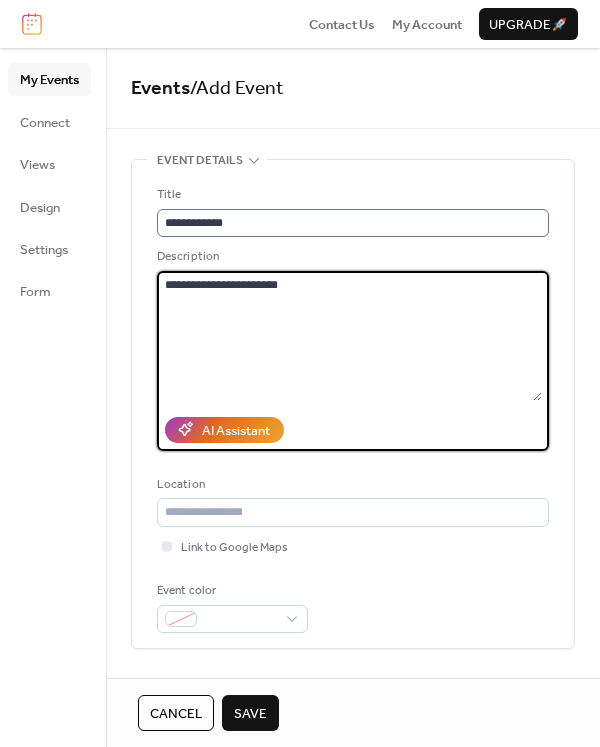 type on "**********" 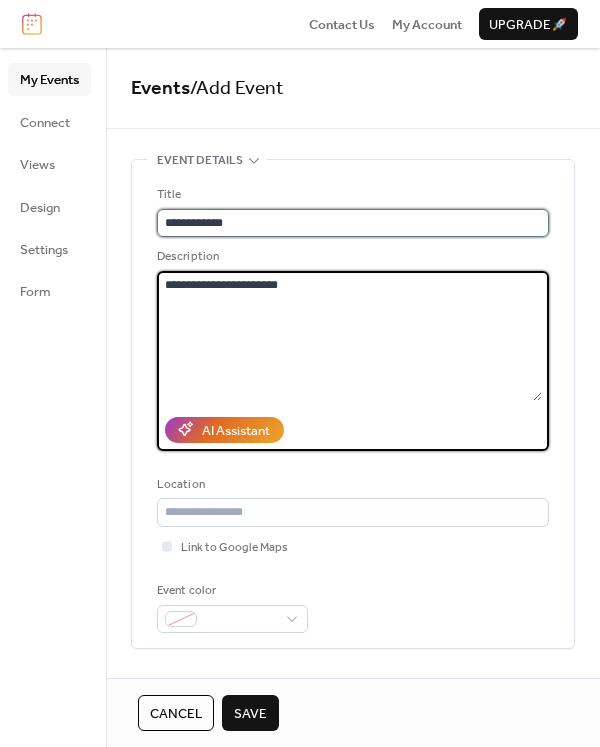 click on "**********" at bounding box center [353, 223] 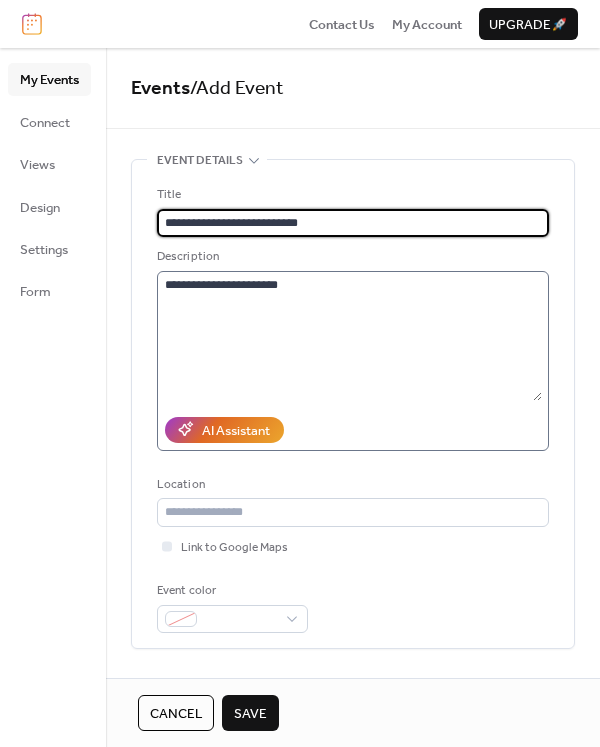type on "**********" 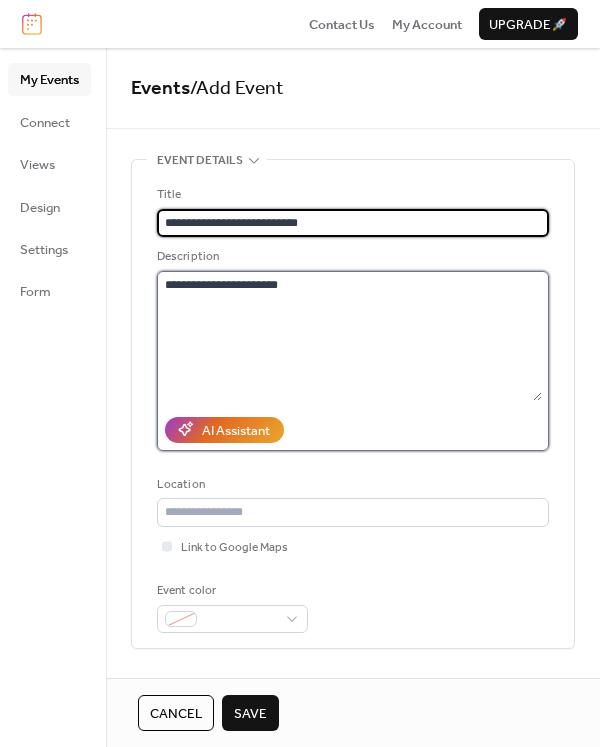 click on "**********" at bounding box center [349, 336] 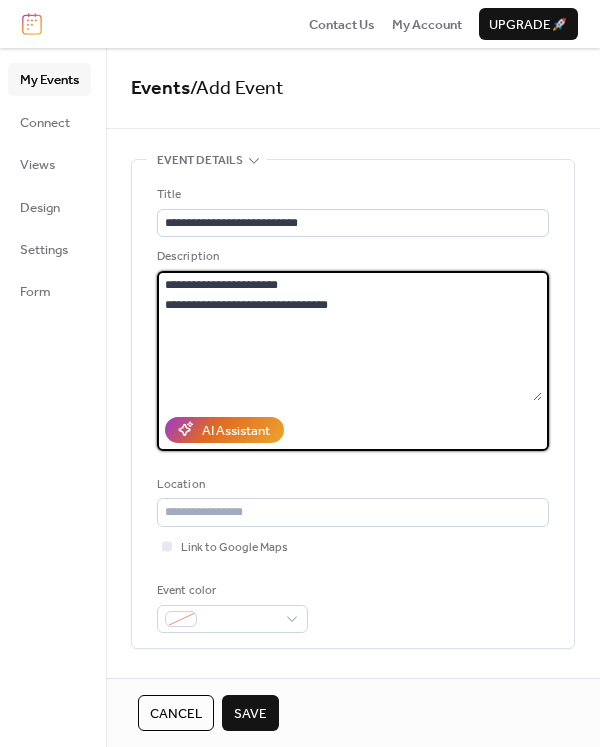 click on "**********" at bounding box center [349, 336] 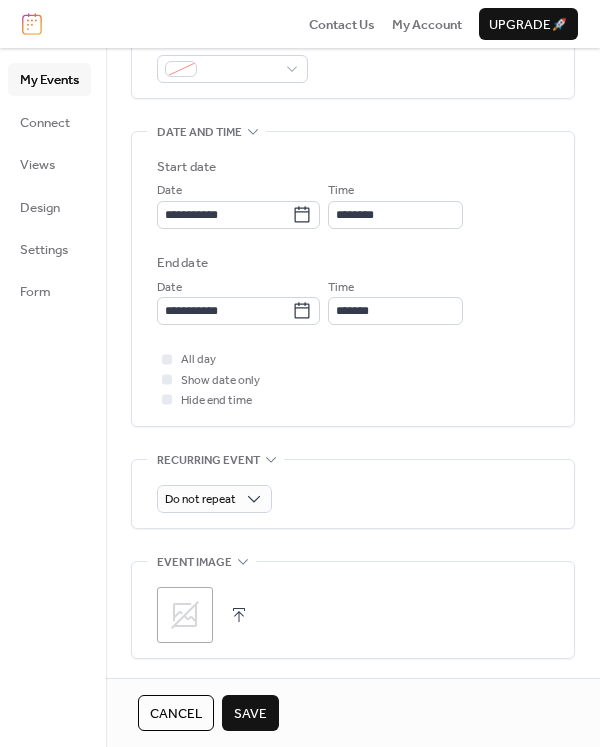 scroll, scrollTop: 532, scrollLeft: 0, axis: vertical 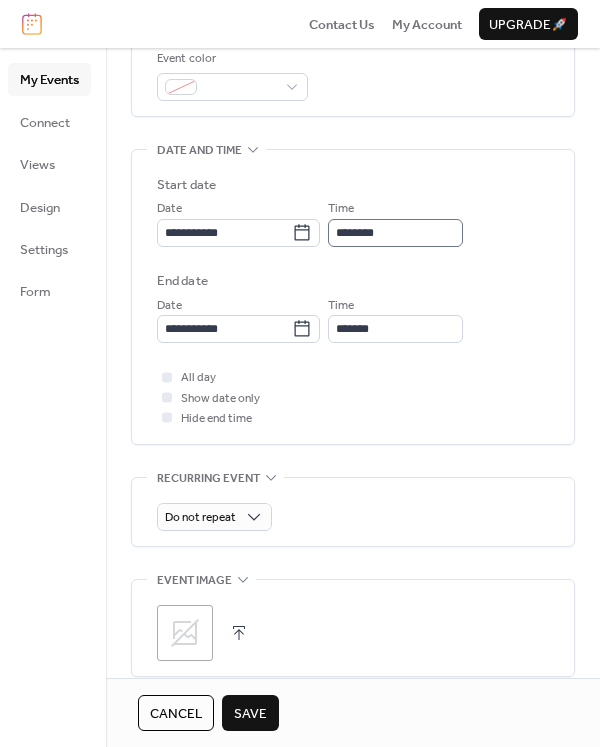 type on "**********" 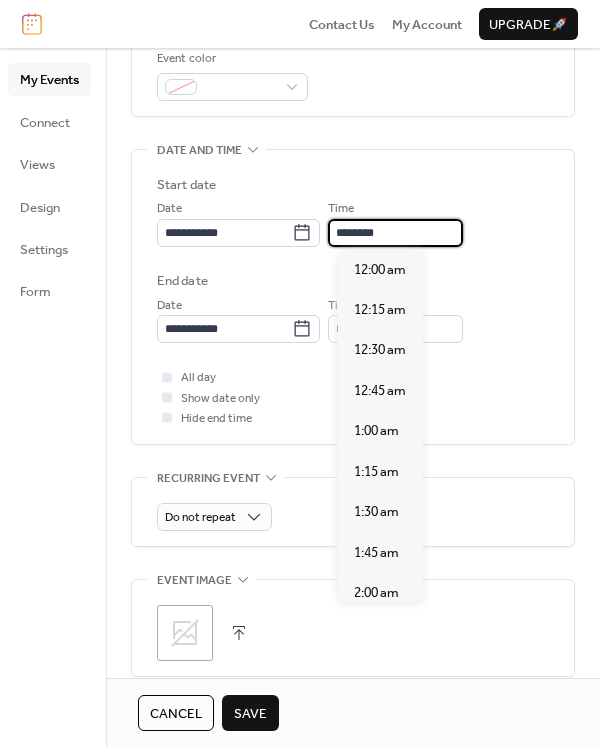 click on "********" at bounding box center (395, 233) 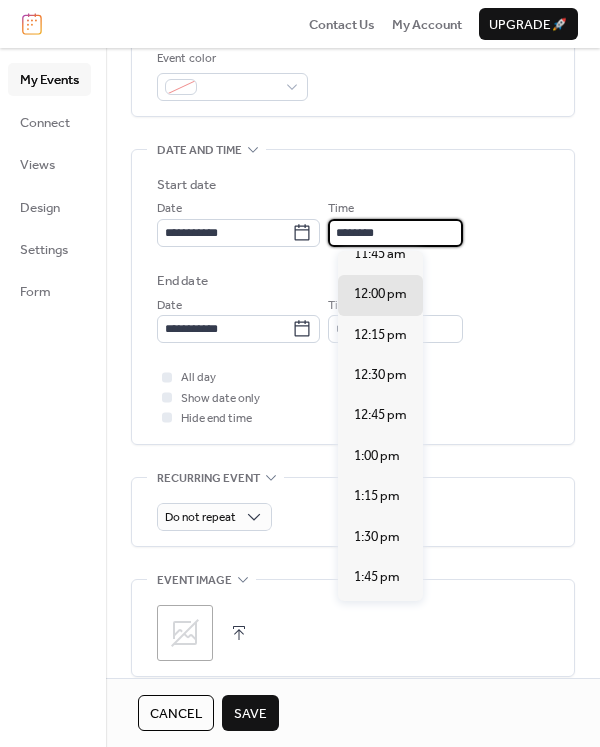 scroll, scrollTop: 0, scrollLeft: 0, axis: both 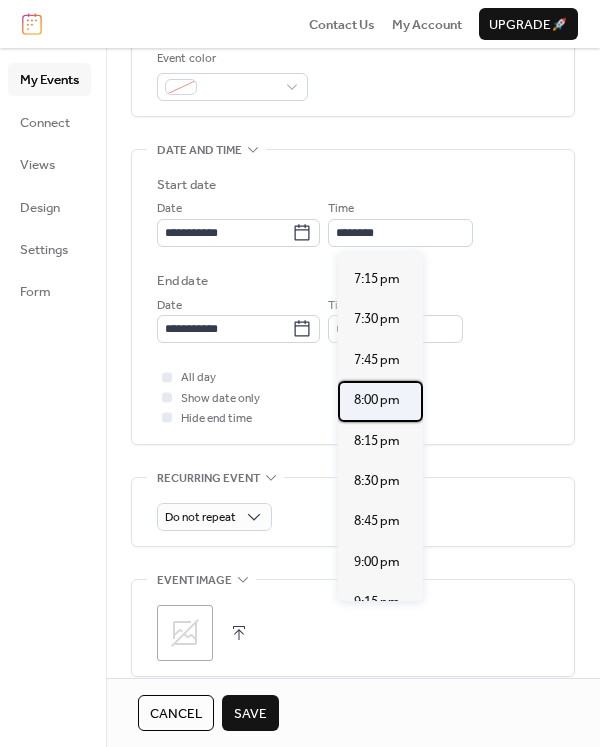 click on "8:00 pm" at bounding box center (380, 401) 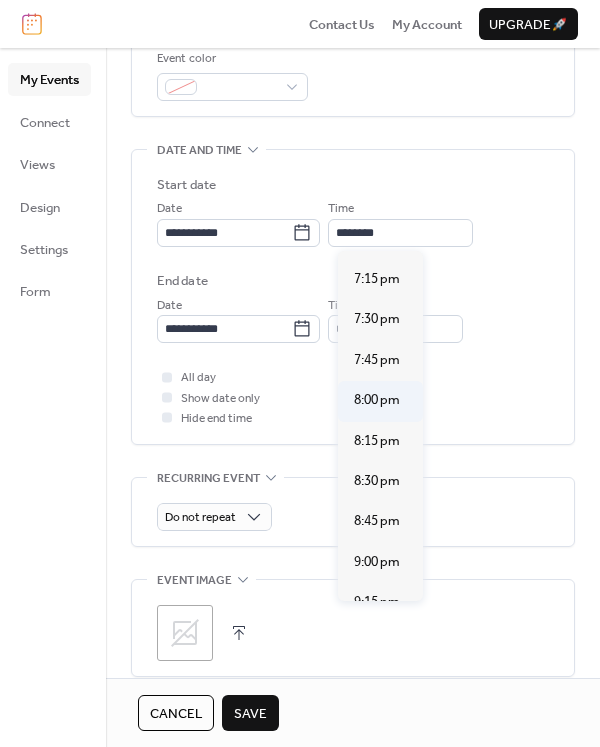 type on "*******" 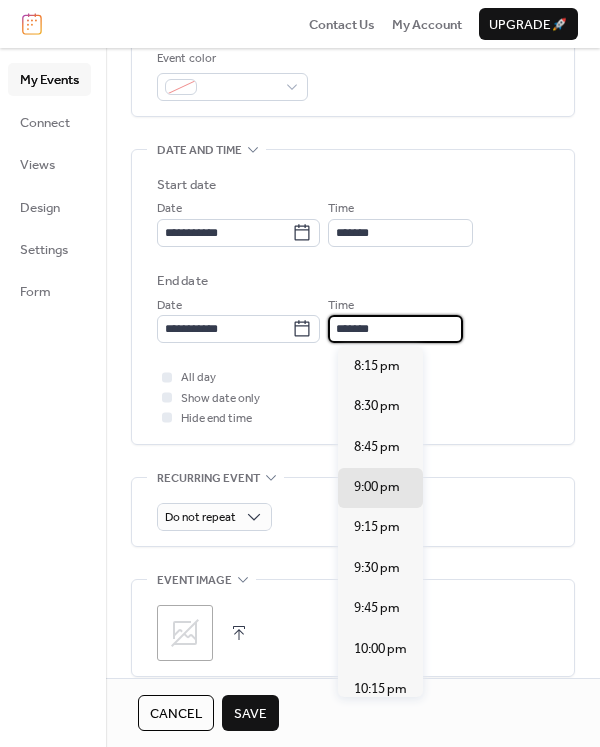 click on "*******" at bounding box center (395, 329) 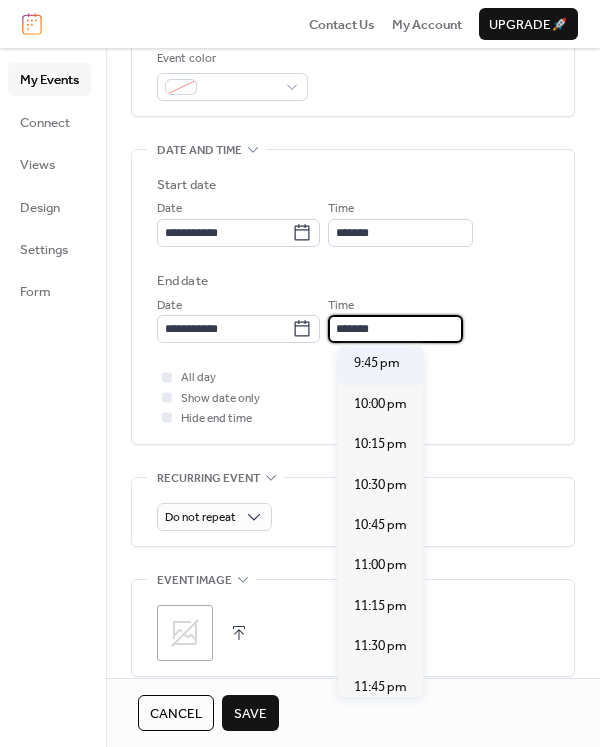 scroll, scrollTop: 248, scrollLeft: 0, axis: vertical 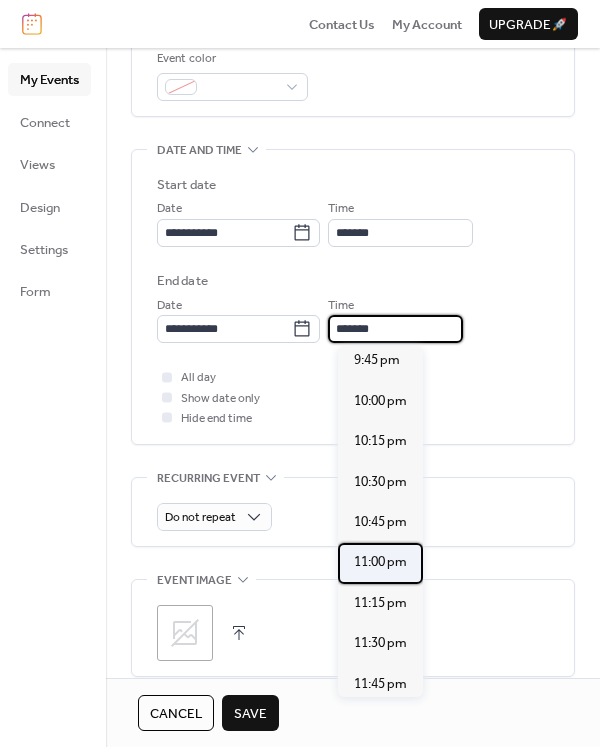 click on "11:00 pm" at bounding box center [380, 562] 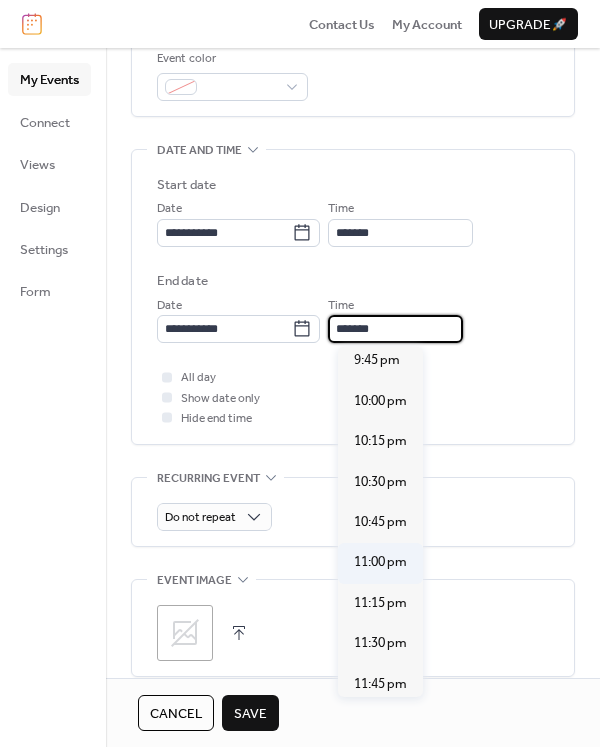 type on "********" 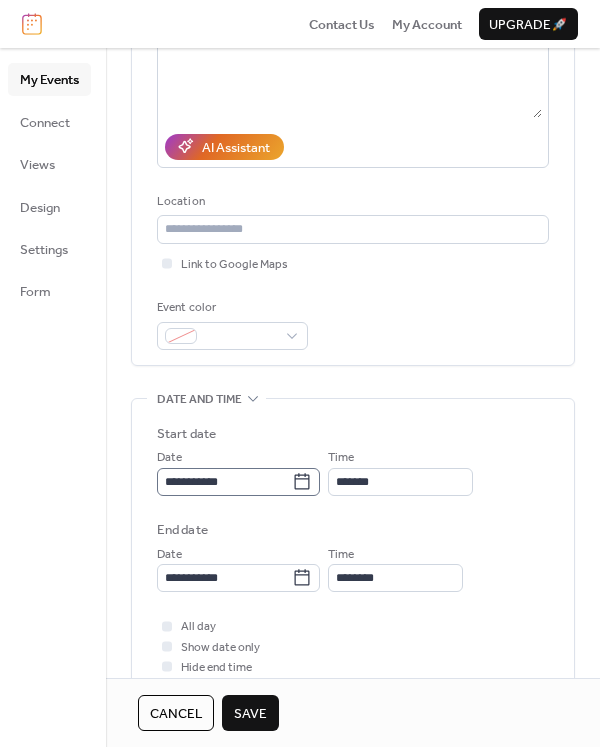 scroll, scrollTop: 0, scrollLeft: 0, axis: both 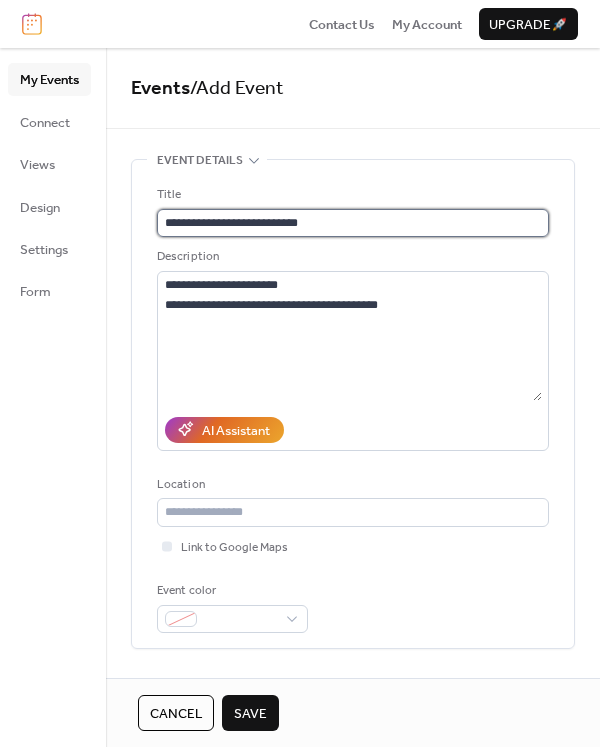 click on "**********" at bounding box center [353, 223] 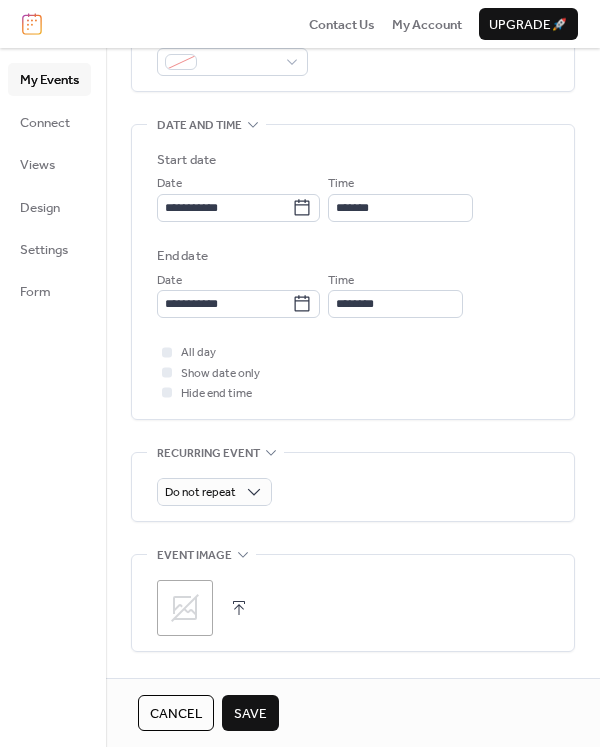 scroll, scrollTop: 543, scrollLeft: 0, axis: vertical 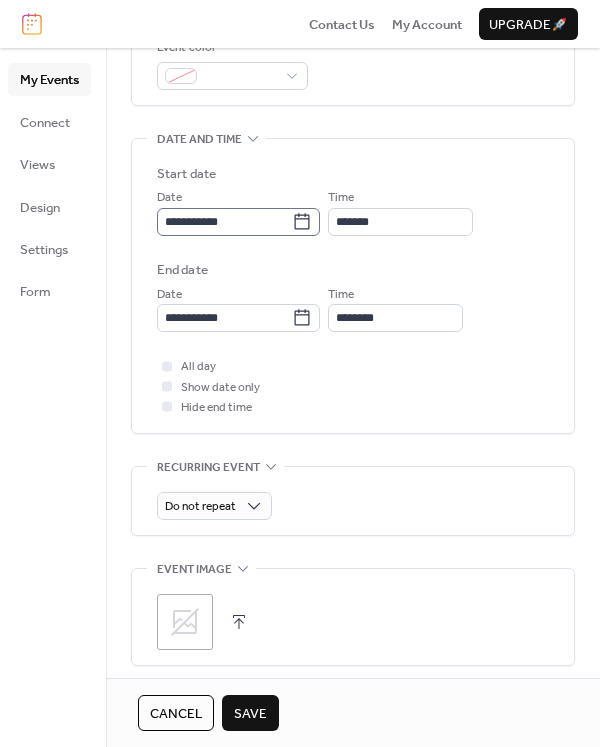 type on "**********" 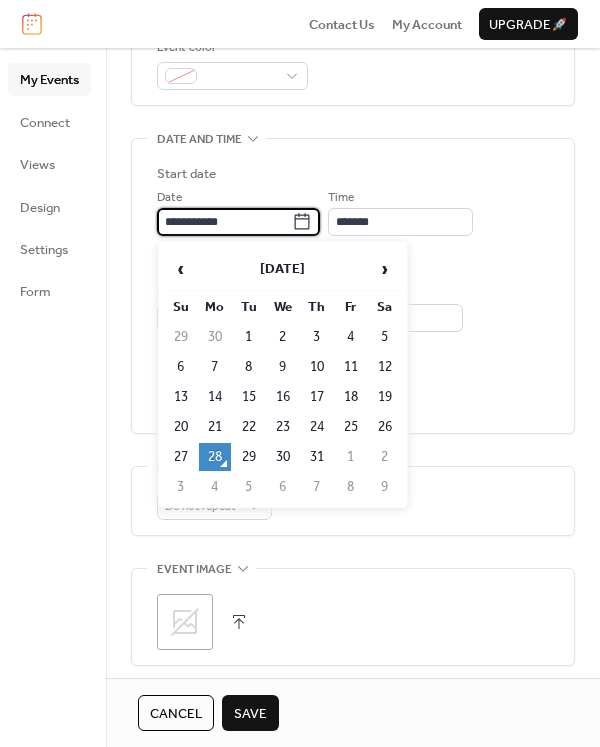 click on "**********" at bounding box center [224, 222] 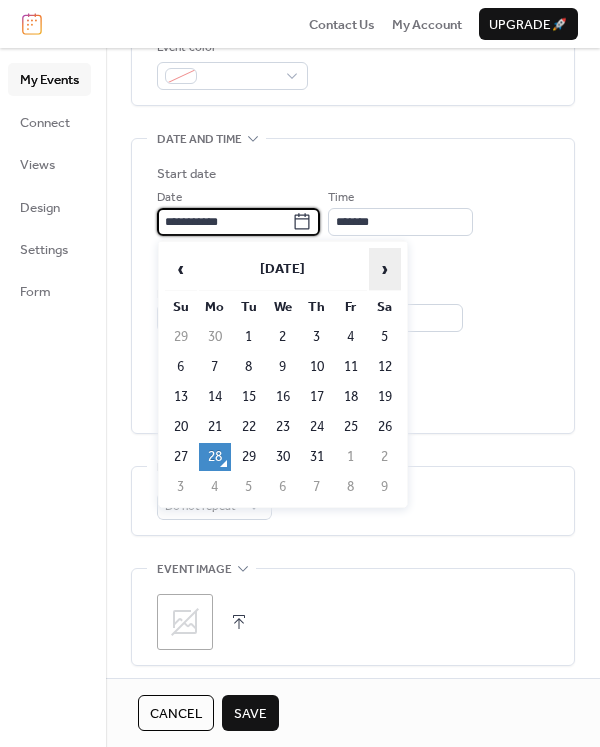click on "›" at bounding box center [385, 269] 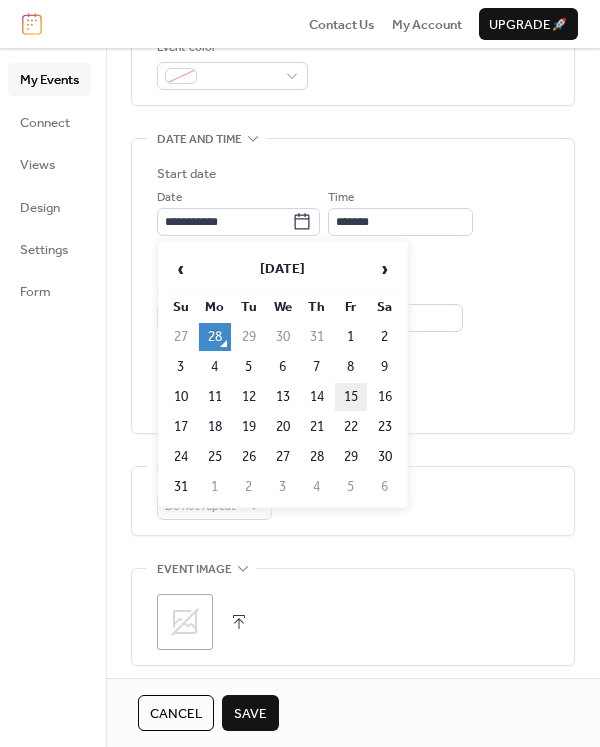 click on "15" at bounding box center [351, 397] 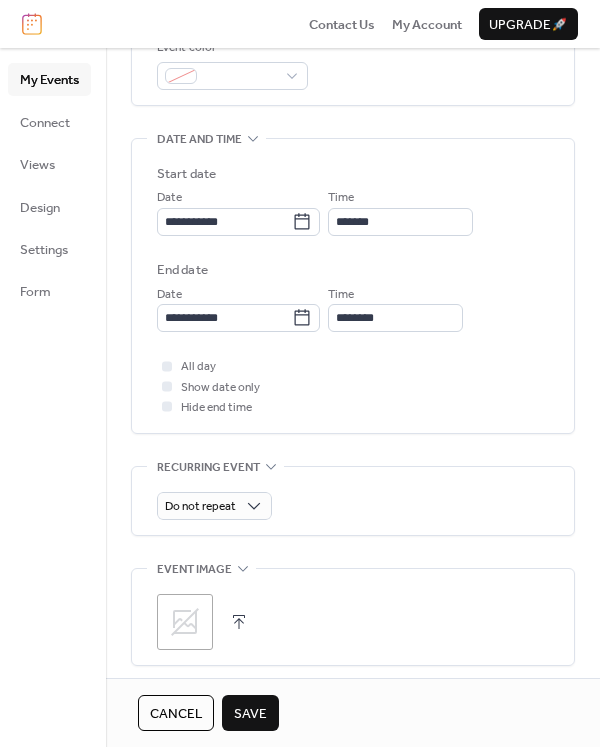 click on "Save" at bounding box center (250, 714) 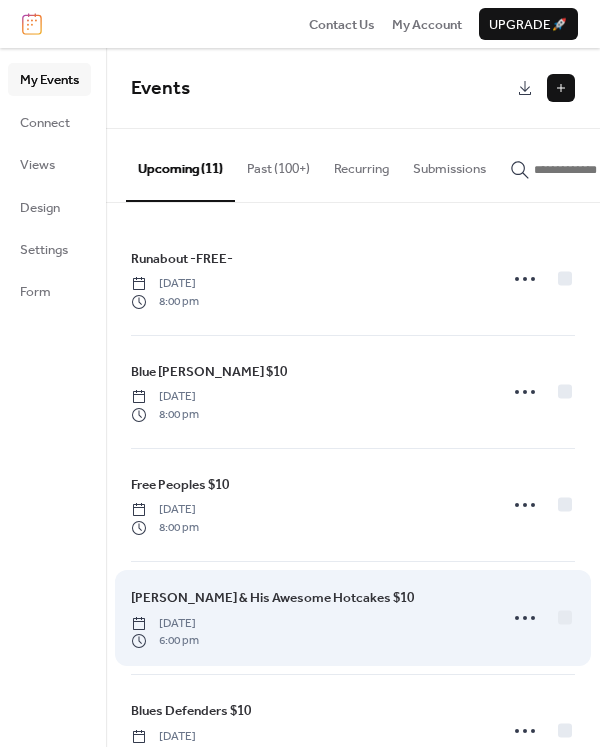 scroll, scrollTop: 744, scrollLeft: 0, axis: vertical 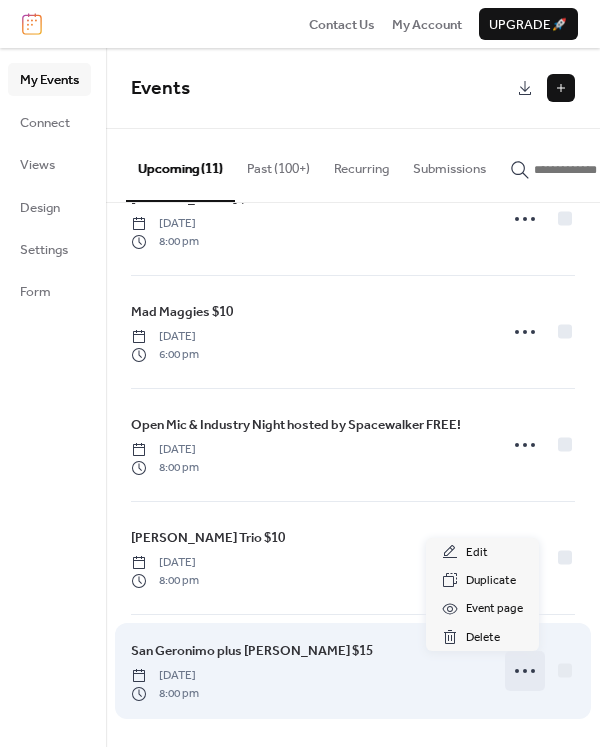 click 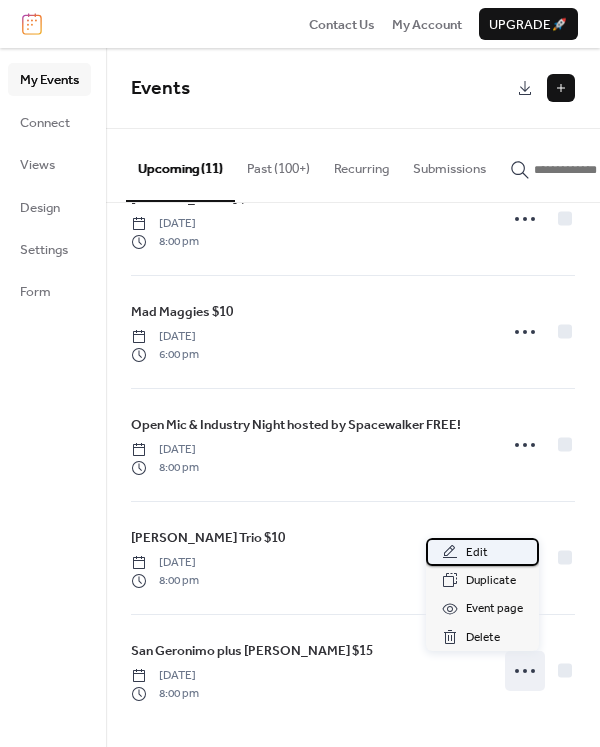 click on "Edit" at bounding box center [477, 553] 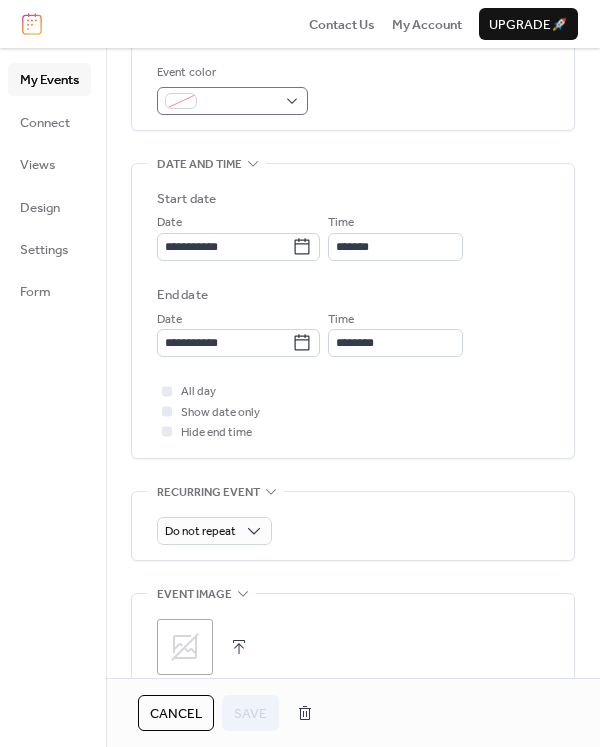 scroll, scrollTop: 575, scrollLeft: 0, axis: vertical 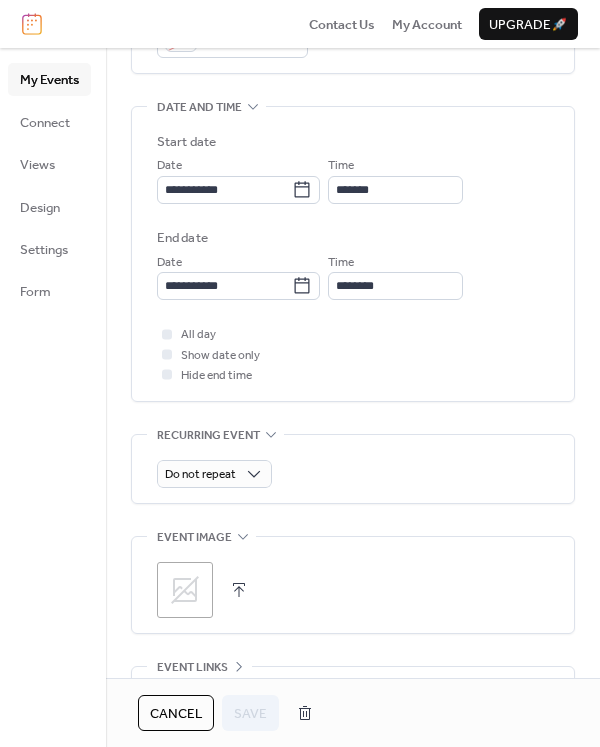 click 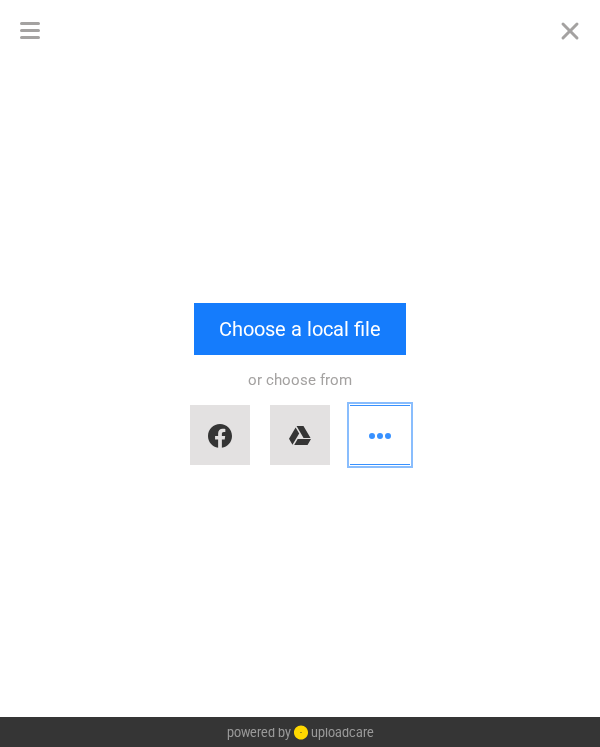 click at bounding box center (380, 435) 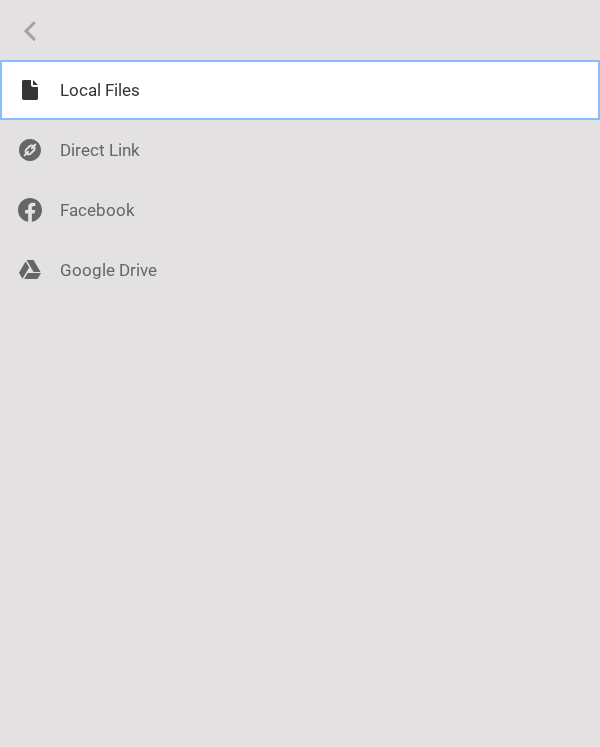 click at bounding box center [300, 90] 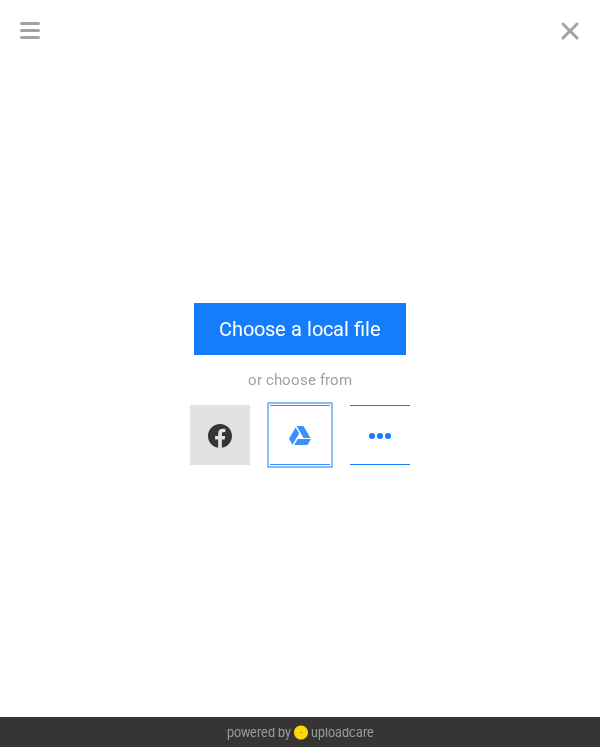 click at bounding box center [300, 435] 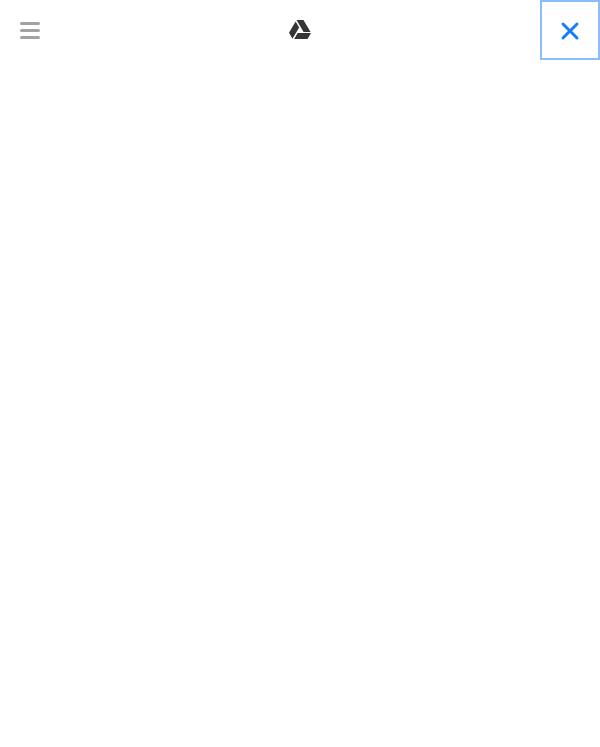 click at bounding box center [570, 30] 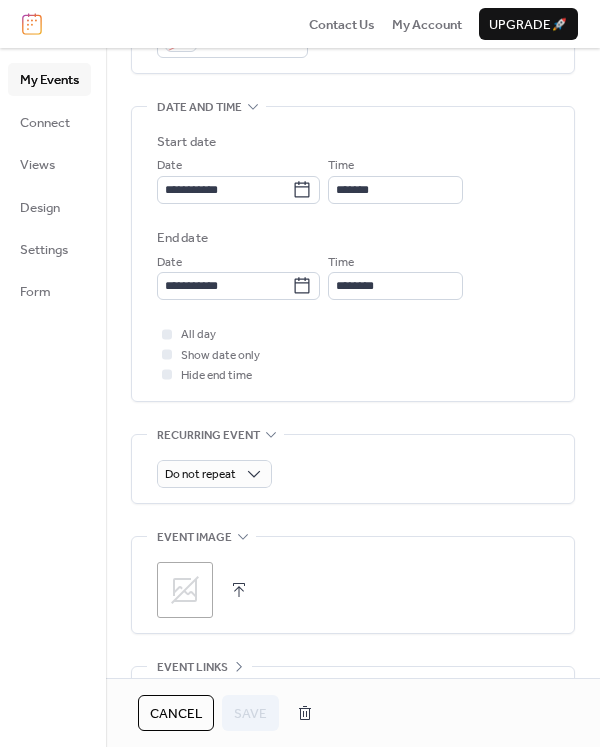 scroll, scrollTop: 773, scrollLeft: 0, axis: vertical 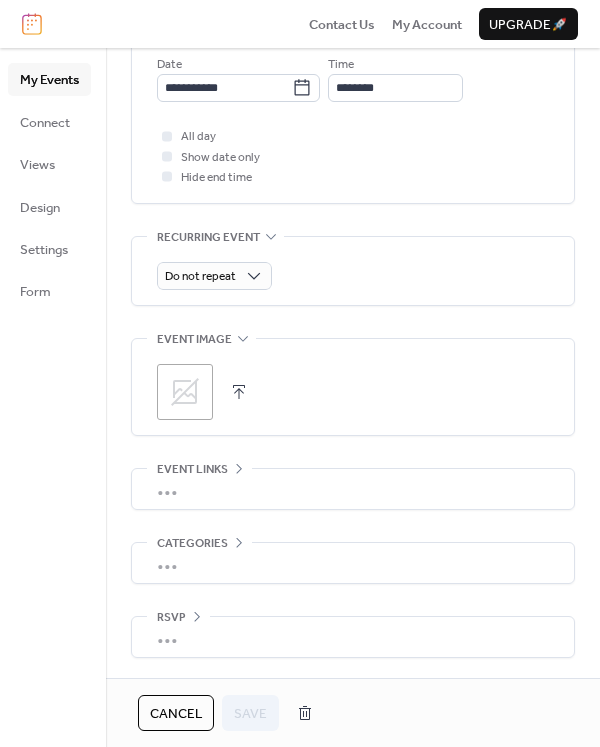 click 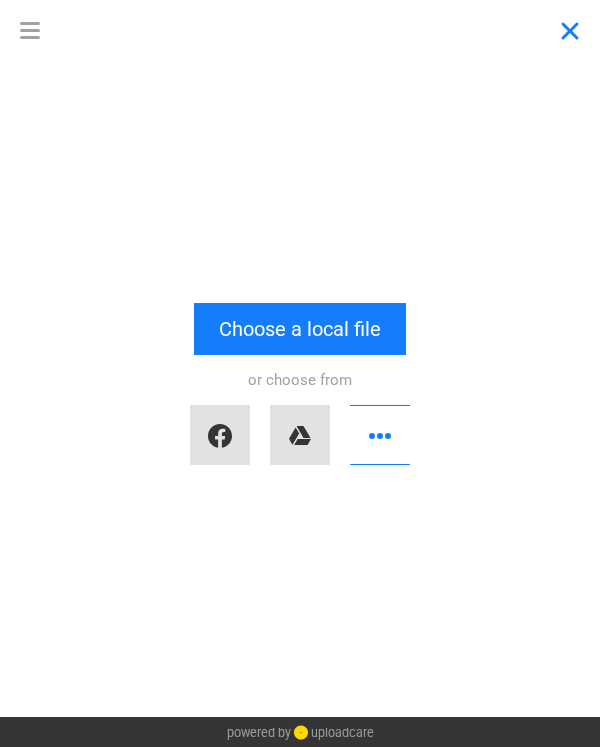 click at bounding box center [570, 30] 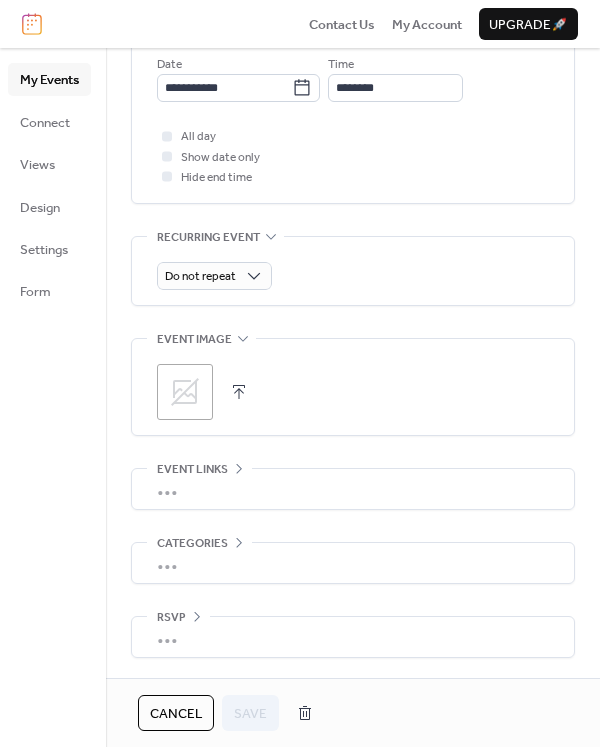 click at bounding box center (239, 392) 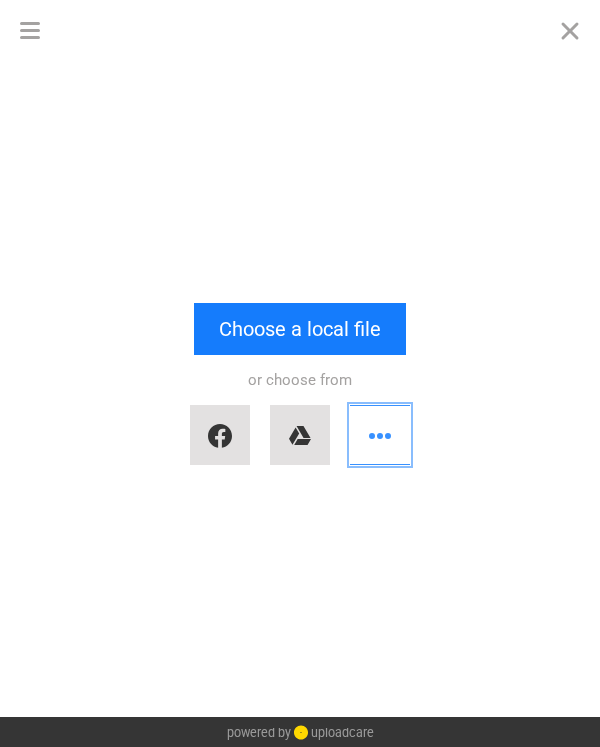click at bounding box center [380, 435] 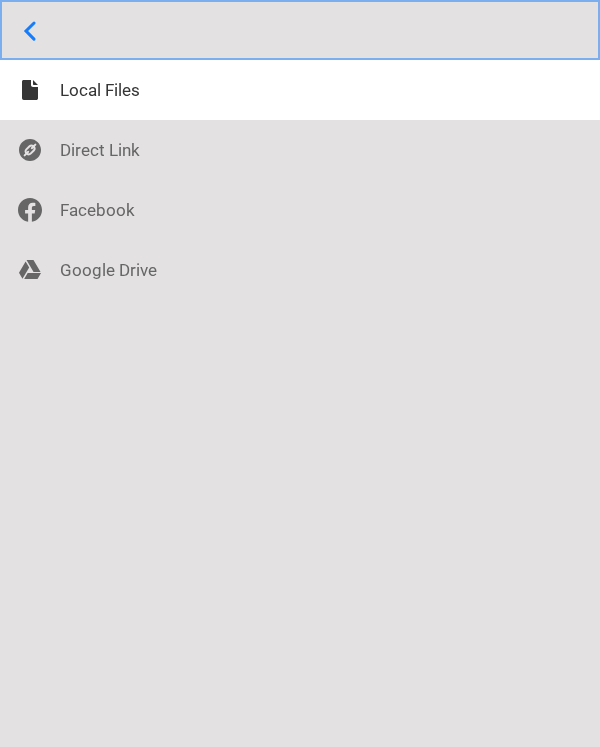 click at bounding box center (300, 30) 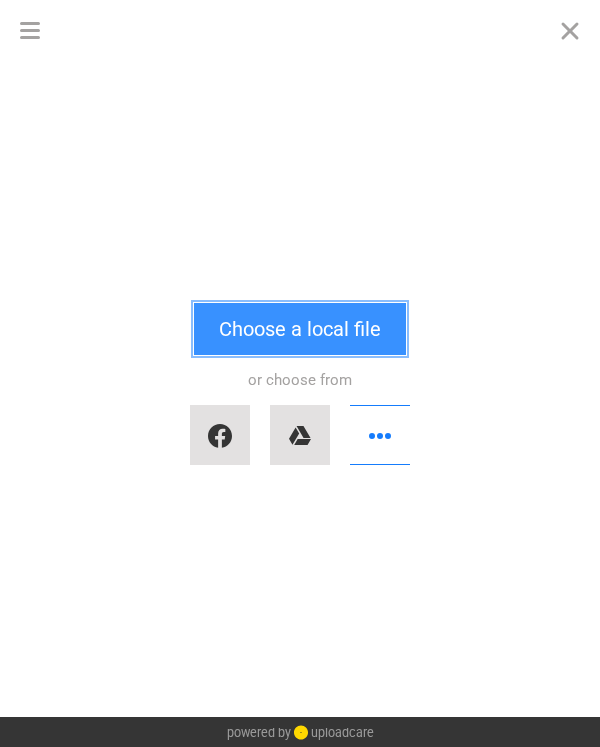 click on "Choose a local file" at bounding box center [300, 329] 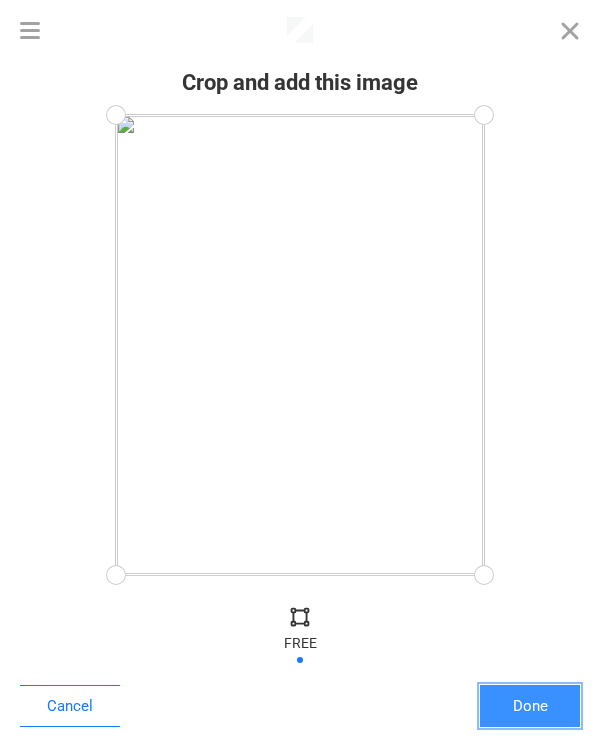 click on "Done" at bounding box center [530, 706] 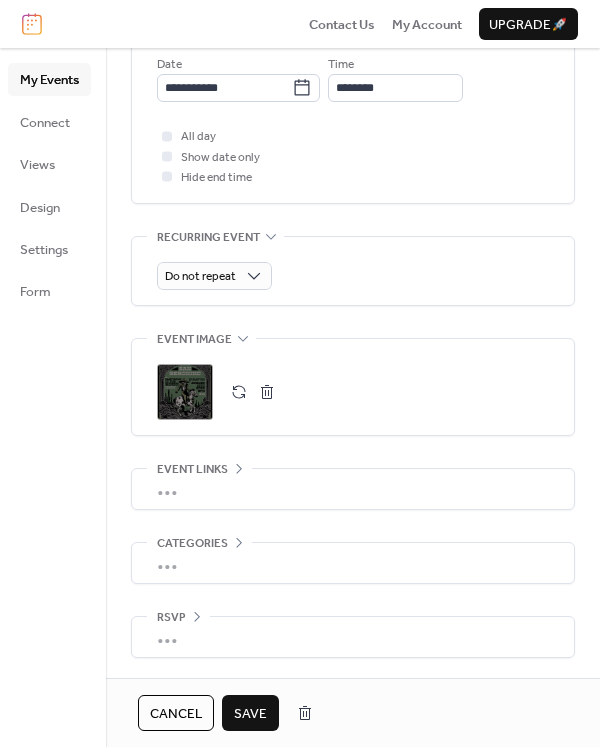 click on "Save" at bounding box center (250, 714) 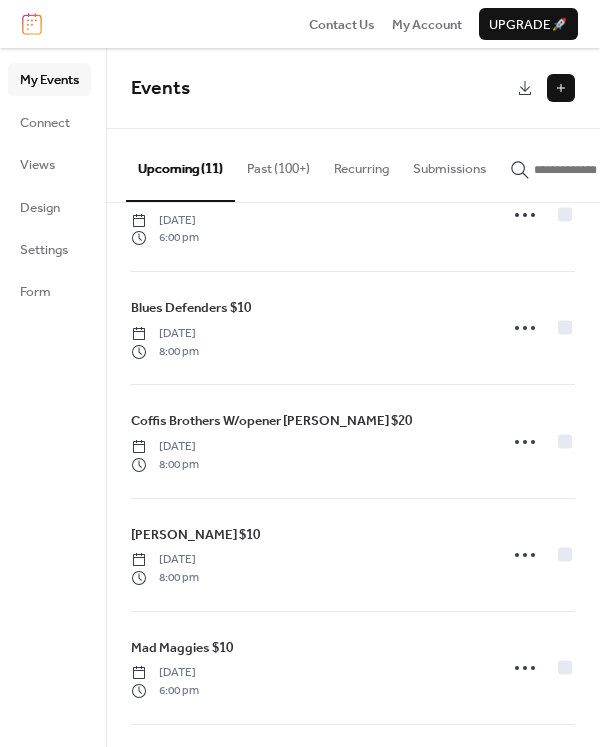 scroll, scrollTop: 744, scrollLeft: 0, axis: vertical 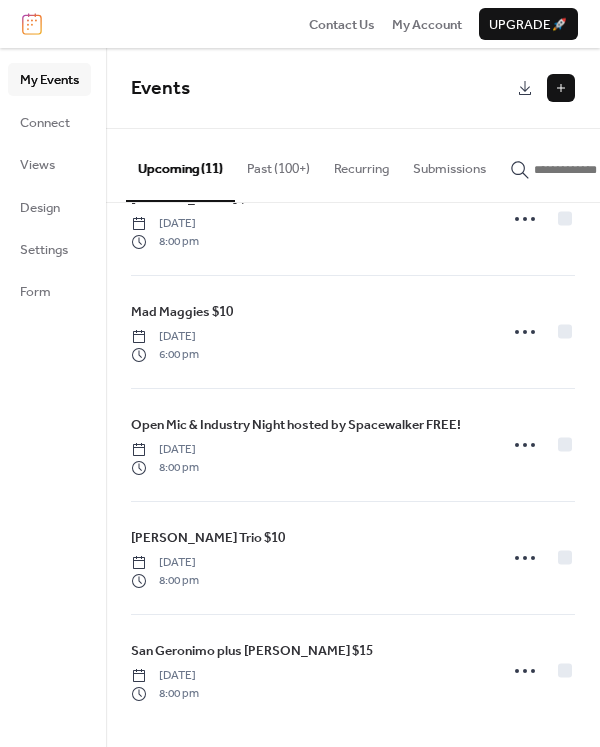 click at bounding box center (561, 88) 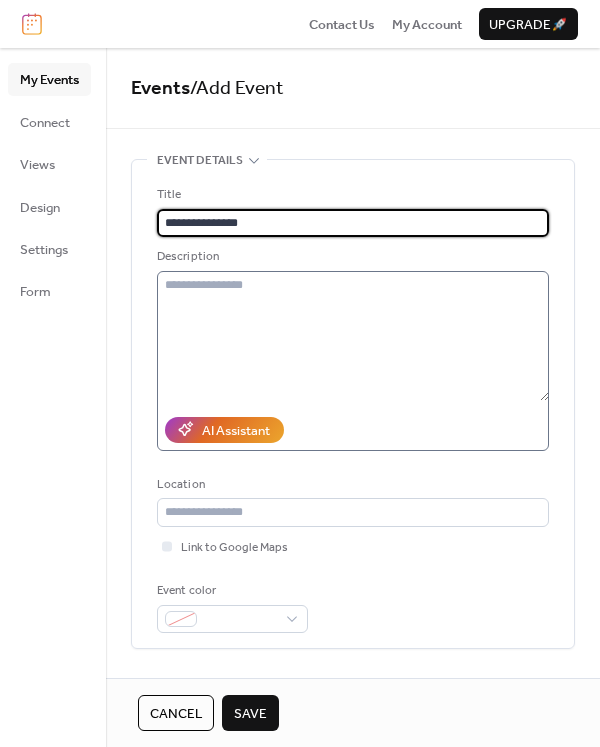 type on "**********" 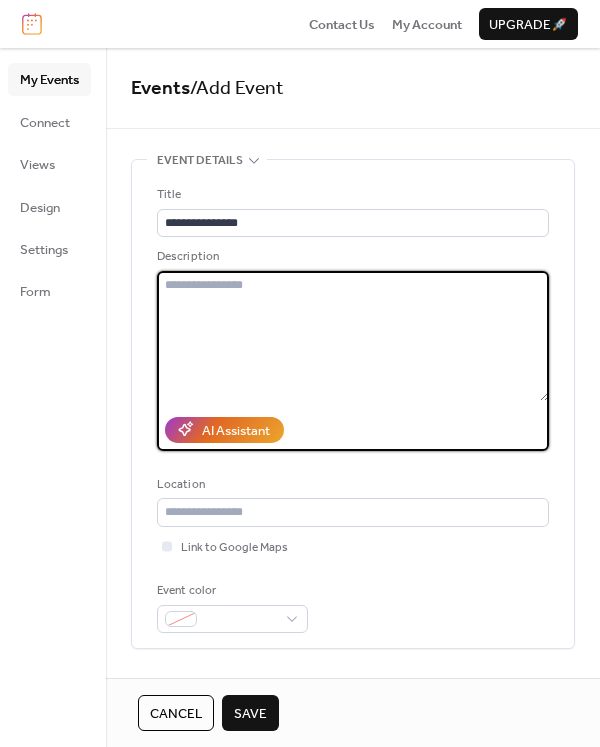 click at bounding box center [353, 336] 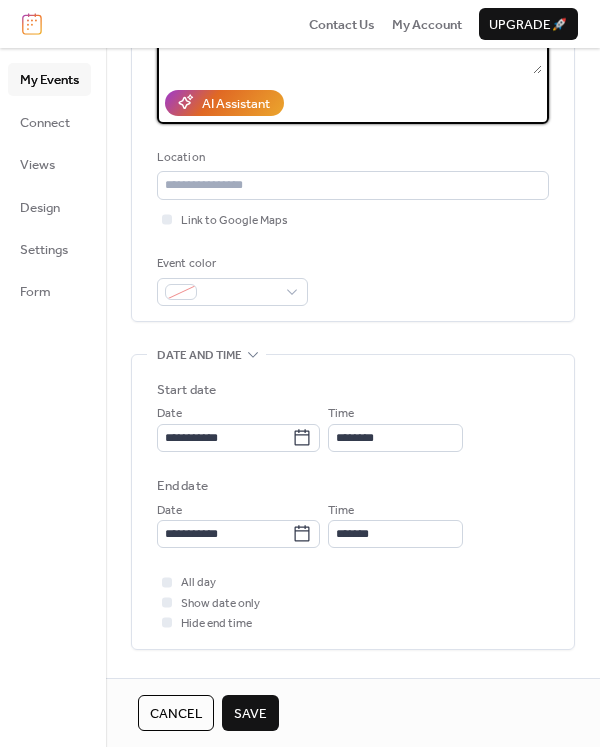 scroll, scrollTop: 340, scrollLeft: 0, axis: vertical 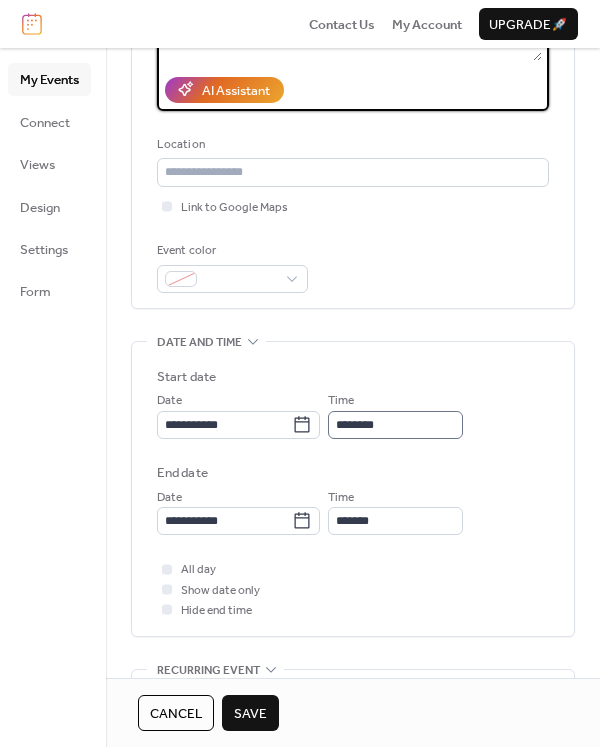 type on "**********" 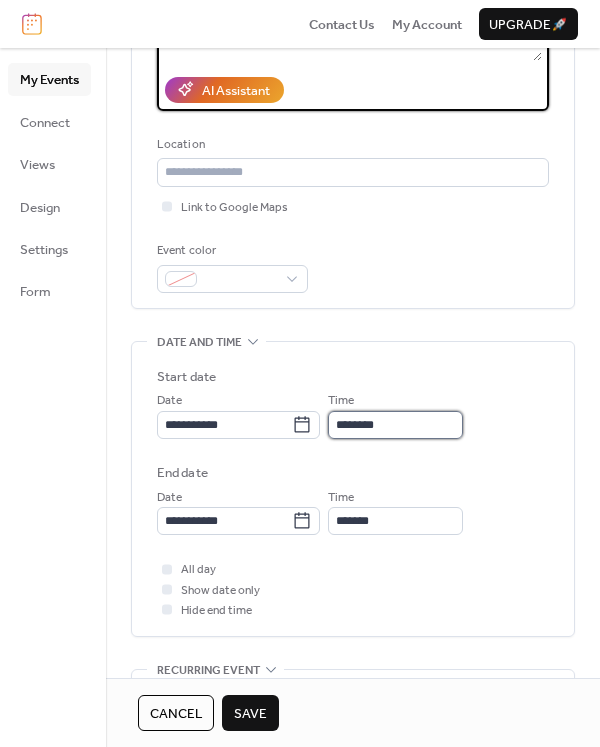 click on "********" at bounding box center (395, 425) 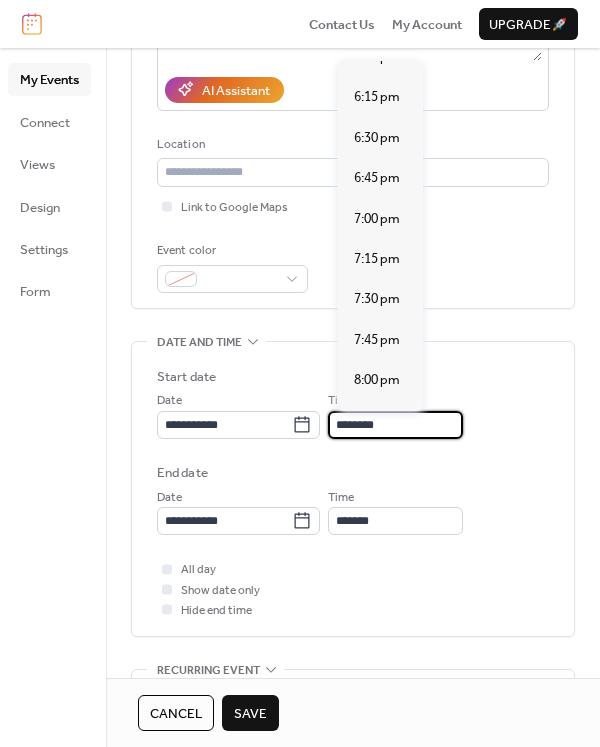 scroll, scrollTop: 2935, scrollLeft: 0, axis: vertical 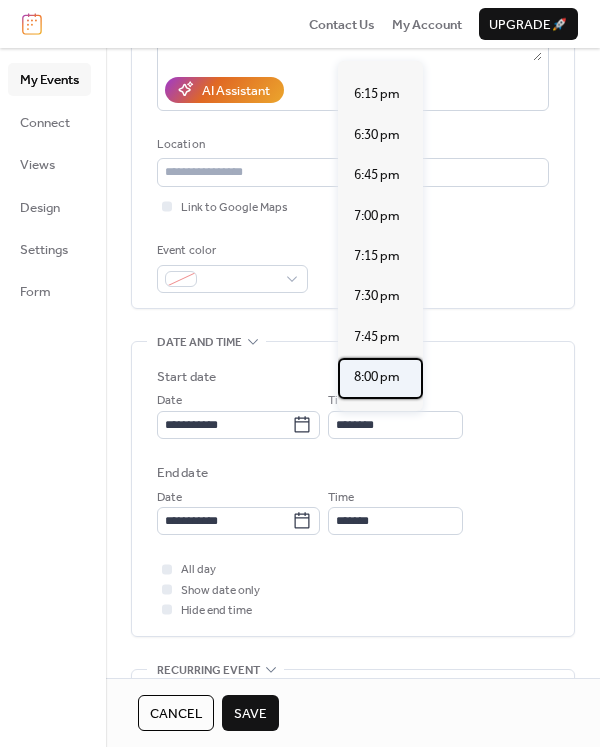 click on "8:00 pm" at bounding box center [380, 378] 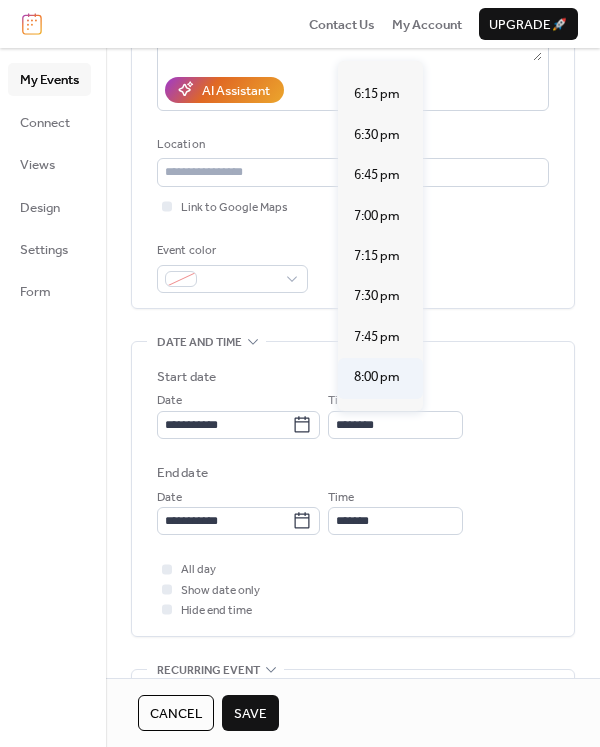 type on "*******" 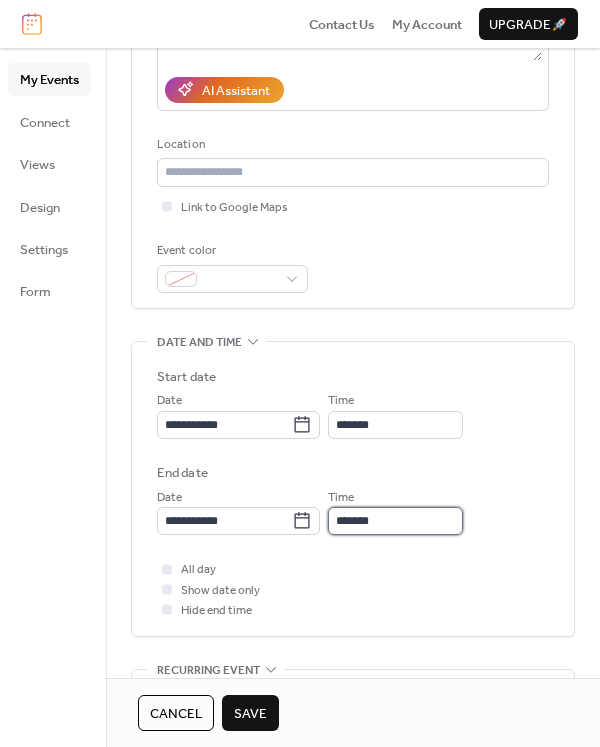 click on "*******" at bounding box center (395, 521) 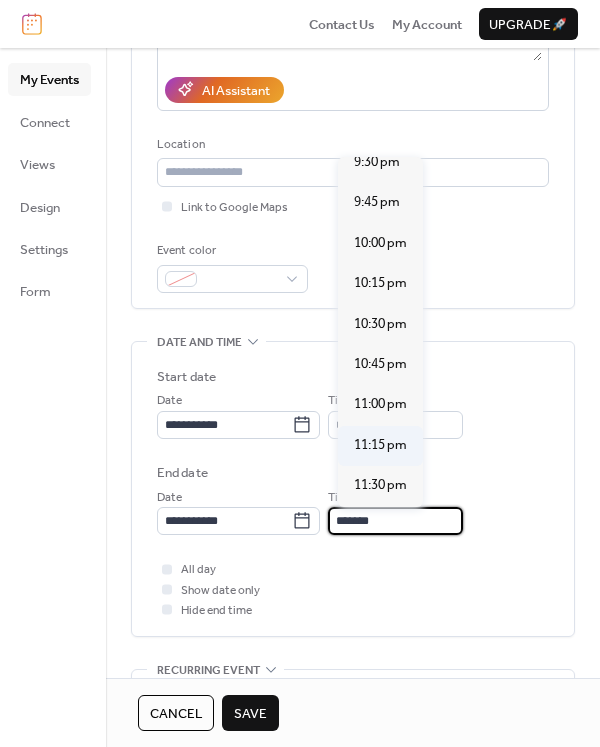scroll, scrollTop: 248, scrollLeft: 0, axis: vertical 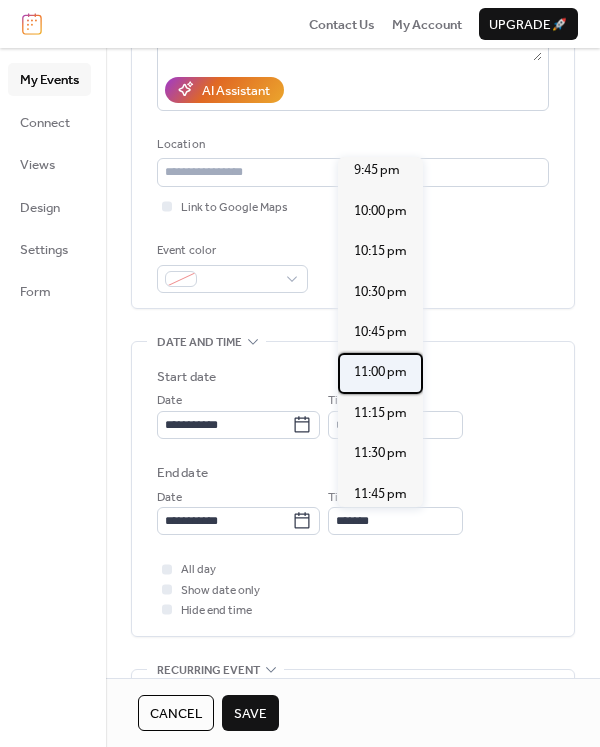 click on "11:00 pm" at bounding box center (380, 372) 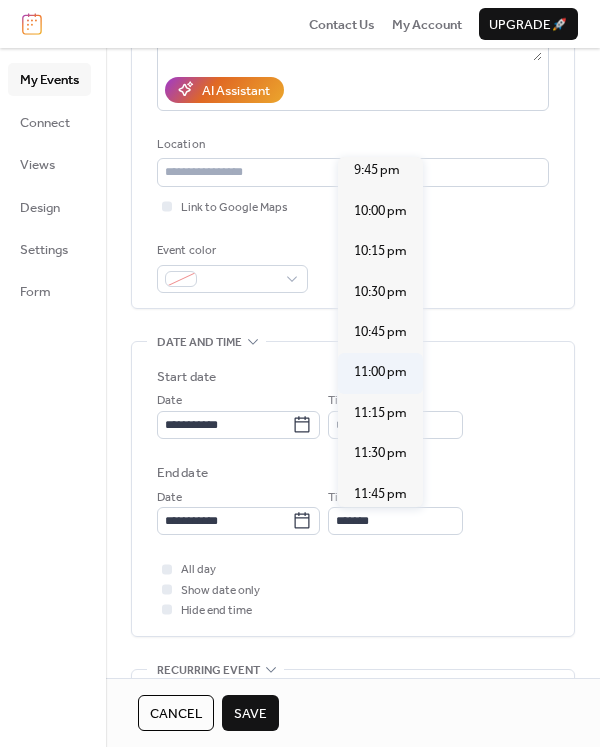 type on "********" 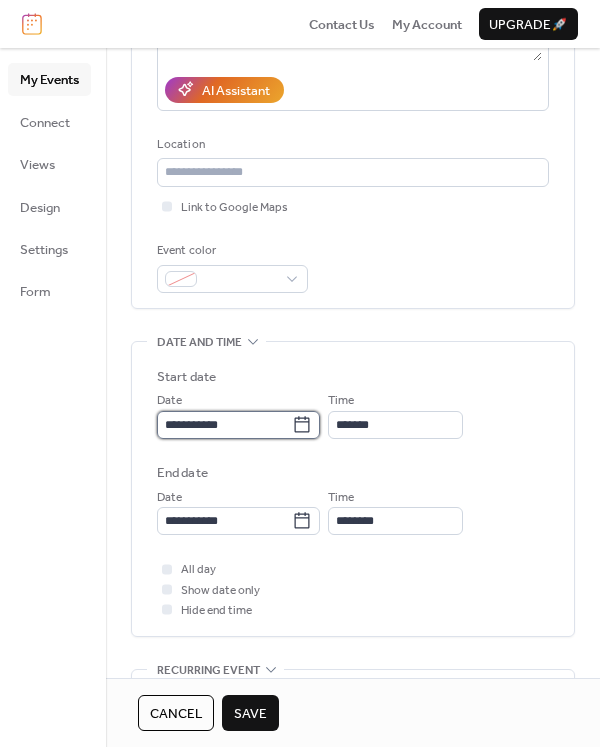 click on "**********" at bounding box center (224, 425) 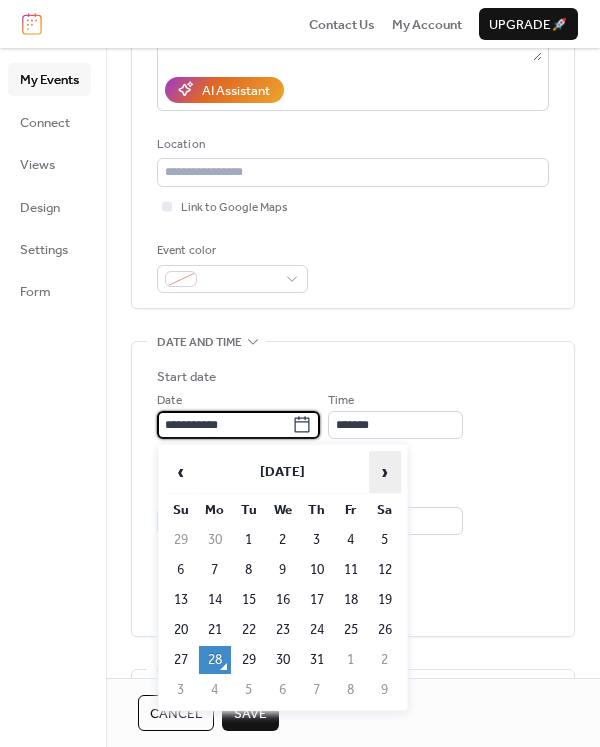 click on "›" at bounding box center [385, 472] 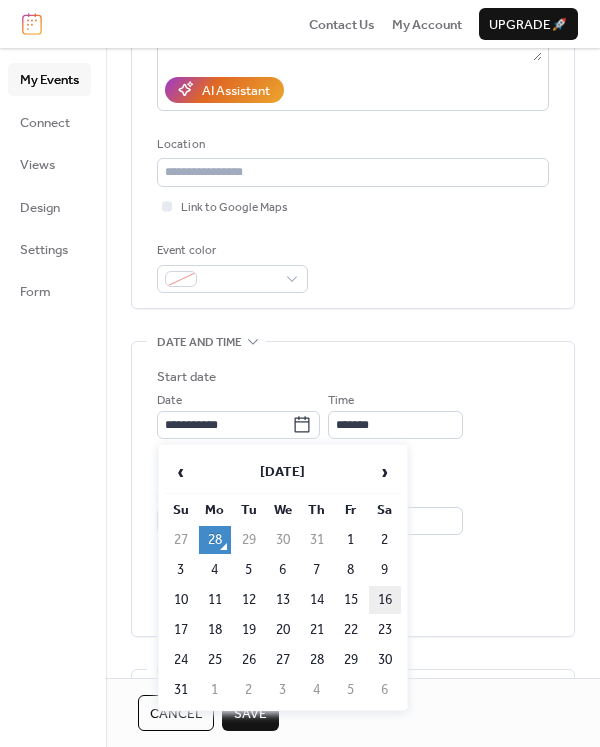 click on "16" at bounding box center (385, 600) 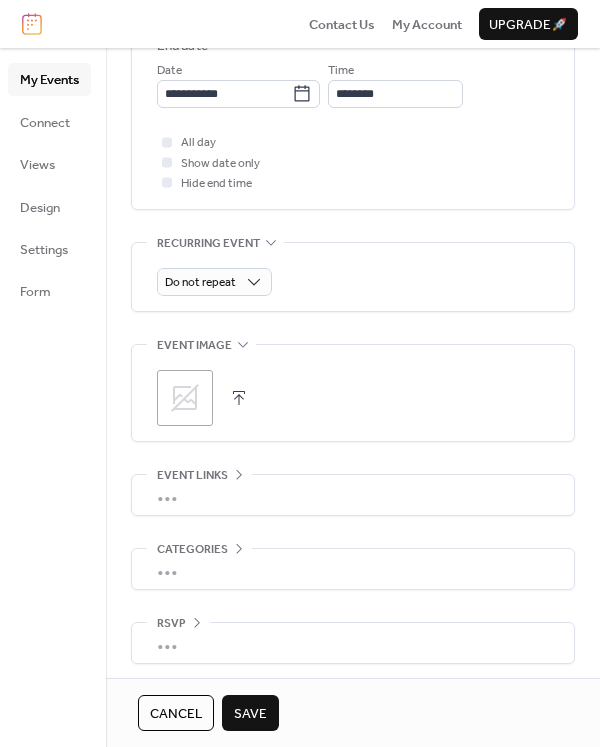 scroll, scrollTop: 773, scrollLeft: 0, axis: vertical 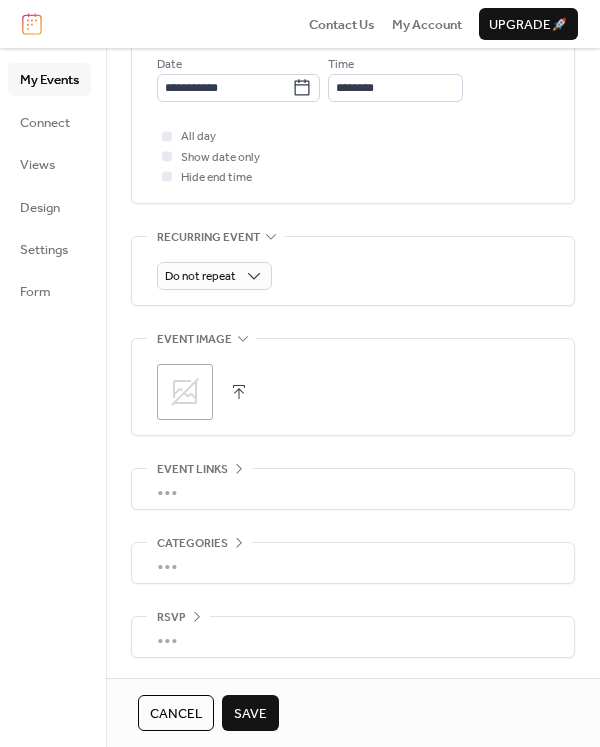 click at bounding box center [239, 392] 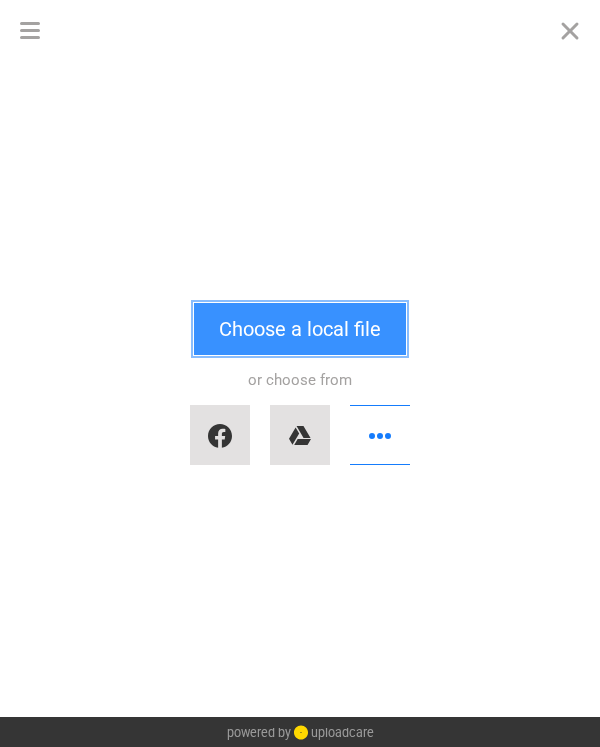 click on "Choose a local file" at bounding box center [300, 329] 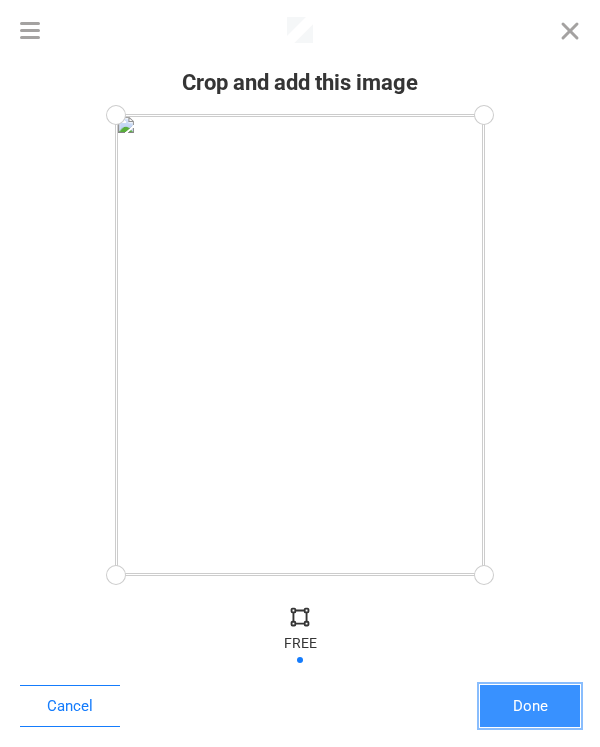 click on "Done" at bounding box center (530, 706) 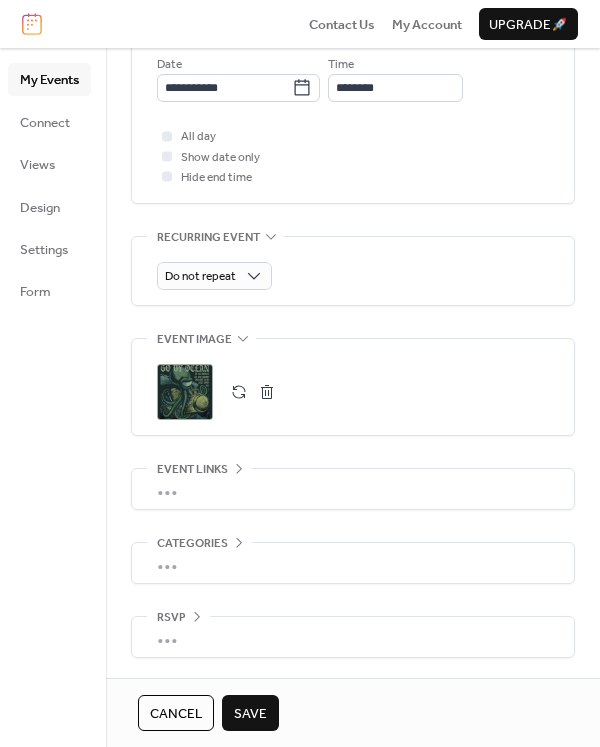 click on "Save" at bounding box center (250, 713) 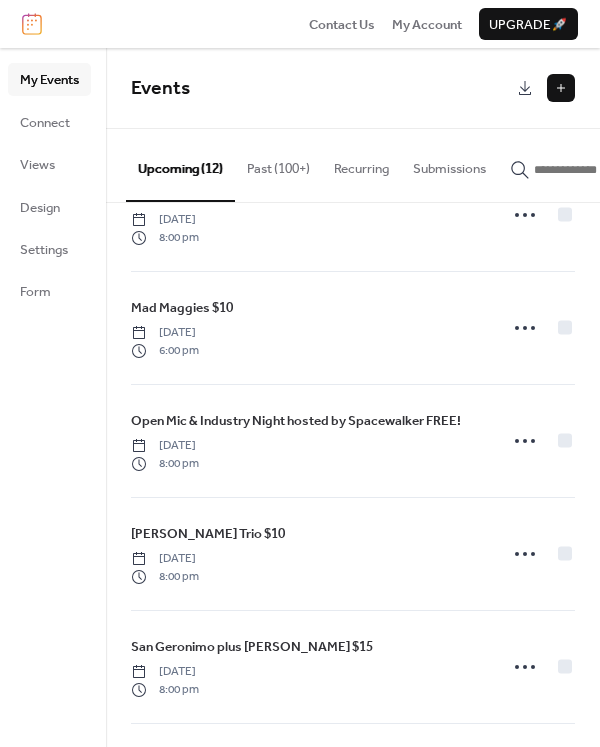 scroll, scrollTop: 858, scrollLeft: 0, axis: vertical 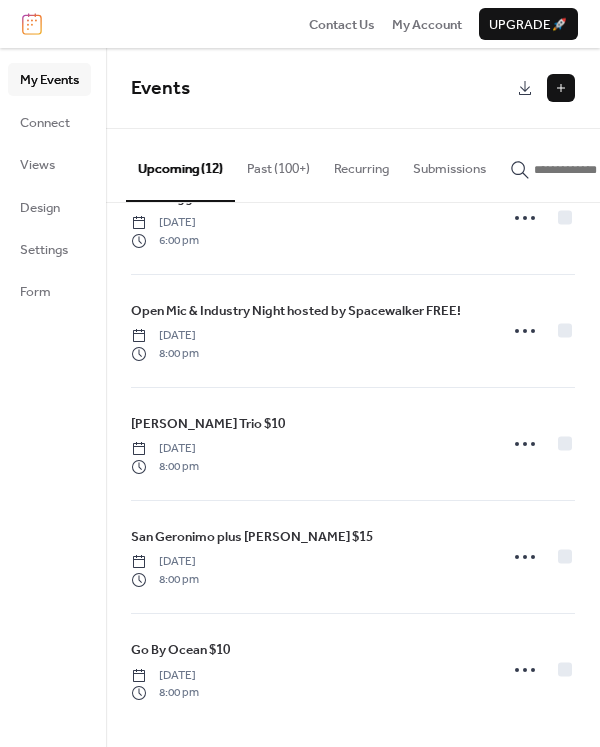 click at bounding box center [561, 88] 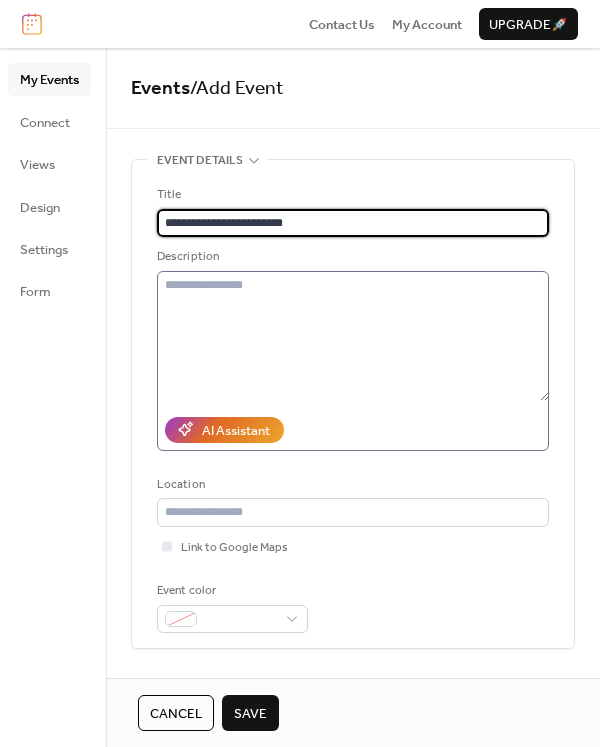 type on "**********" 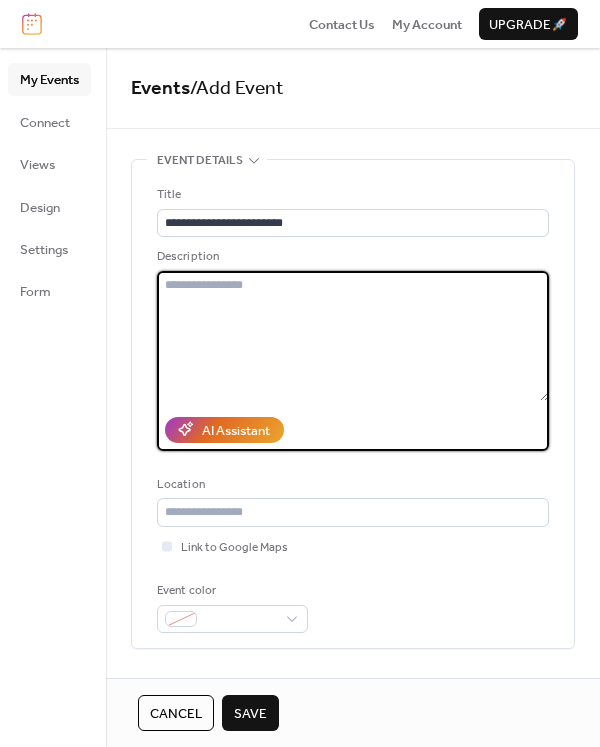 click at bounding box center (353, 336) 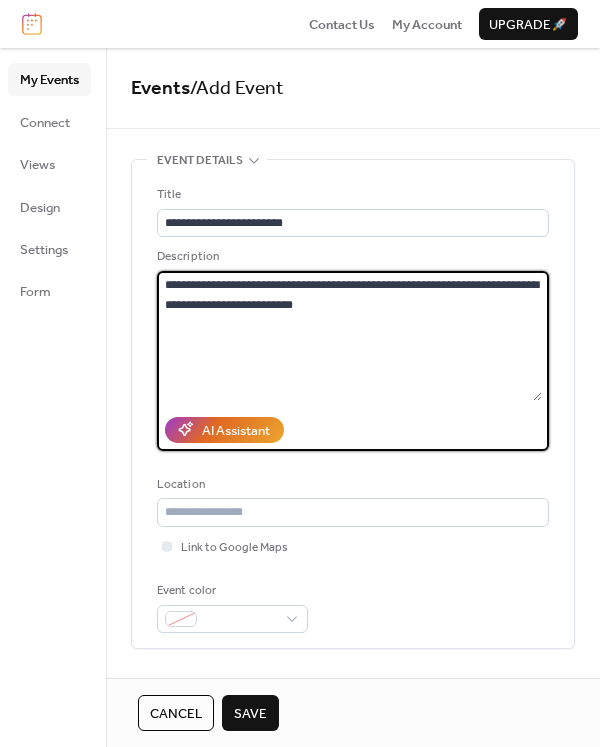 click on "**********" at bounding box center (349, 336) 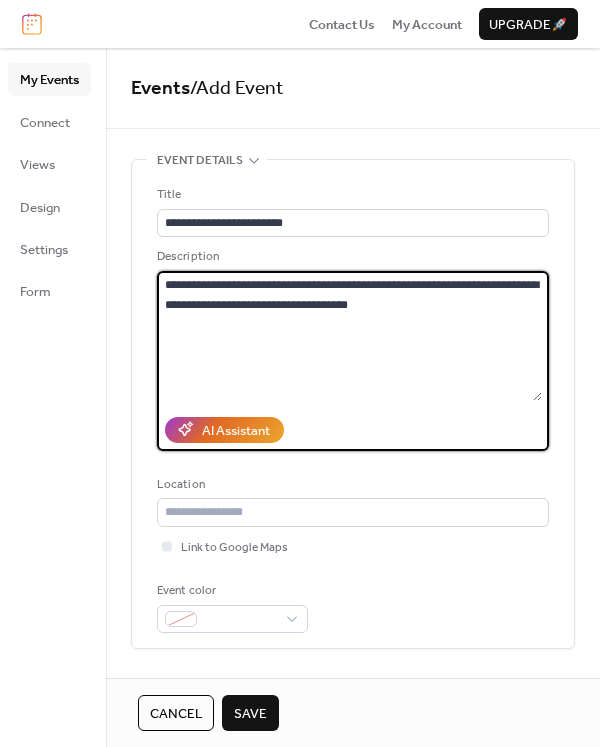 click on "**********" at bounding box center [349, 336] 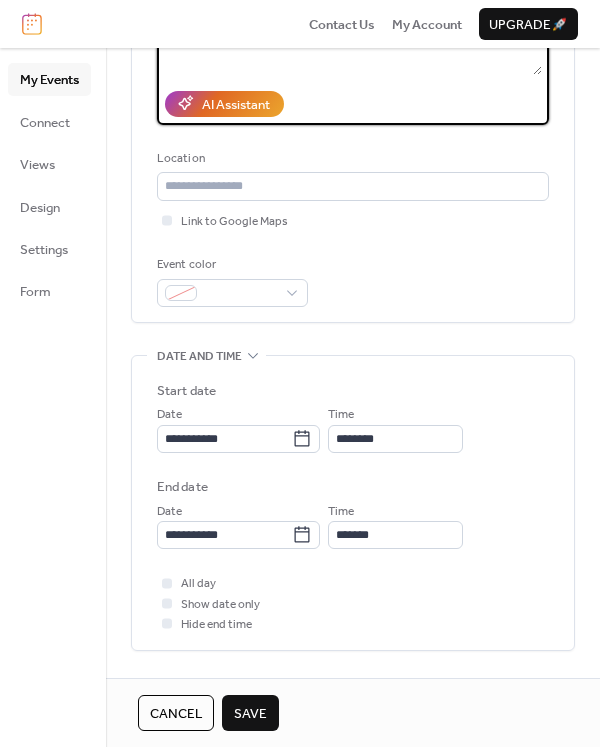 scroll, scrollTop: 347, scrollLeft: 0, axis: vertical 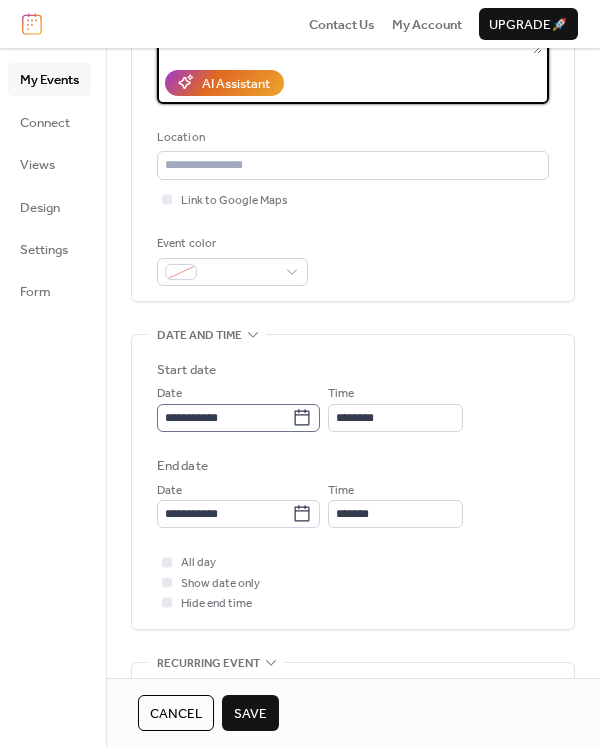 type on "**********" 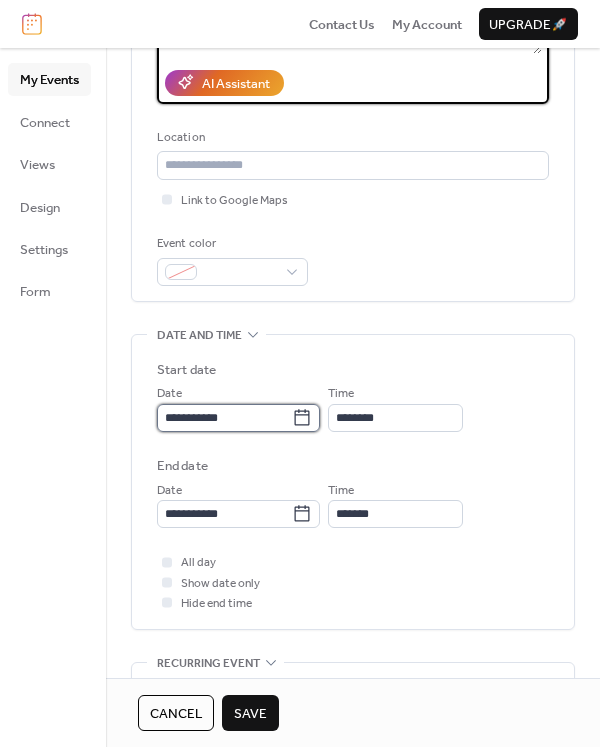 click on "**********" at bounding box center (224, 418) 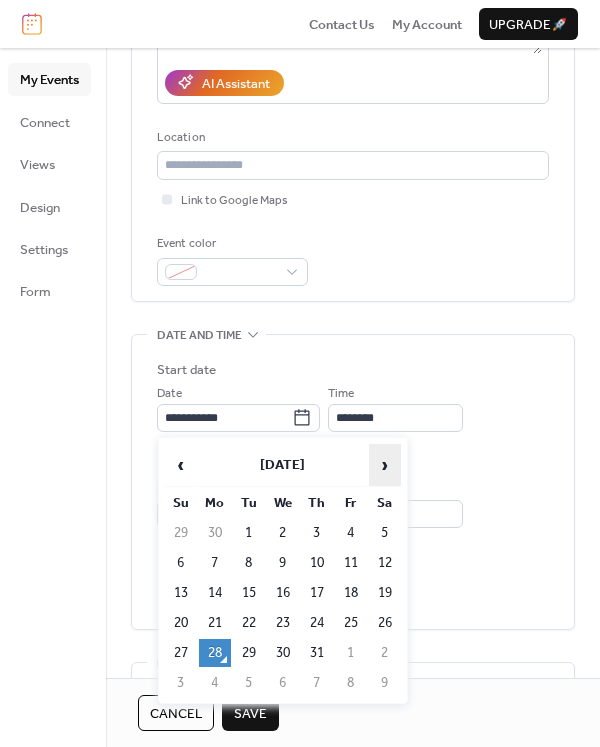 click on "›" at bounding box center [385, 465] 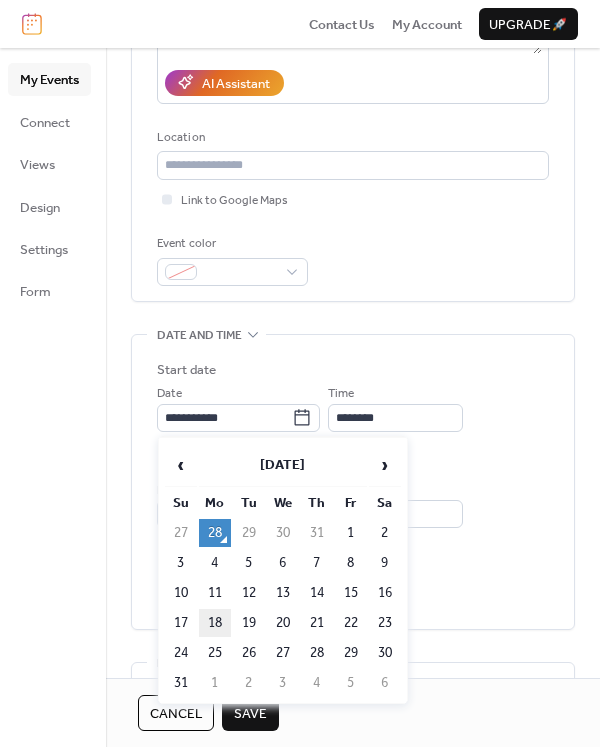 click on "18" at bounding box center (215, 623) 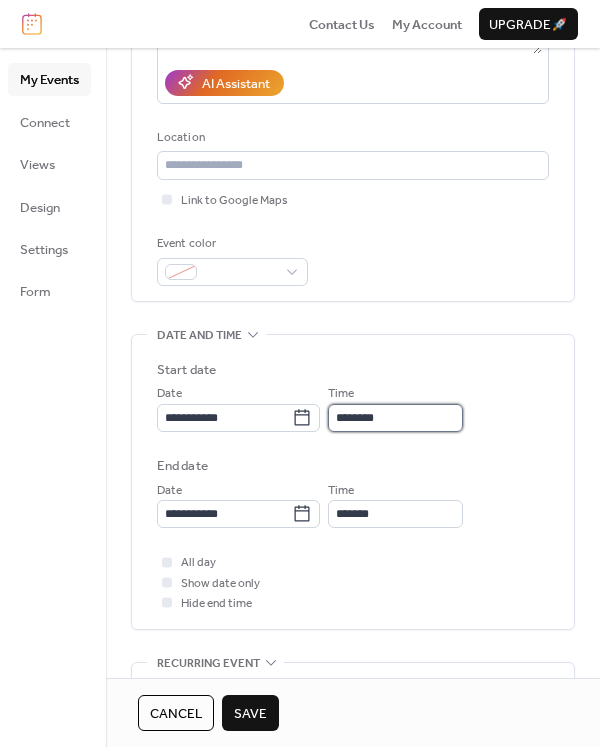 click on "********" at bounding box center [395, 418] 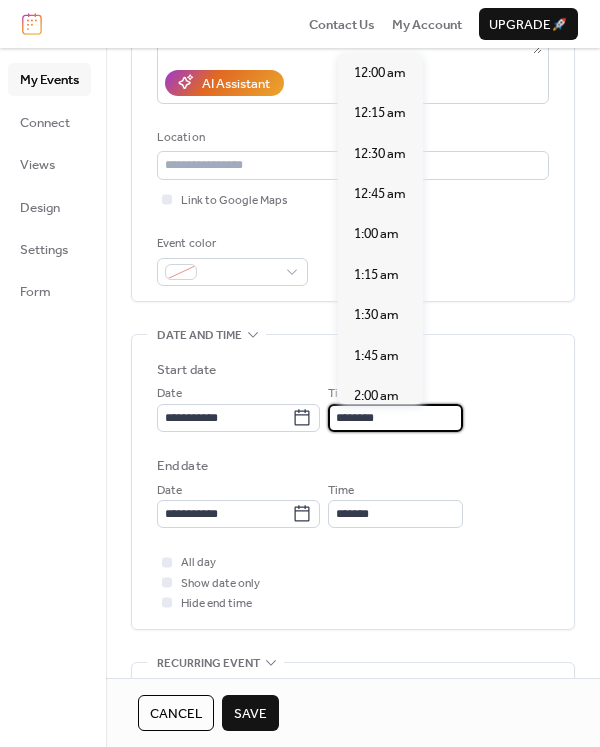 scroll, scrollTop: 1915, scrollLeft: 0, axis: vertical 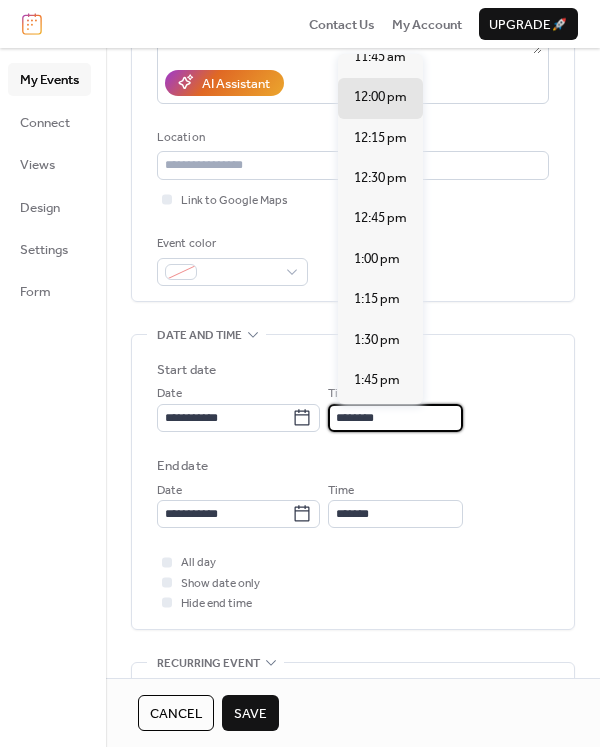 click on "********" at bounding box center [395, 418] 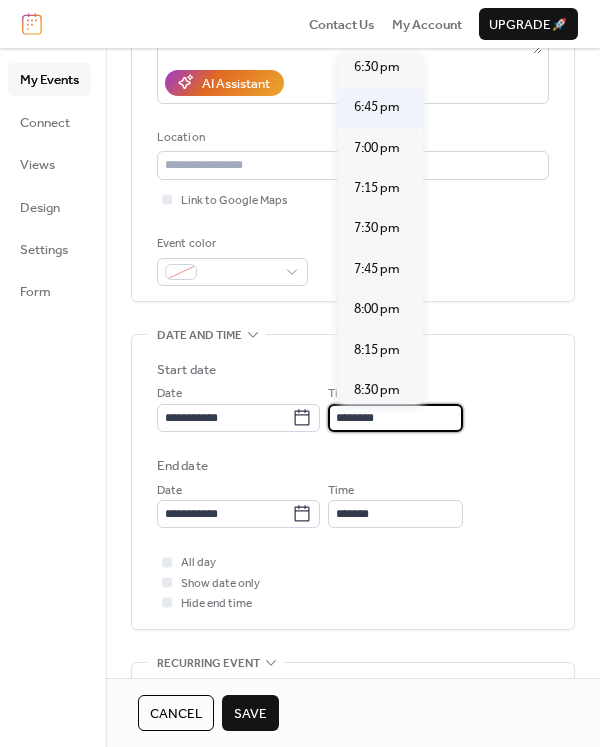 scroll, scrollTop: 2994, scrollLeft: 0, axis: vertical 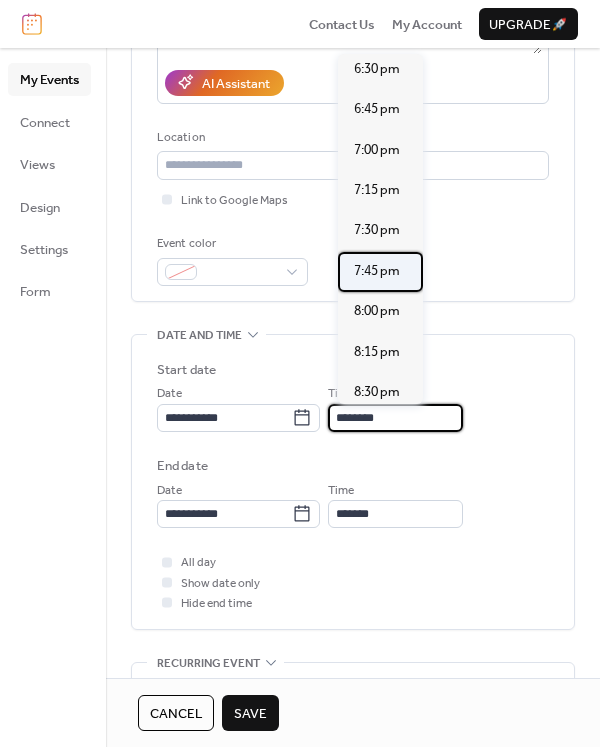 click on "7:45 pm" at bounding box center [380, 272] 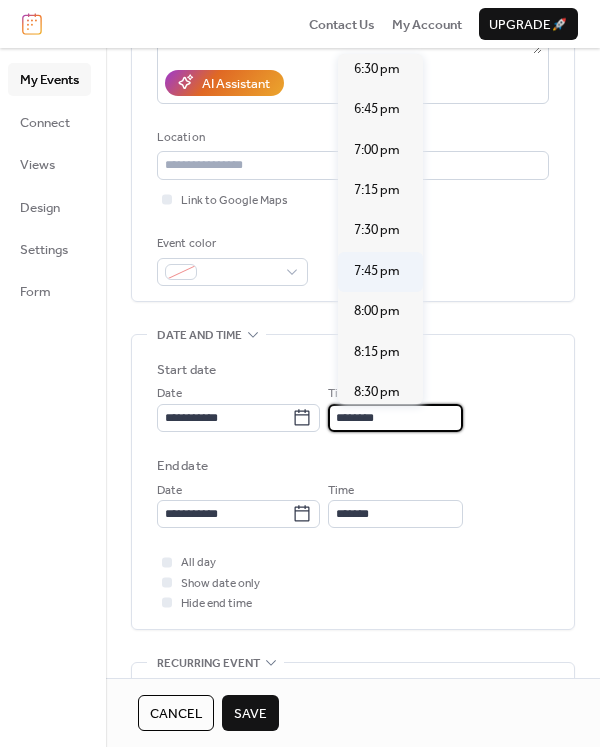 type on "*******" 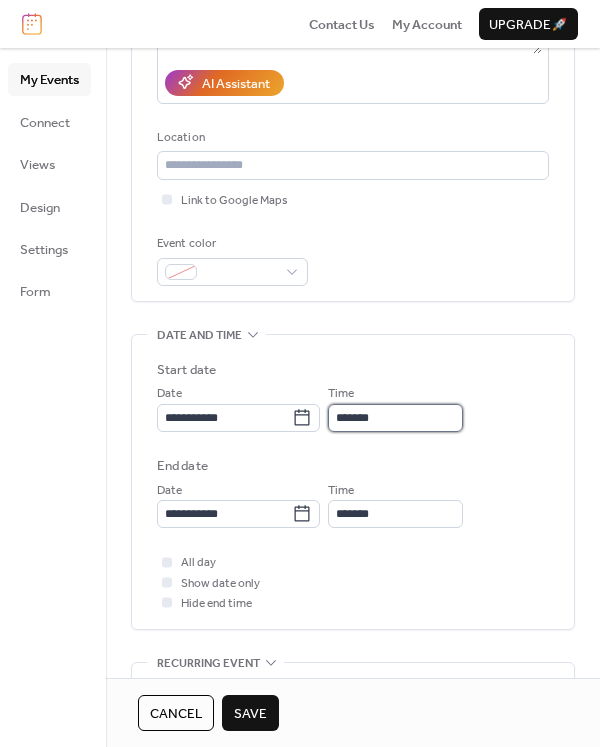 click on "*******" at bounding box center (395, 418) 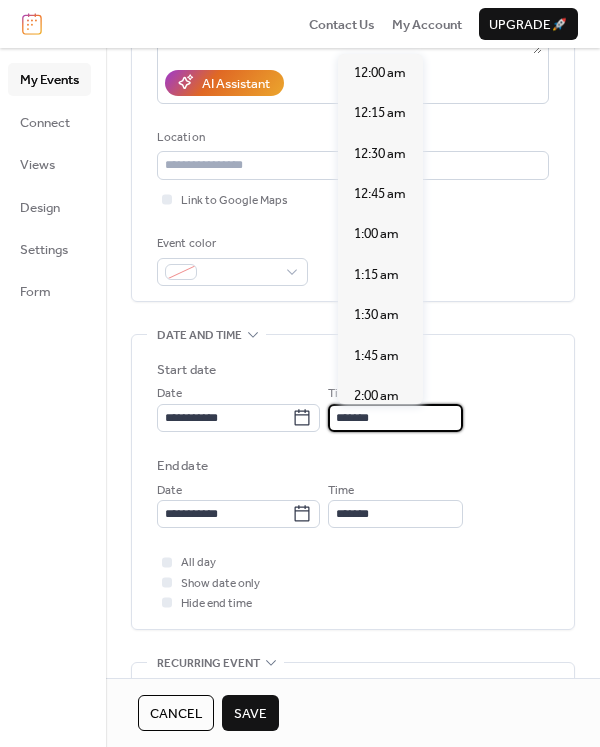 scroll, scrollTop: 3152, scrollLeft: 0, axis: vertical 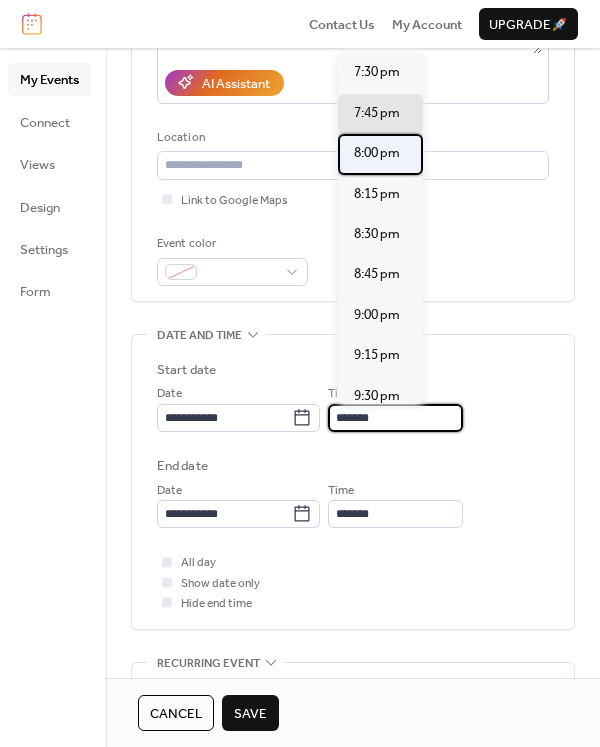 click on "8:00 pm" at bounding box center (377, 153) 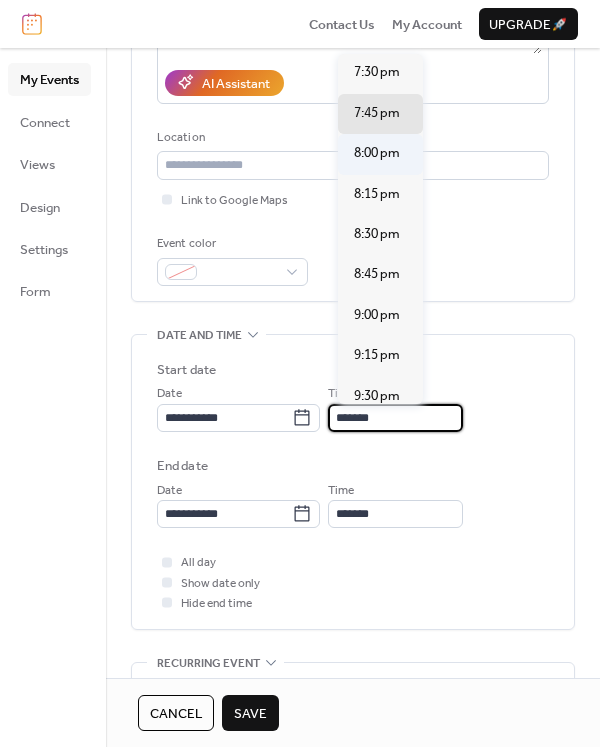type on "*******" 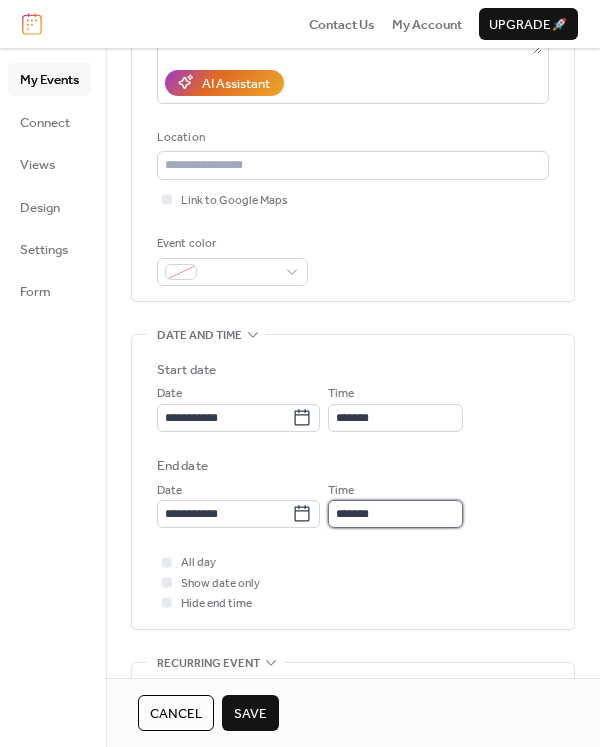 click on "*******" at bounding box center [395, 514] 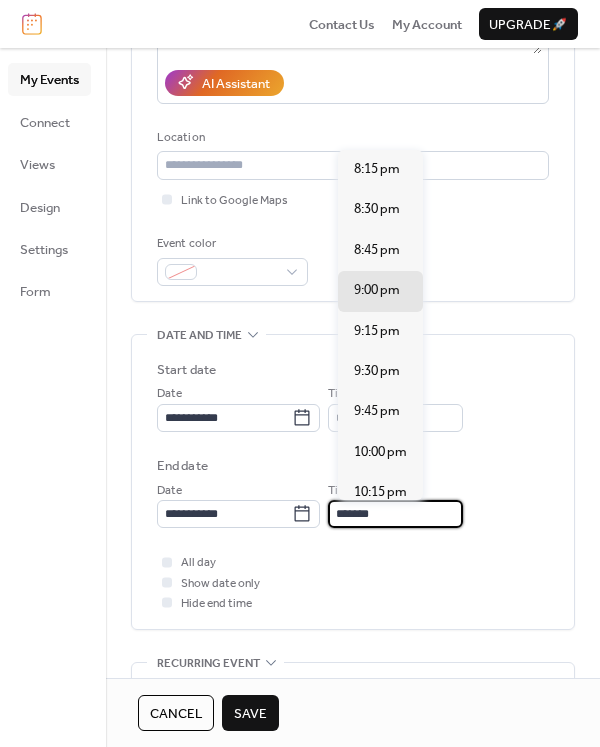 click on "*******" at bounding box center [395, 514] 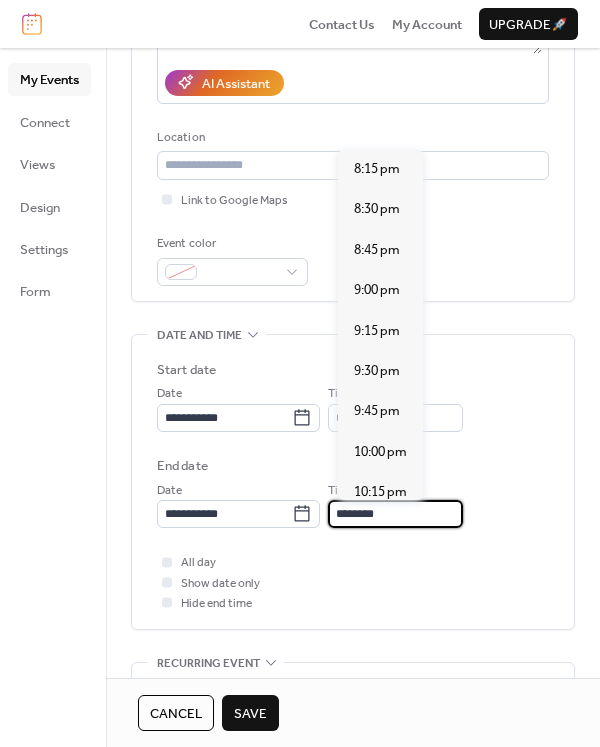 scroll, scrollTop: 248, scrollLeft: 0, axis: vertical 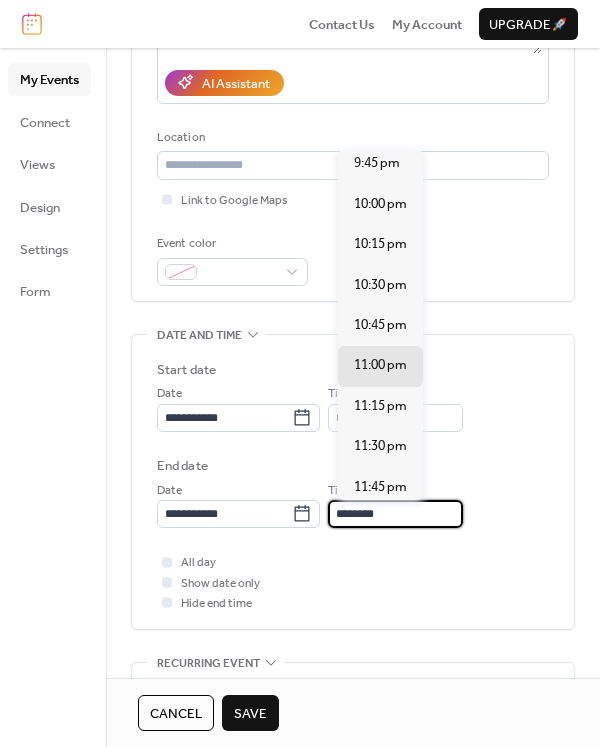 type on "********" 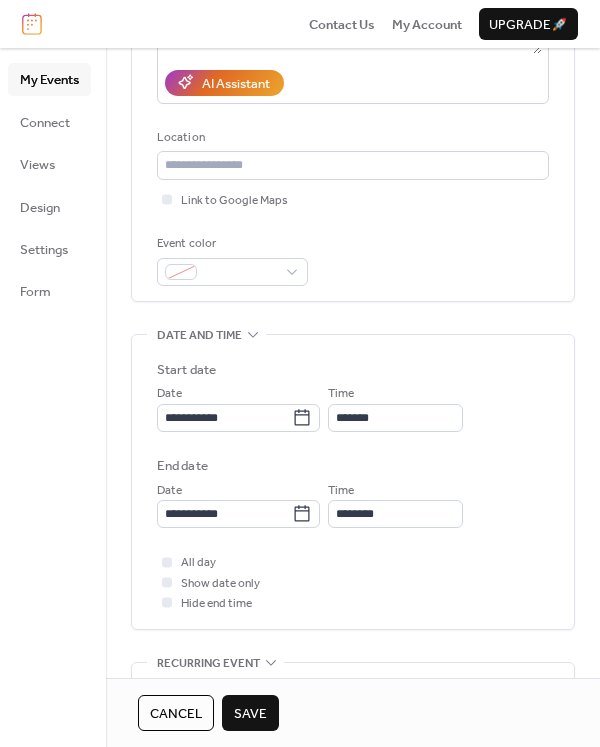 click on "All day Show date only Hide end time" at bounding box center (353, 582) 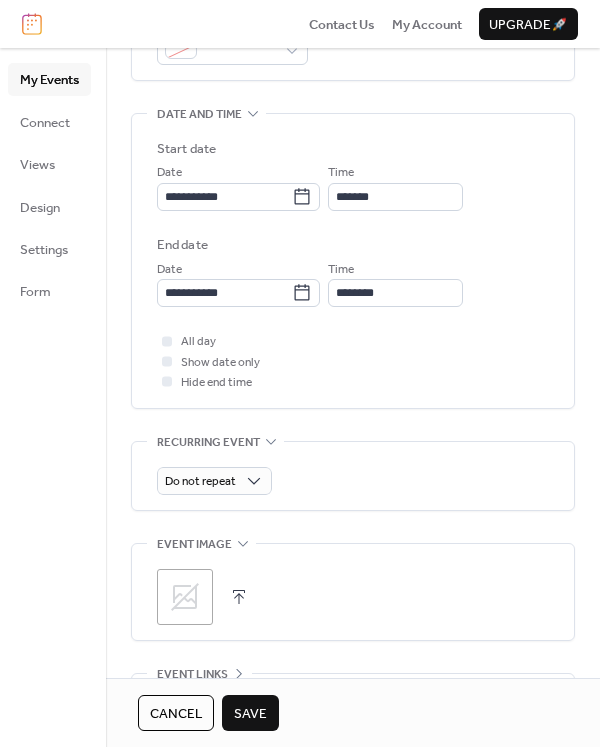 scroll, scrollTop: 575, scrollLeft: 0, axis: vertical 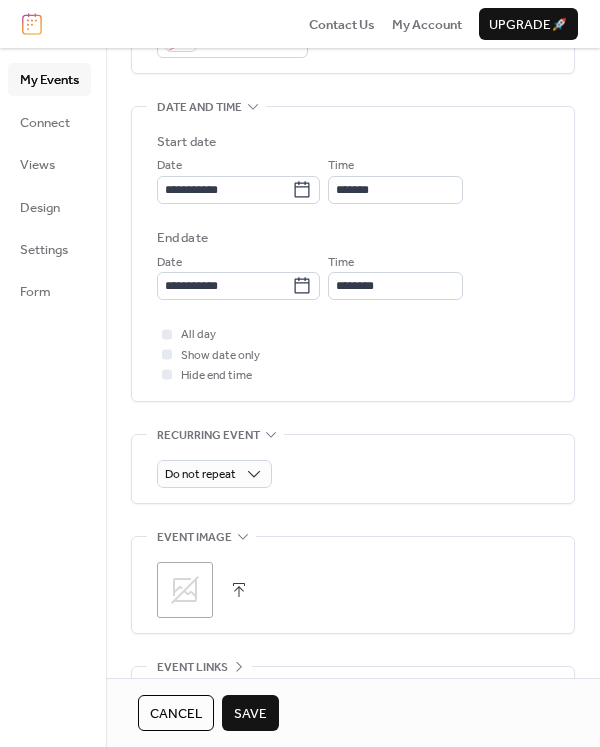 click at bounding box center [239, 590] 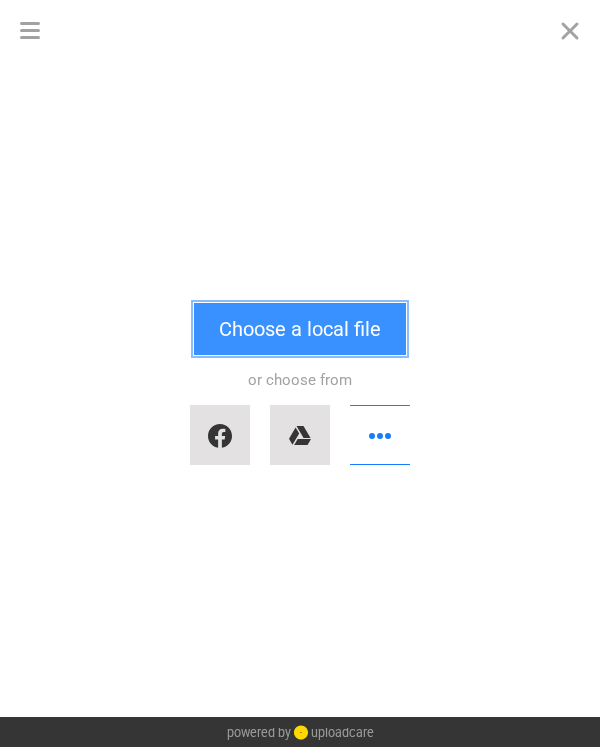 click on "Choose a local file" at bounding box center (300, 329) 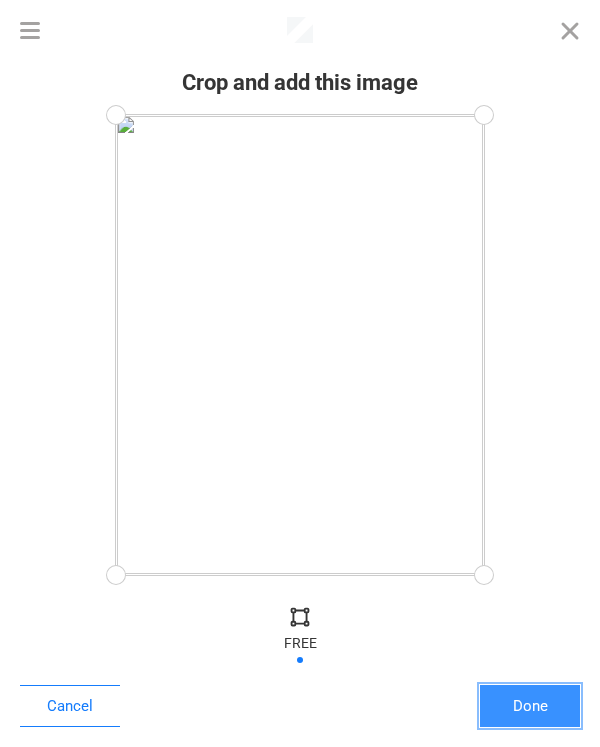 click on "Done" at bounding box center [530, 706] 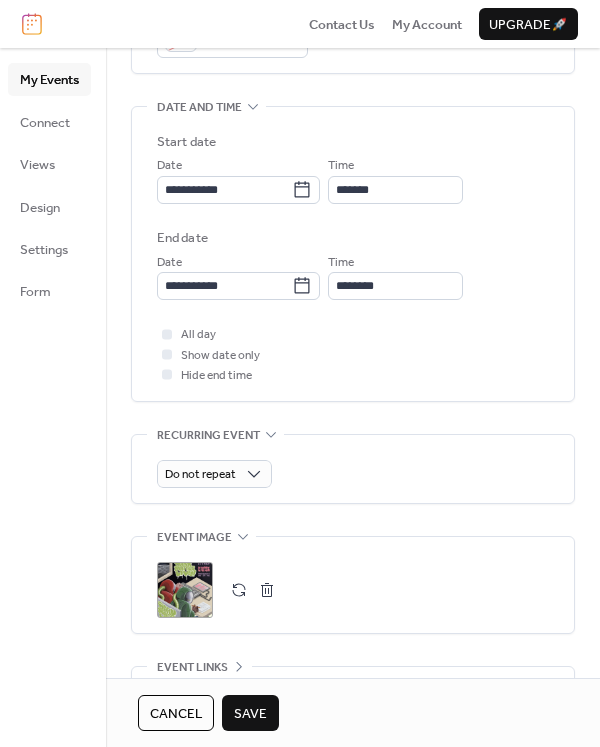 click on "Save" at bounding box center [250, 713] 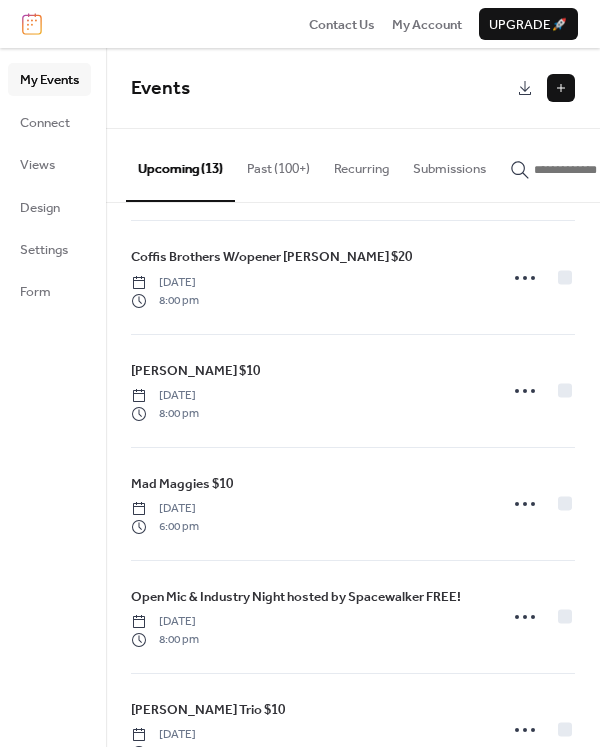 scroll, scrollTop: 971, scrollLeft: 0, axis: vertical 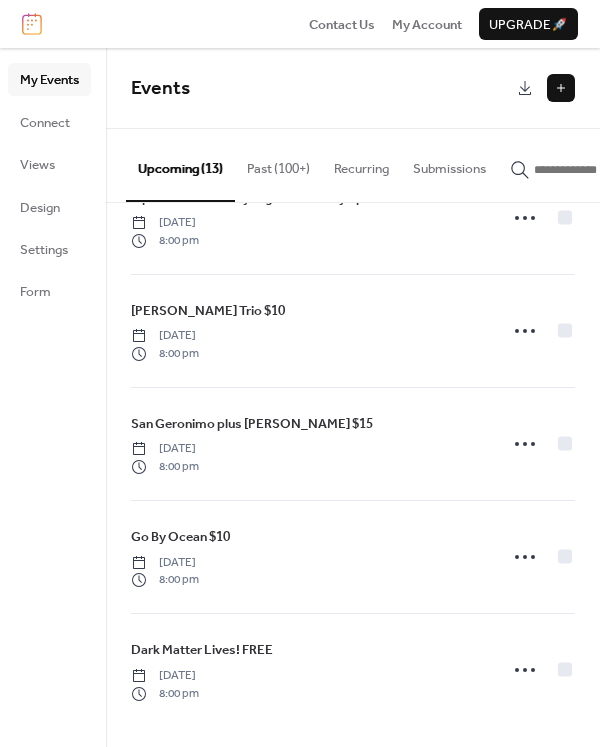 click at bounding box center [561, 88] 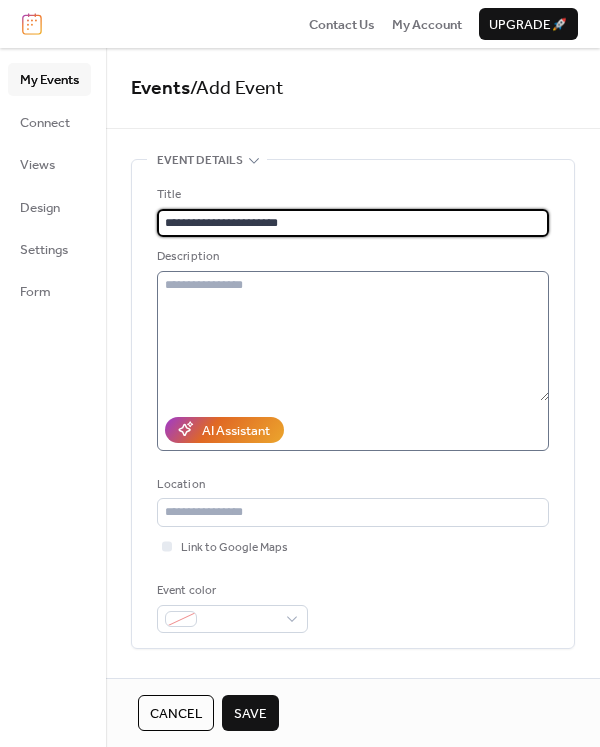 type on "**********" 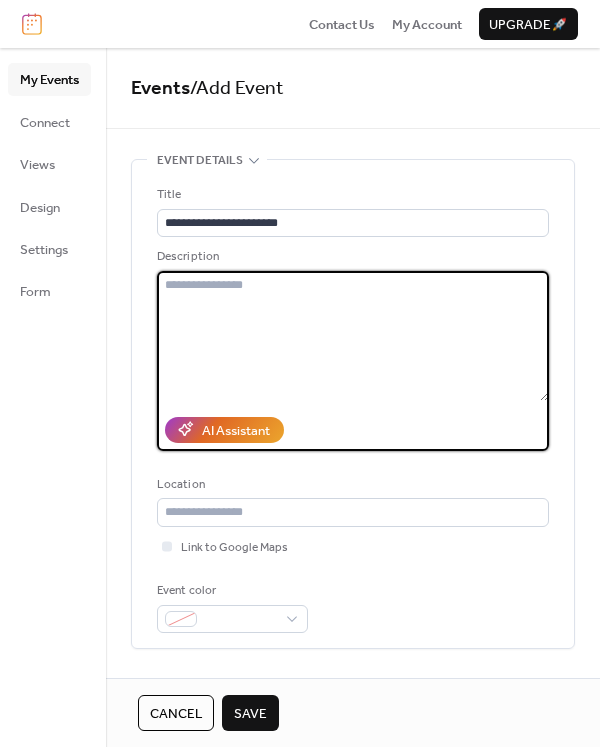 click at bounding box center (353, 336) 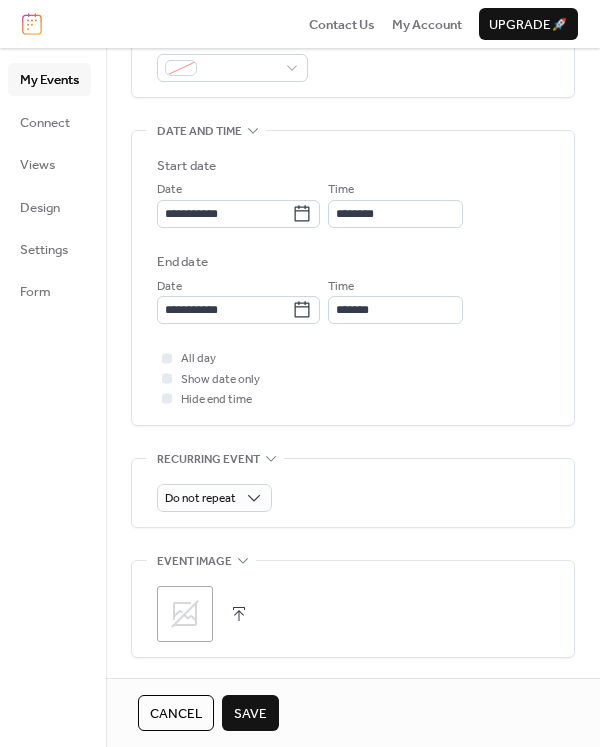 scroll, scrollTop: 554, scrollLeft: 0, axis: vertical 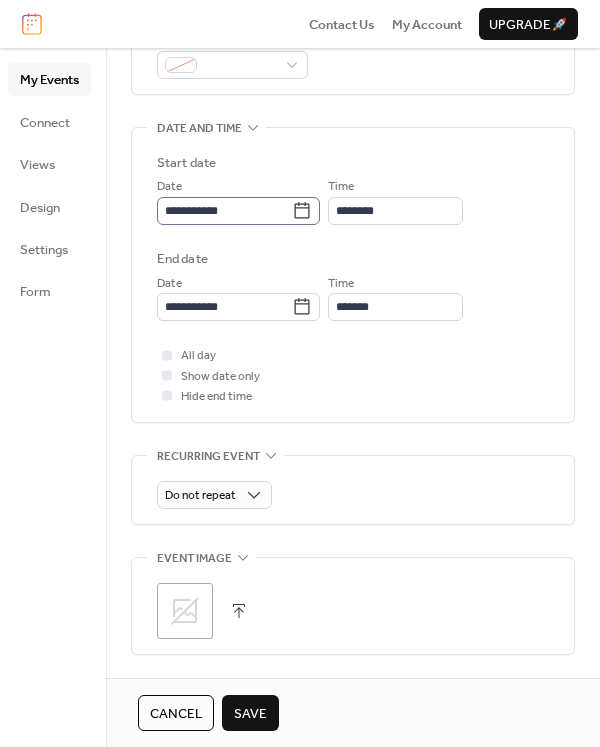 type on "**********" 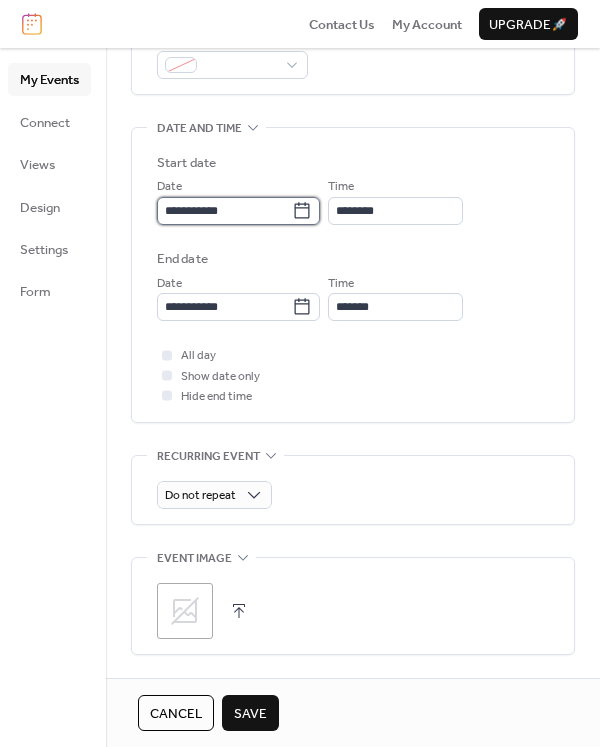 click on "**********" at bounding box center (224, 211) 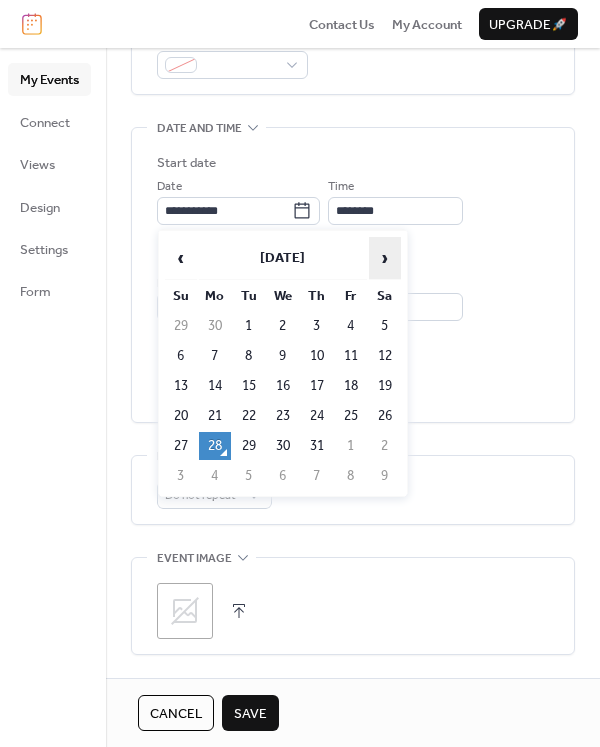 click on "›" at bounding box center [385, 258] 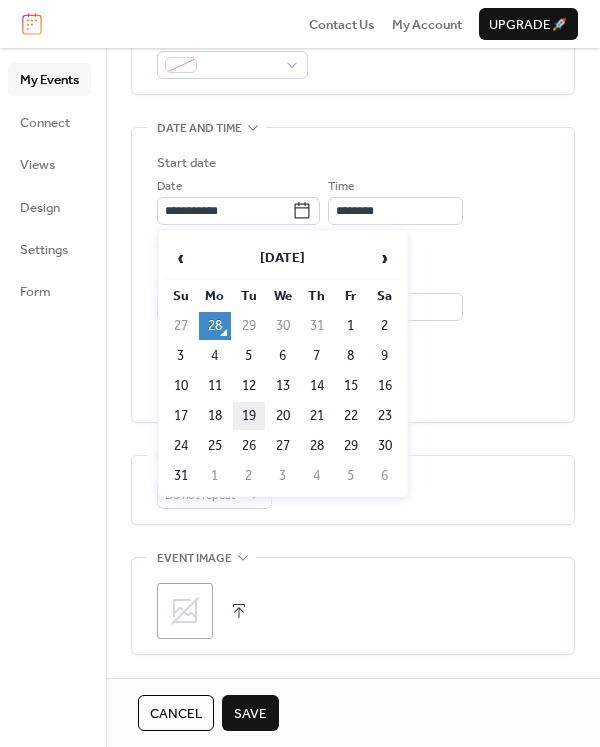 click on "19" at bounding box center (249, 416) 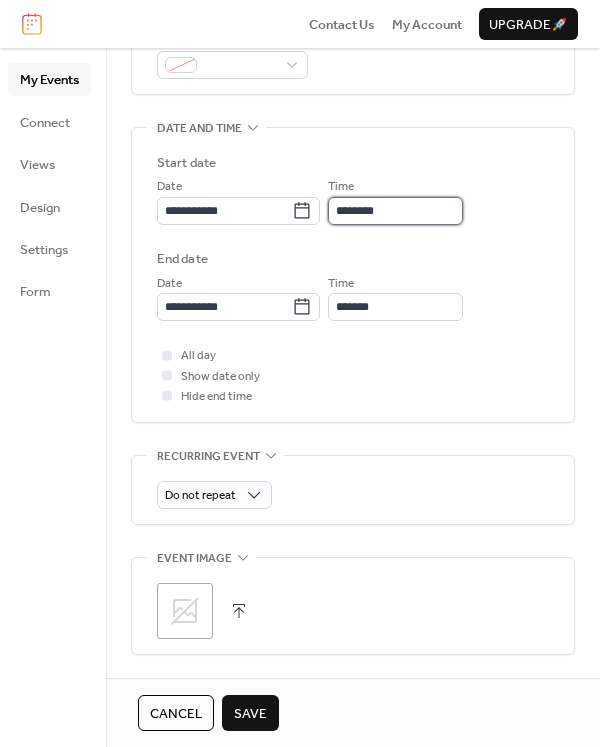 click on "********" at bounding box center [395, 211] 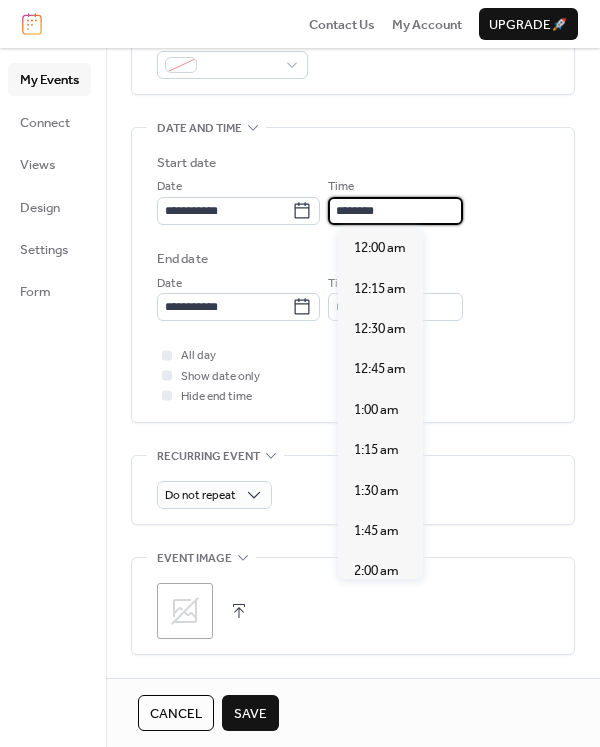 scroll, scrollTop: 1915, scrollLeft: 0, axis: vertical 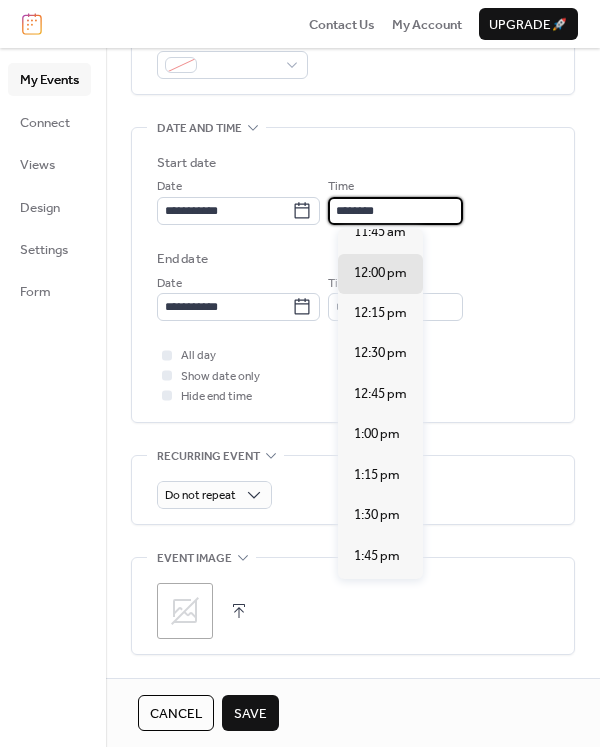 click on "********" at bounding box center [395, 211] 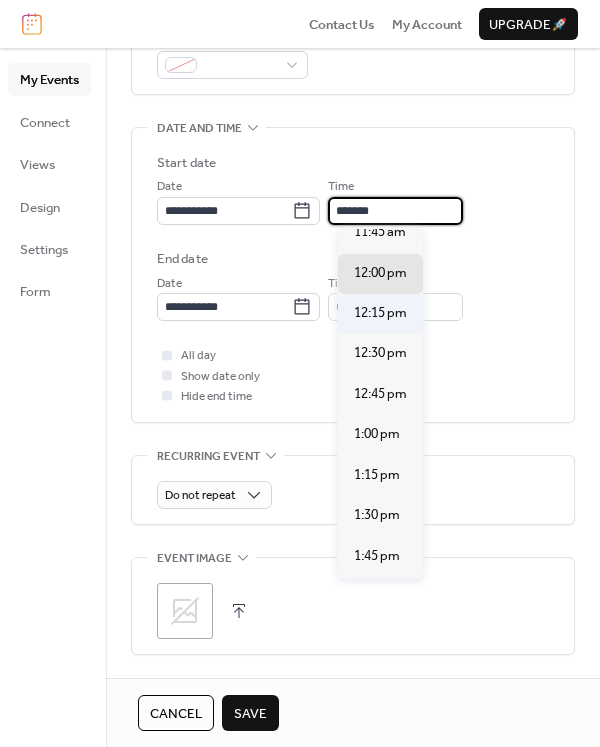 scroll, scrollTop: 3192, scrollLeft: 0, axis: vertical 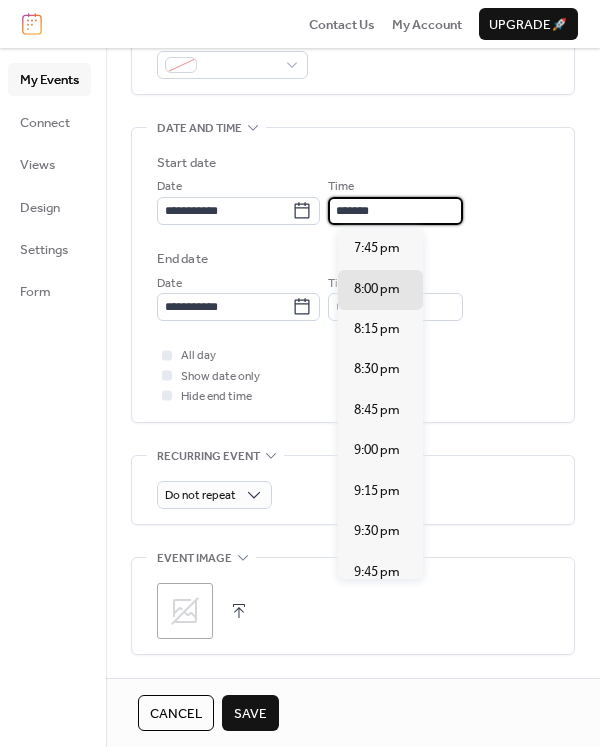 type on "*******" 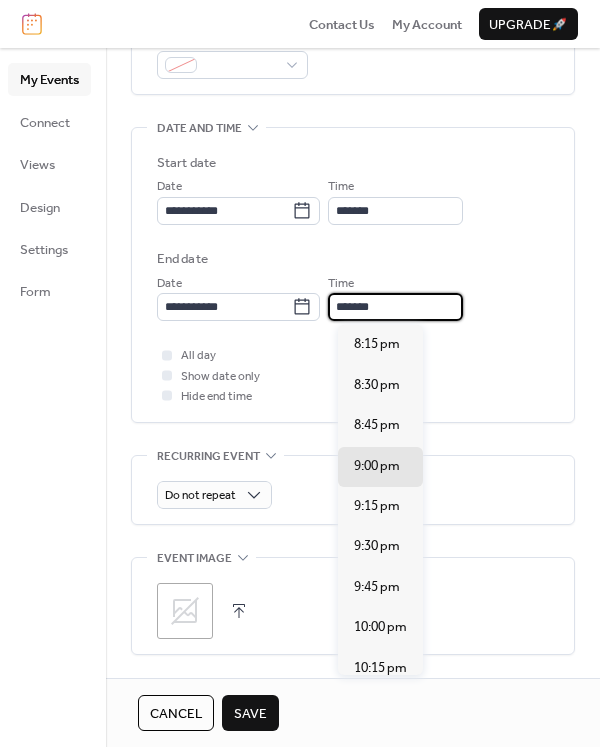 click on "*******" at bounding box center [395, 307] 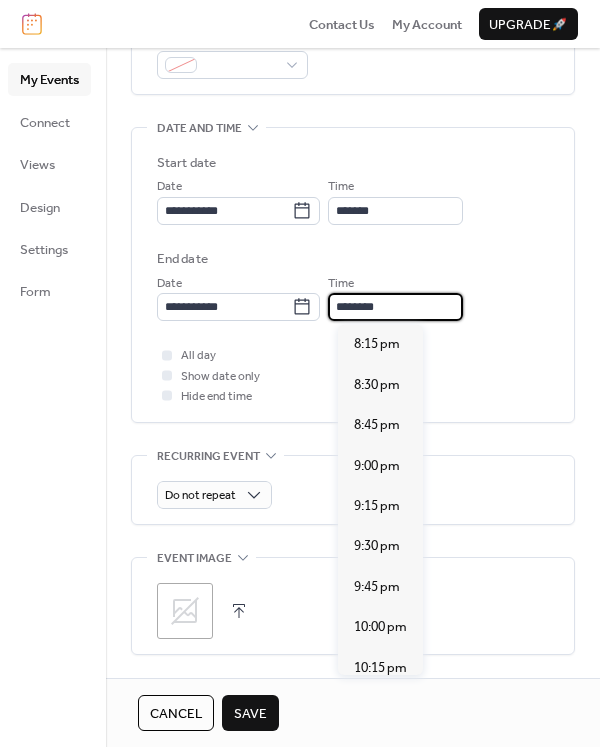scroll, scrollTop: 248, scrollLeft: 0, axis: vertical 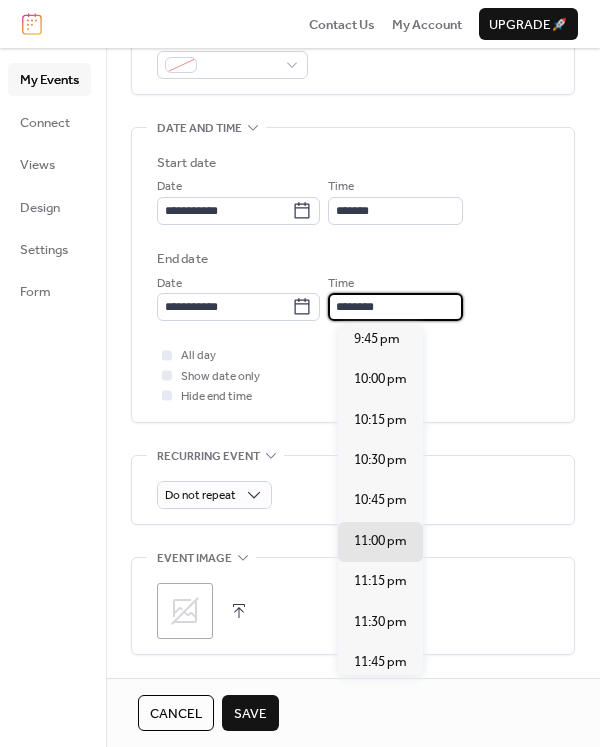 type on "********" 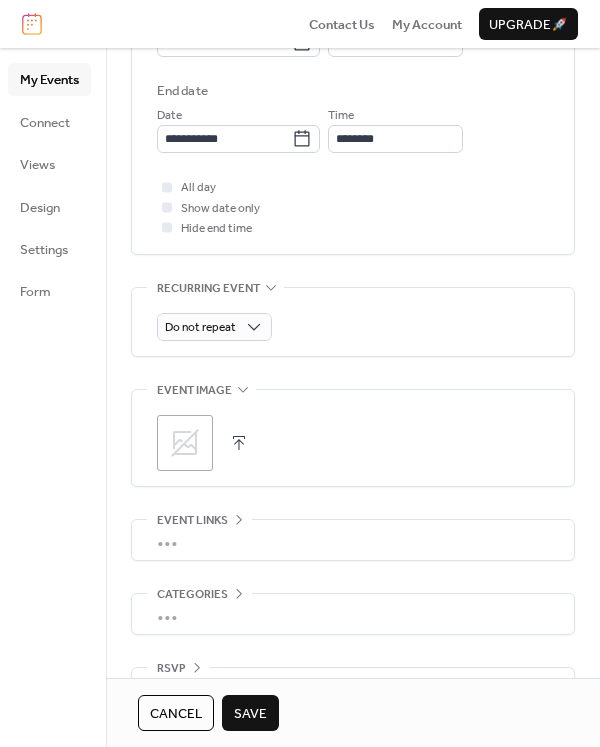scroll, scrollTop: 773, scrollLeft: 0, axis: vertical 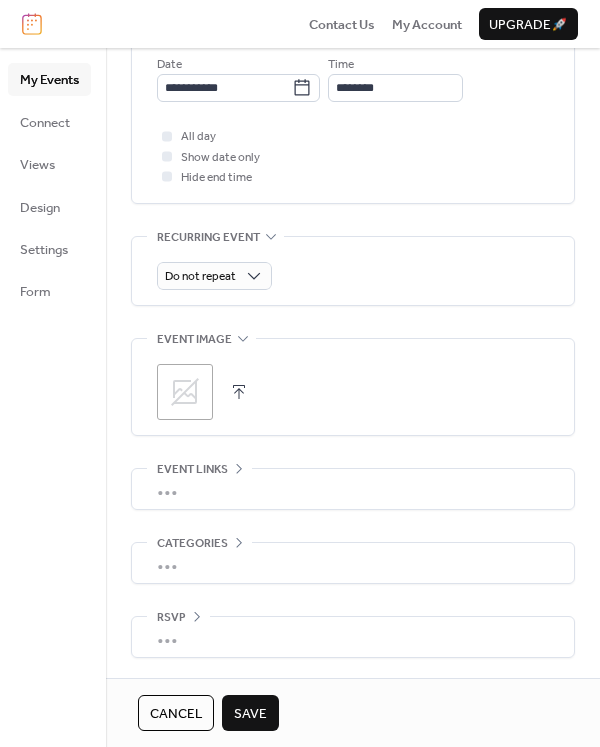 click on "Save" at bounding box center (250, 714) 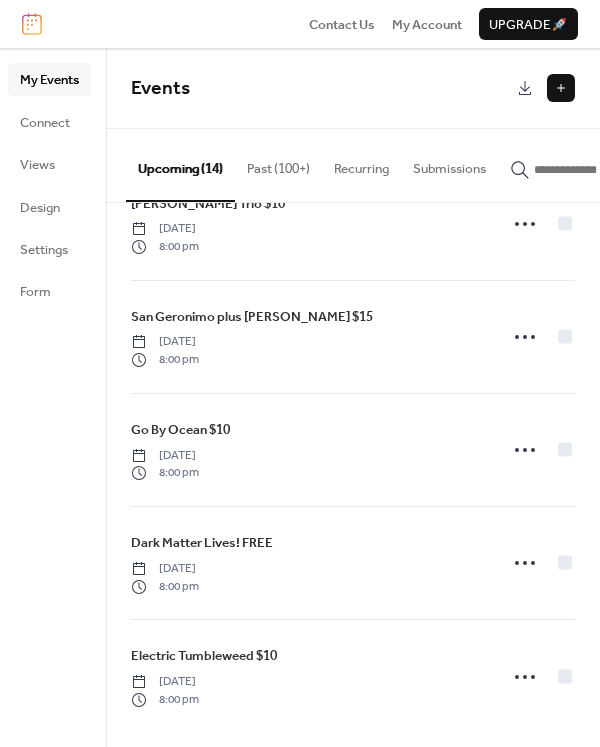 scroll, scrollTop: 1084, scrollLeft: 0, axis: vertical 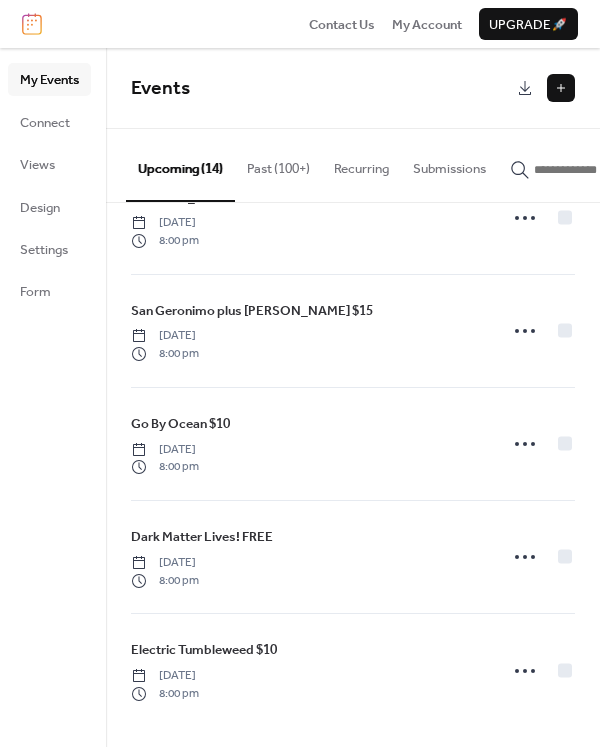 click at bounding box center [561, 88] 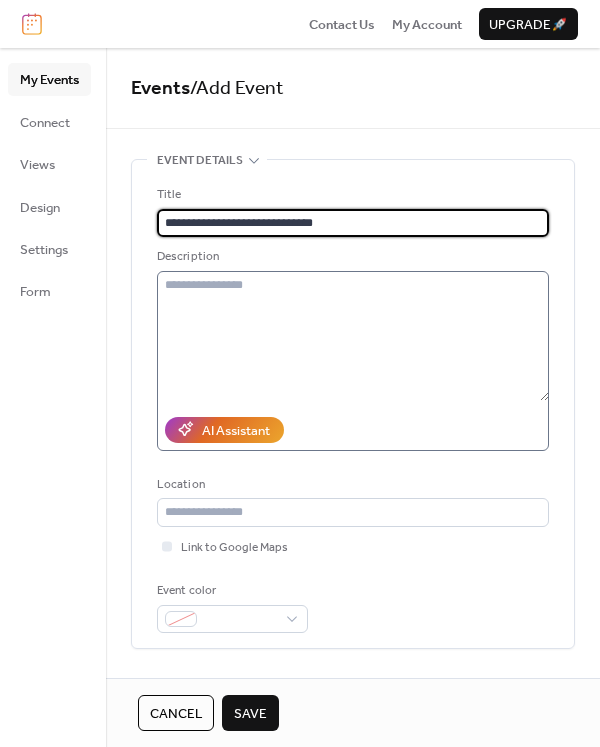 type on "**********" 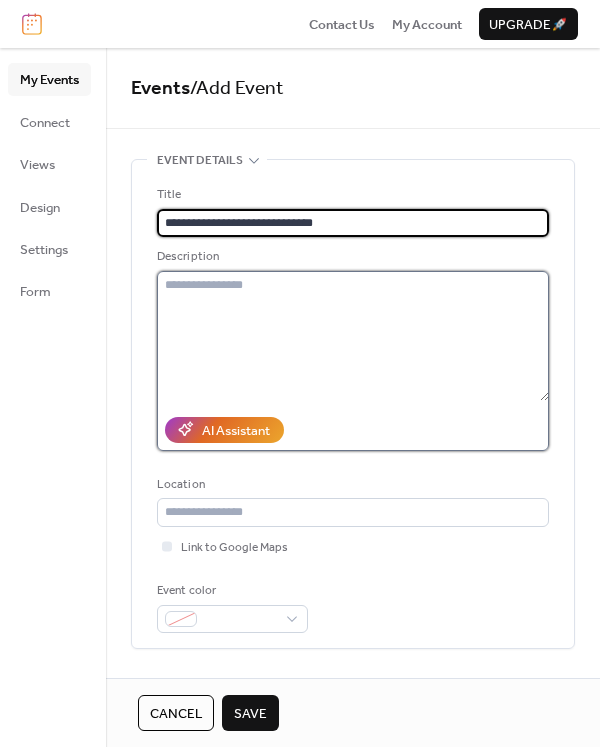 click at bounding box center (353, 336) 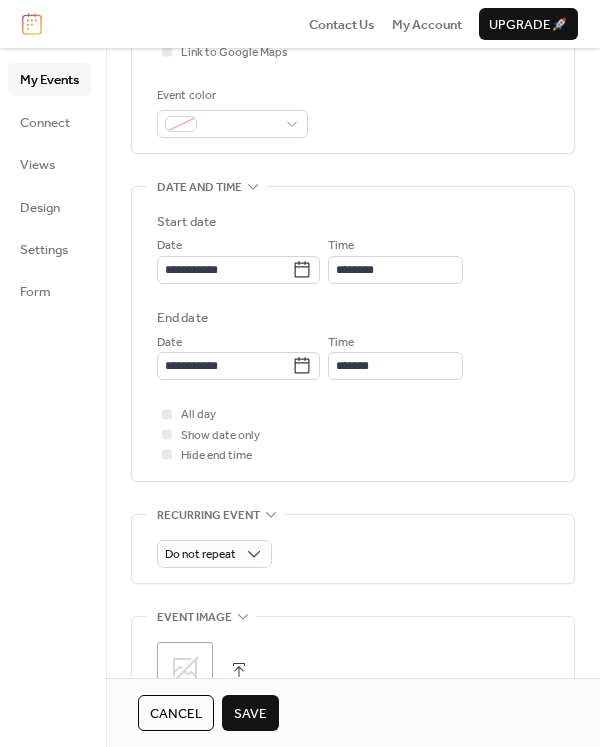 scroll, scrollTop: 431, scrollLeft: 0, axis: vertical 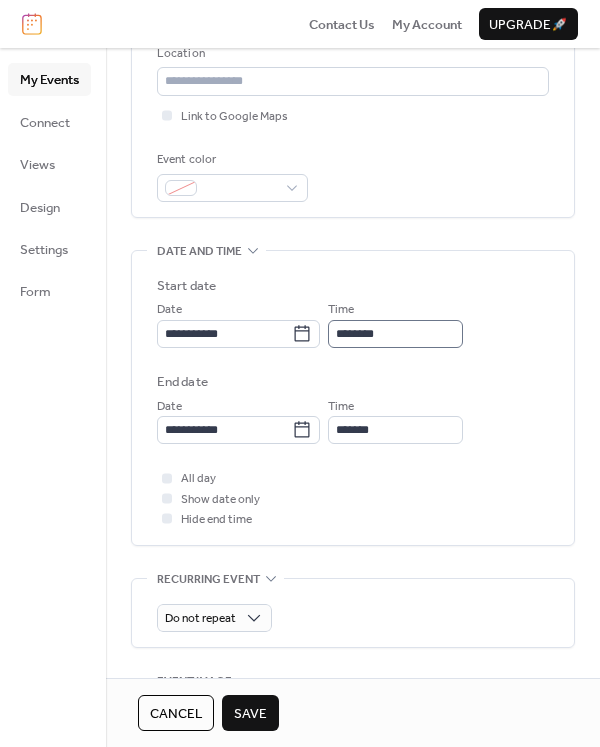 type on "**********" 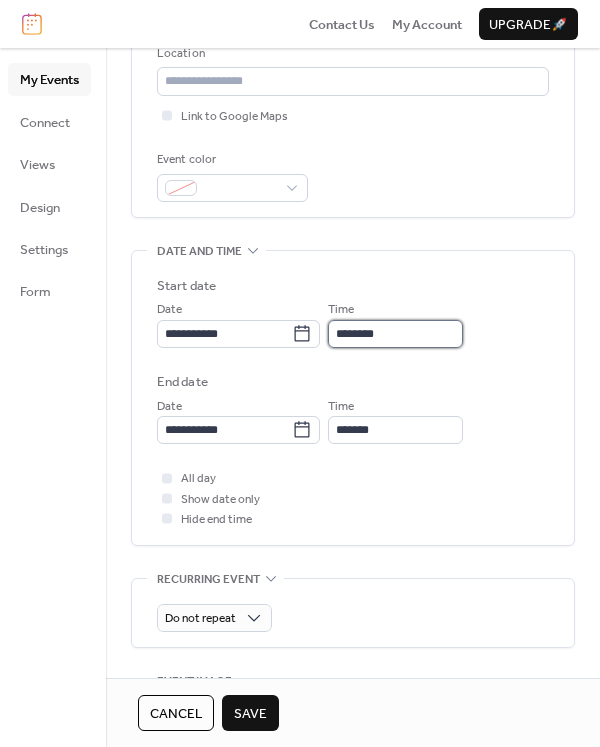 click on "********" at bounding box center (395, 334) 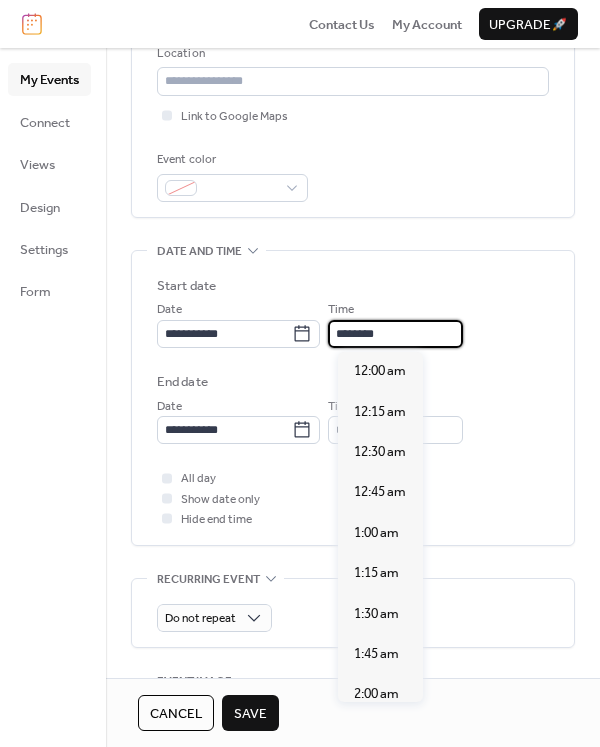 scroll, scrollTop: 1915, scrollLeft: 0, axis: vertical 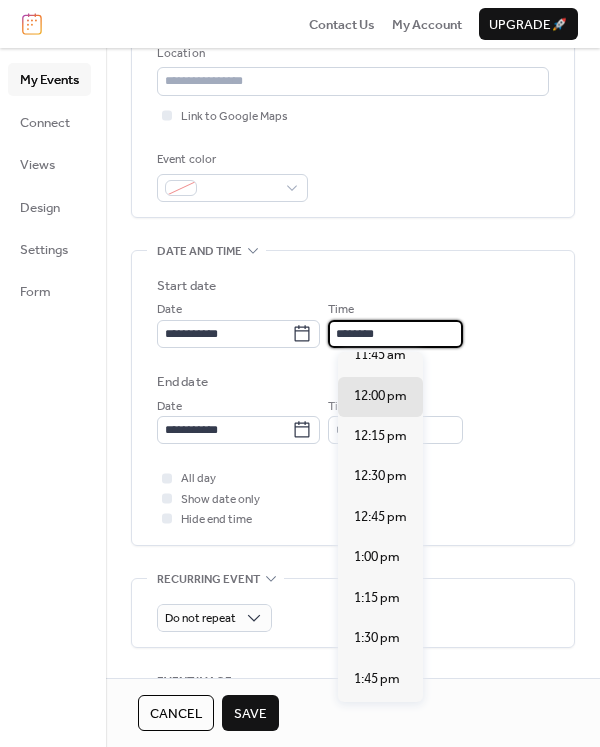 click on "********" at bounding box center [395, 334] 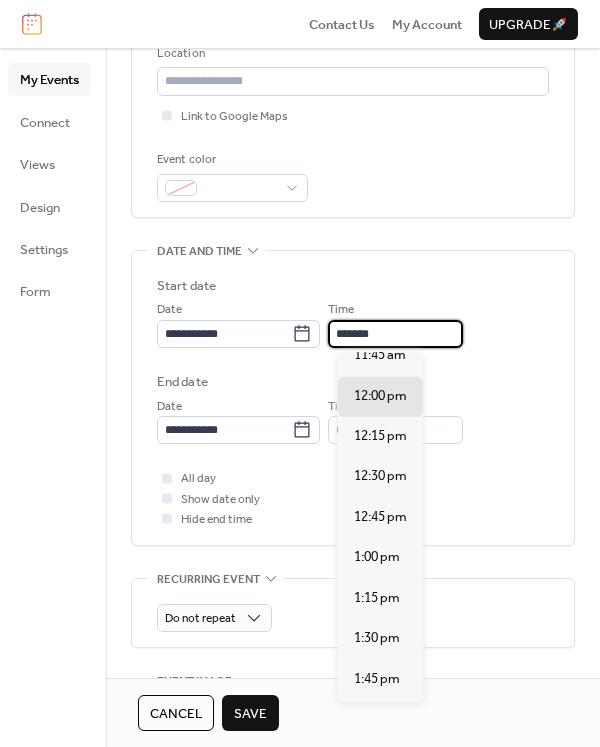 scroll, scrollTop: 3192, scrollLeft: 0, axis: vertical 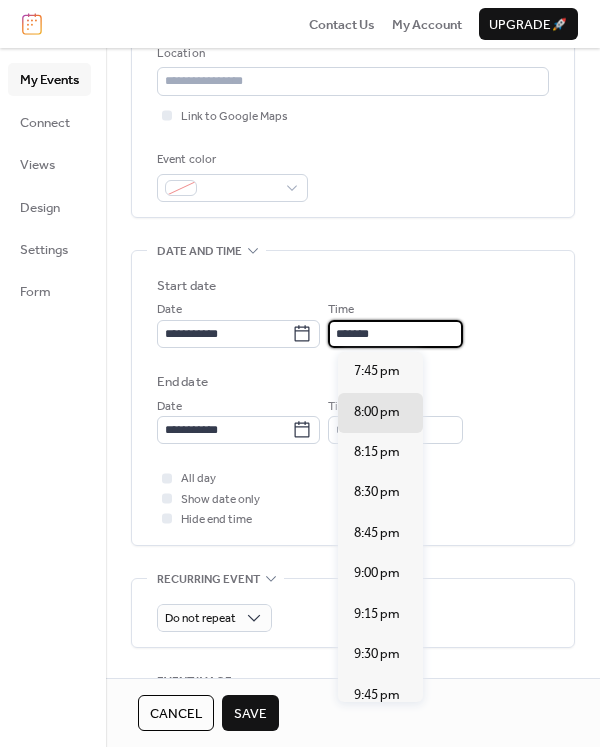 type on "*******" 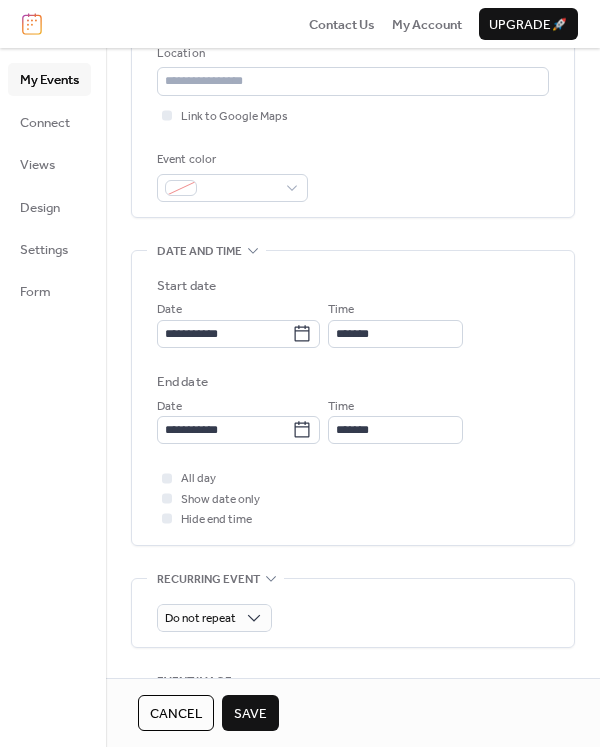 click on "All day Show date only Hide end time" at bounding box center [353, 498] 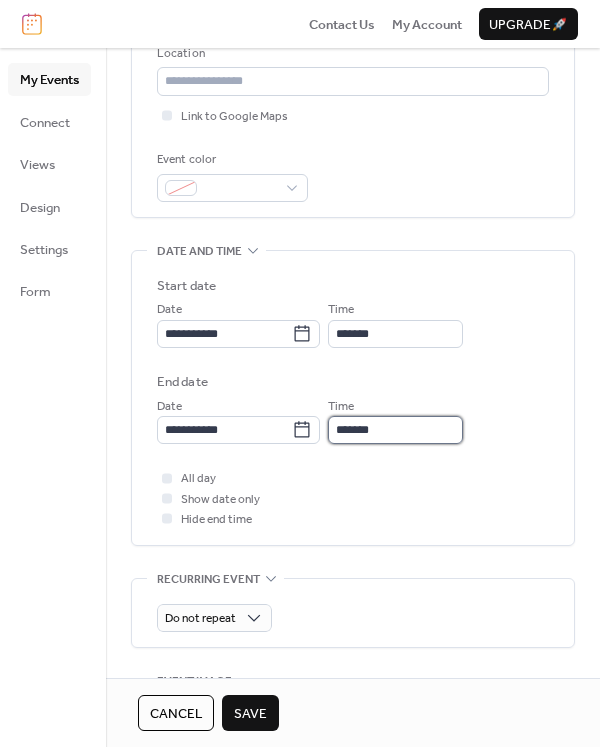 click on "*******" at bounding box center (395, 430) 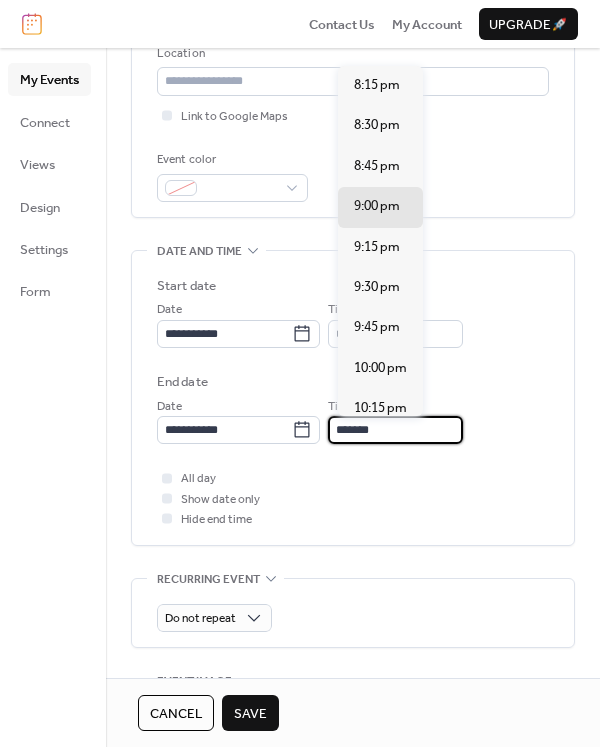 click on "*******" at bounding box center (395, 430) 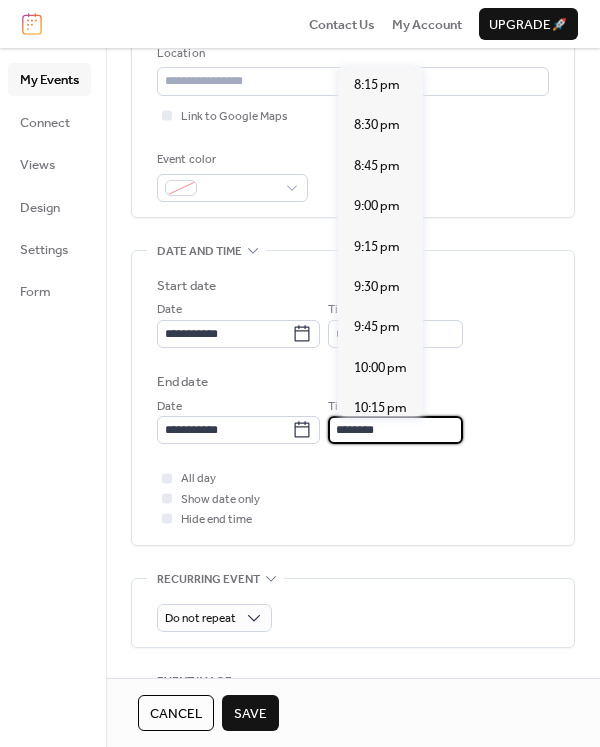 scroll, scrollTop: 248, scrollLeft: 0, axis: vertical 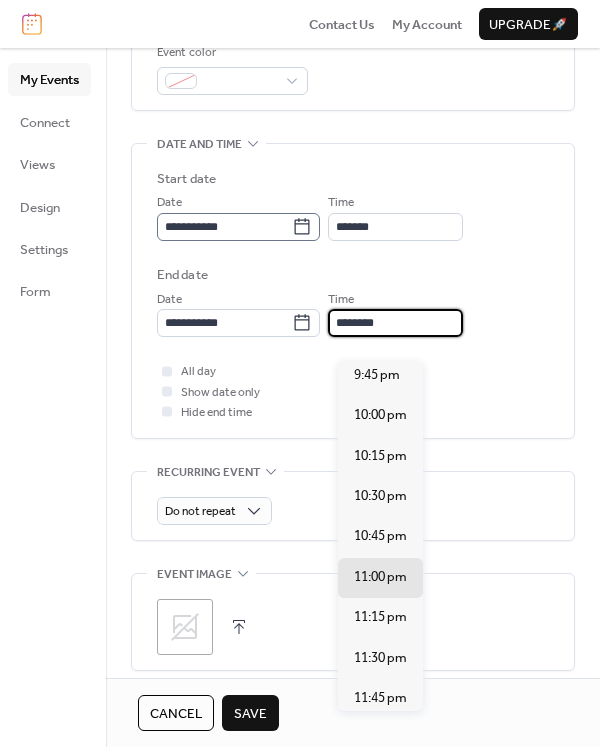 type on "********" 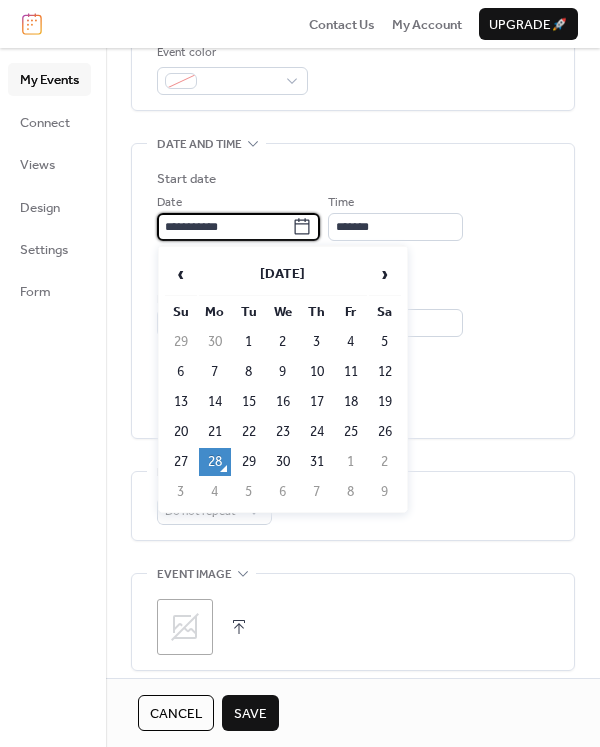 click on "**********" at bounding box center [224, 227] 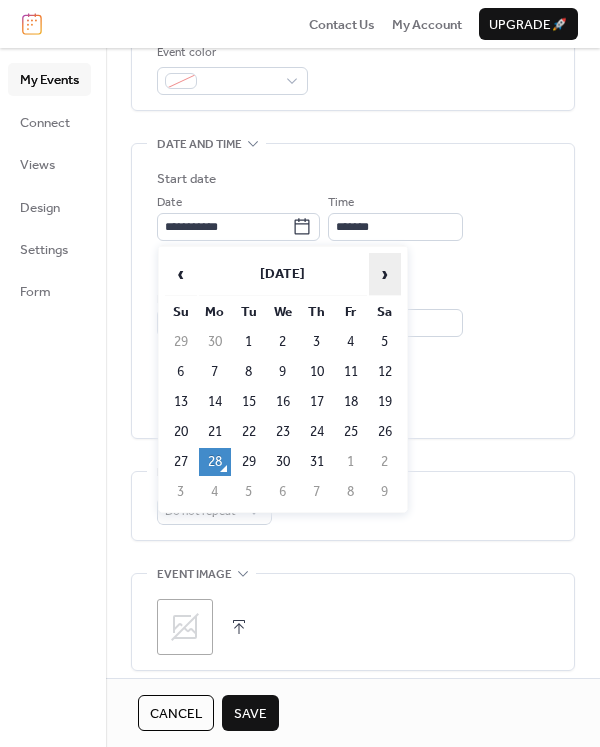 click on "›" at bounding box center [385, 274] 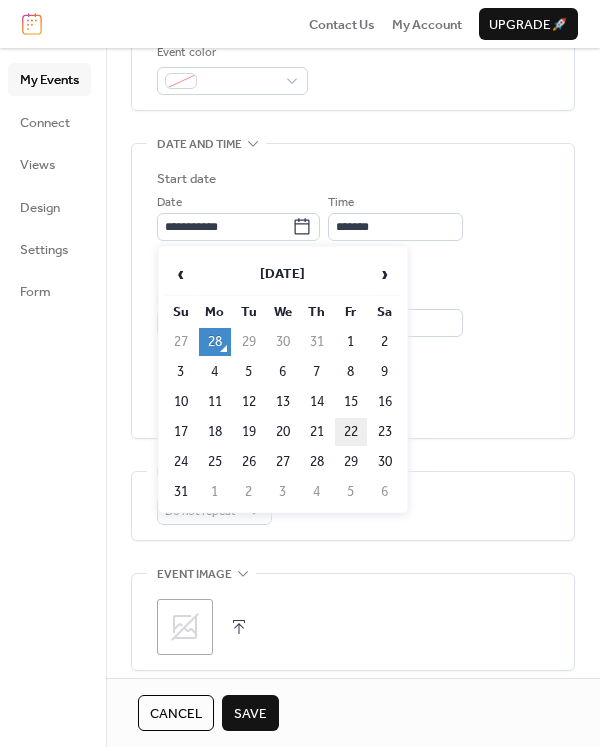 click on "22" at bounding box center [351, 432] 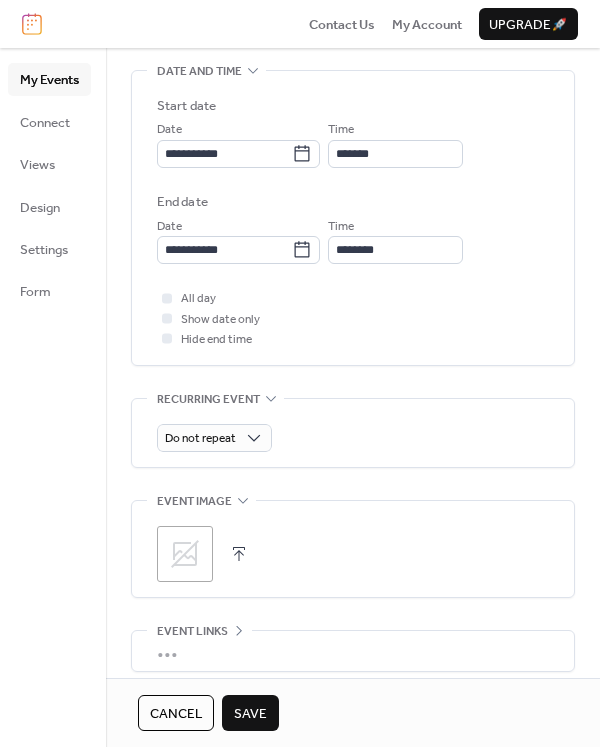 scroll, scrollTop: 630, scrollLeft: 0, axis: vertical 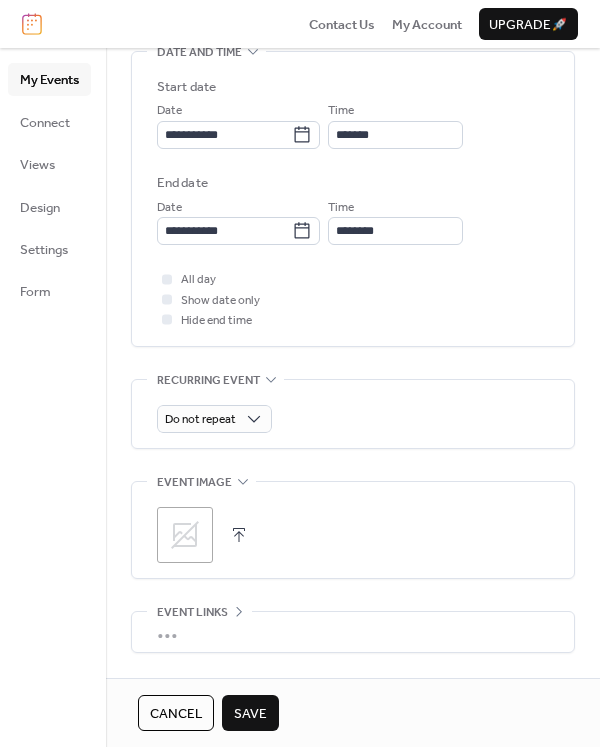 click on "Save" at bounding box center (250, 714) 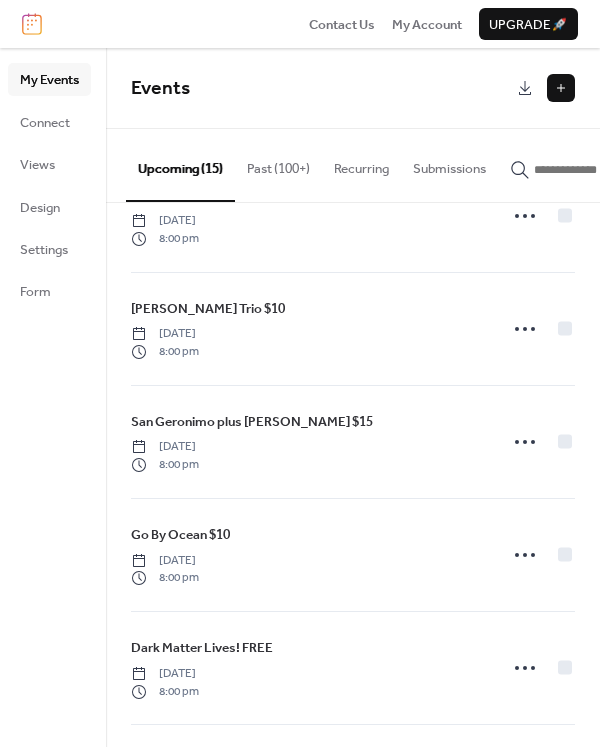 scroll, scrollTop: 1197, scrollLeft: 0, axis: vertical 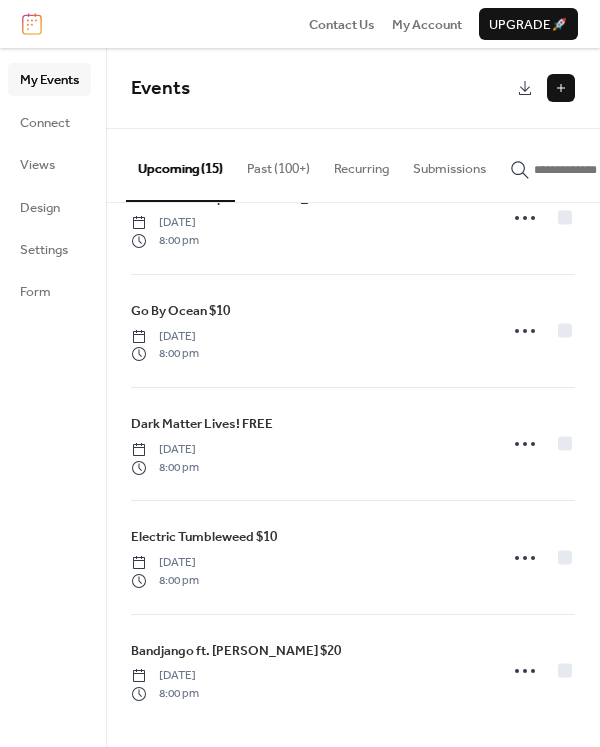 click at bounding box center [561, 88] 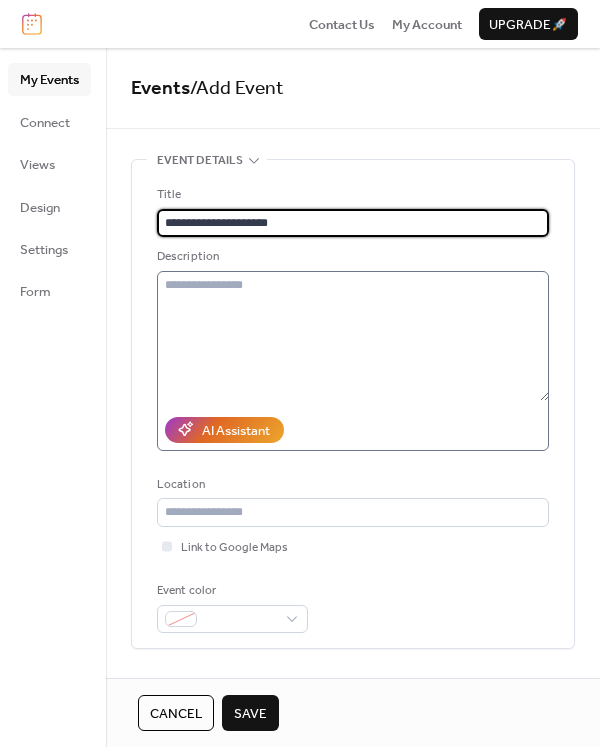 type on "**********" 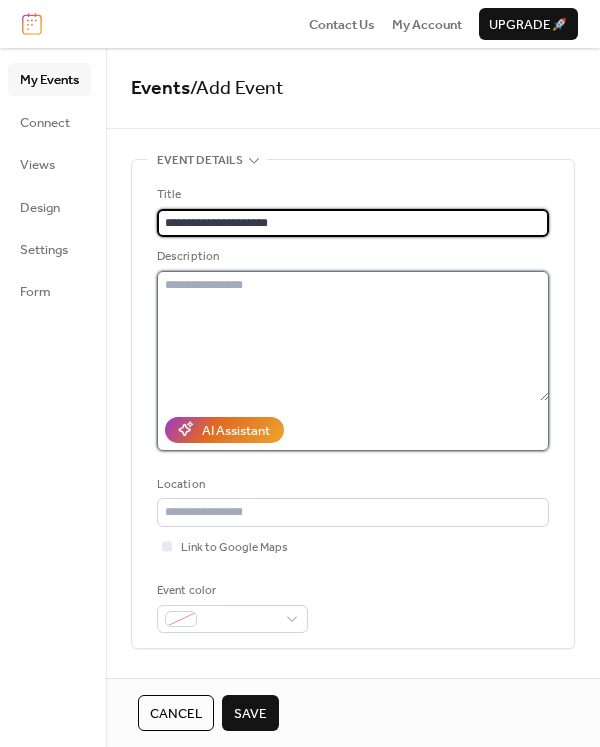 click at bounding box center (353, 336) 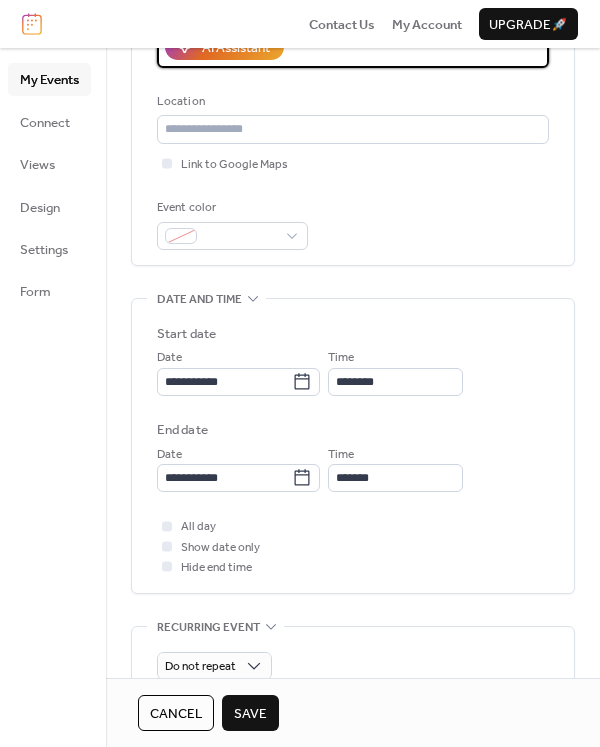 scroll, scrollTop: 397, scrollLeft: 0, axis: vertical 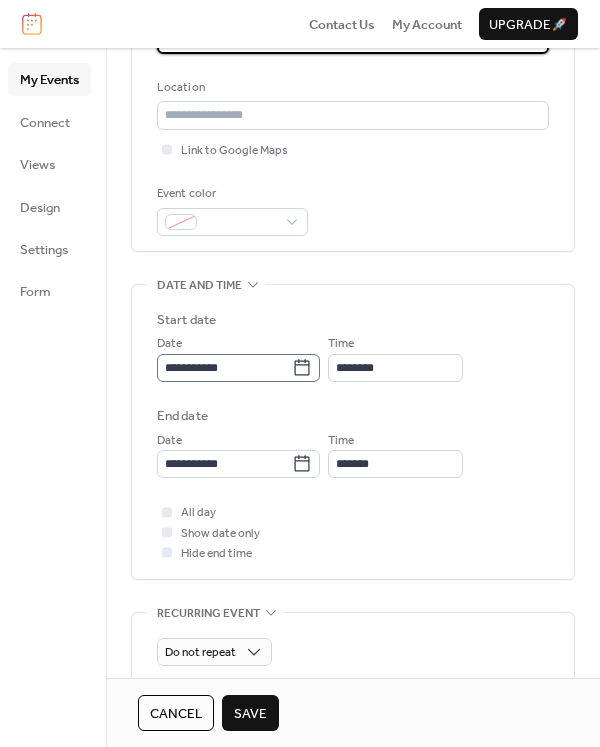 type on "**********" 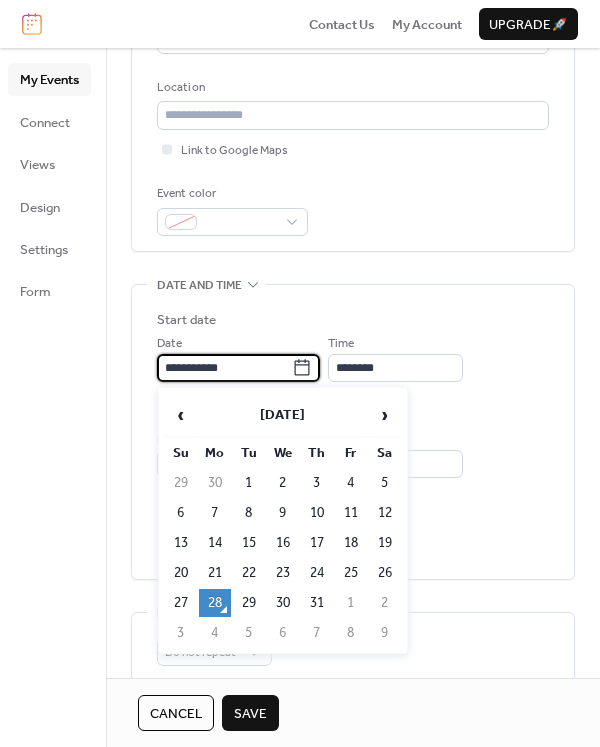 click on "**********" at bounding box center [224, 368] 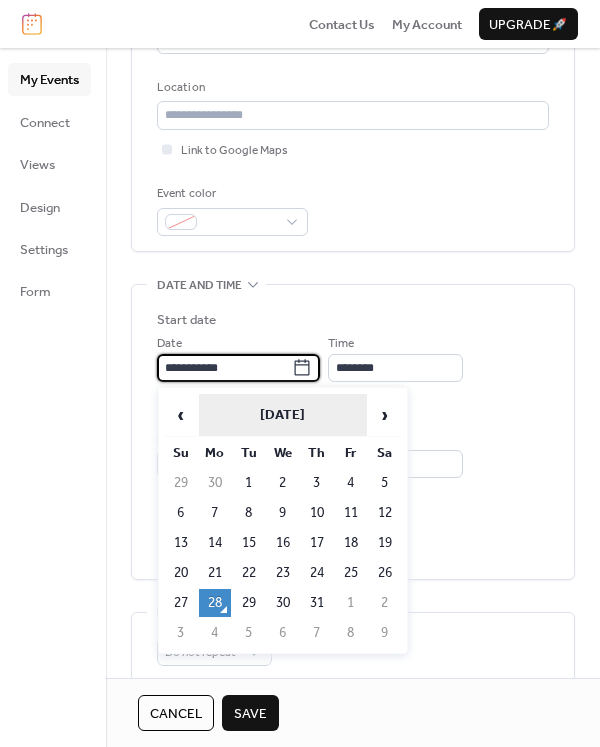 click on "[DATE]" at bounding box center [283, 415] 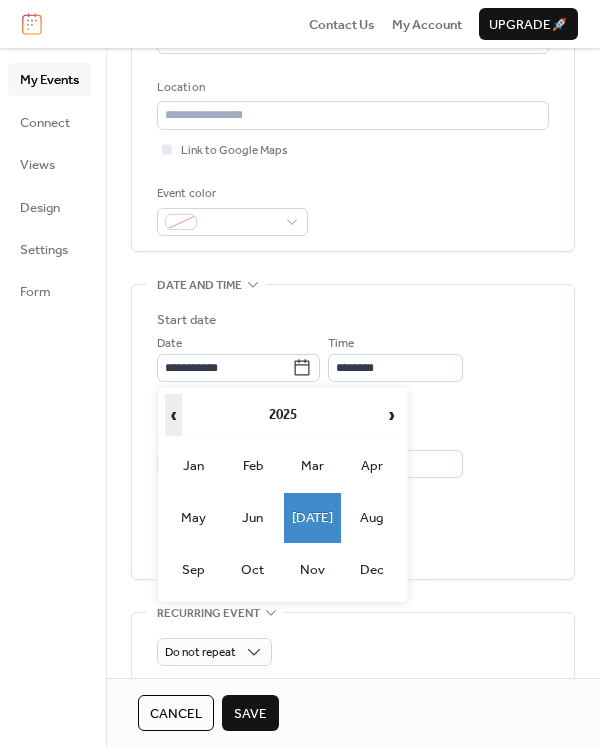 click on "‹" at bounding box center (174, 415) 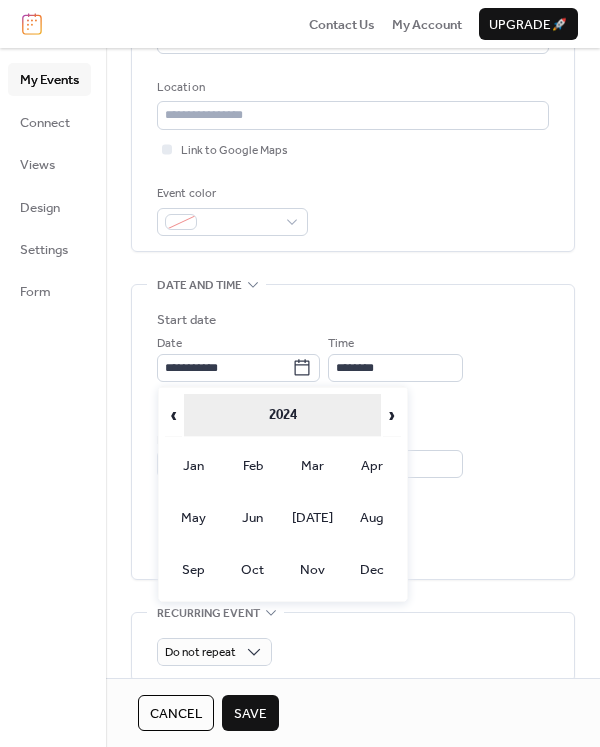 click on "2024" at bounding box center [282, 415] 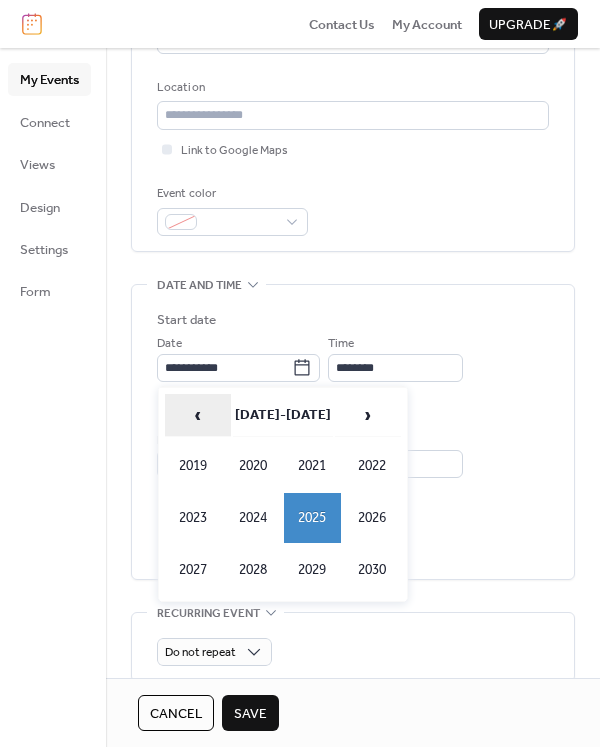 click on "‹" at bounding box center (198, 415) 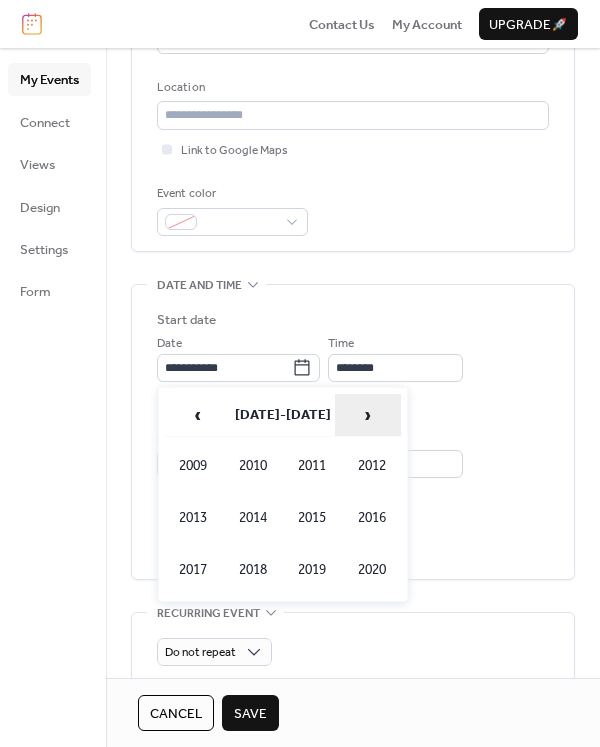 click on "›" at bounding box center [368, 415] 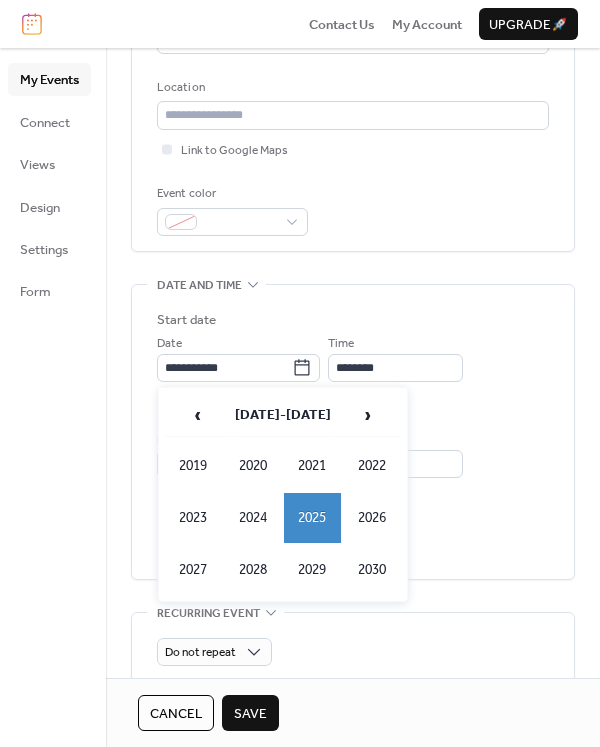 click on "2025" at bounding box center (313, 518) 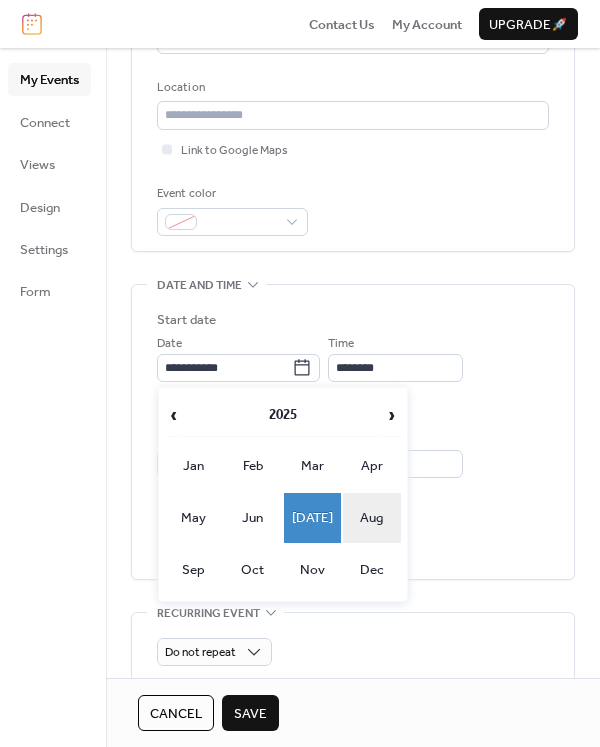 click on "Aug" at bounding box center [372, 518] 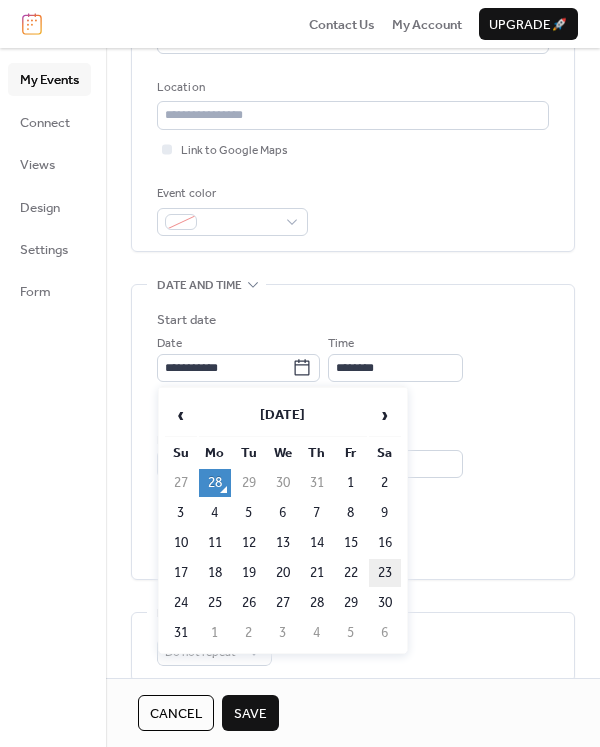 click on "23" at bounding box center (385, 573) 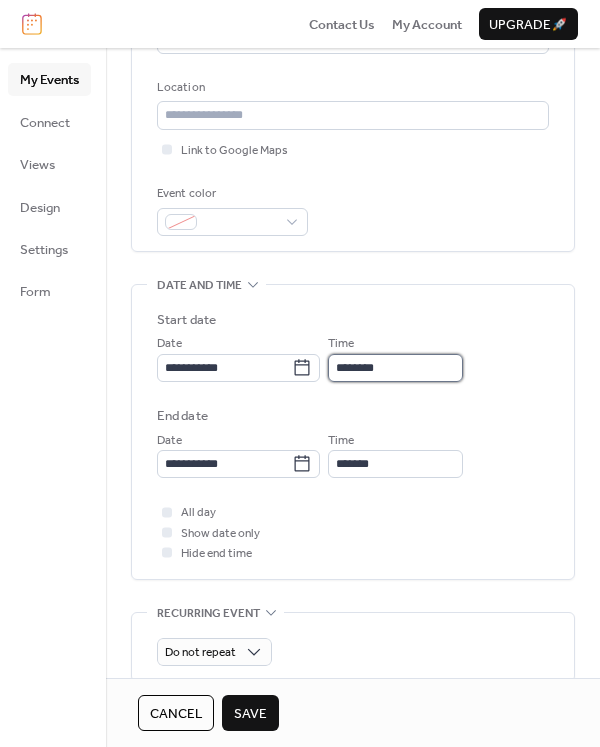 click on "********" at bounding box center [395, 368] 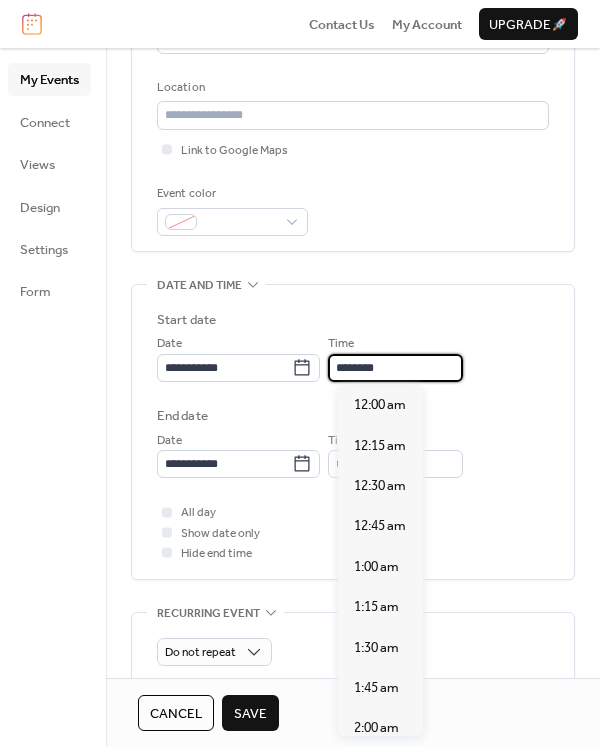 scroll, scrollTop: 1915, scrollLeft: 0, axis: vertical 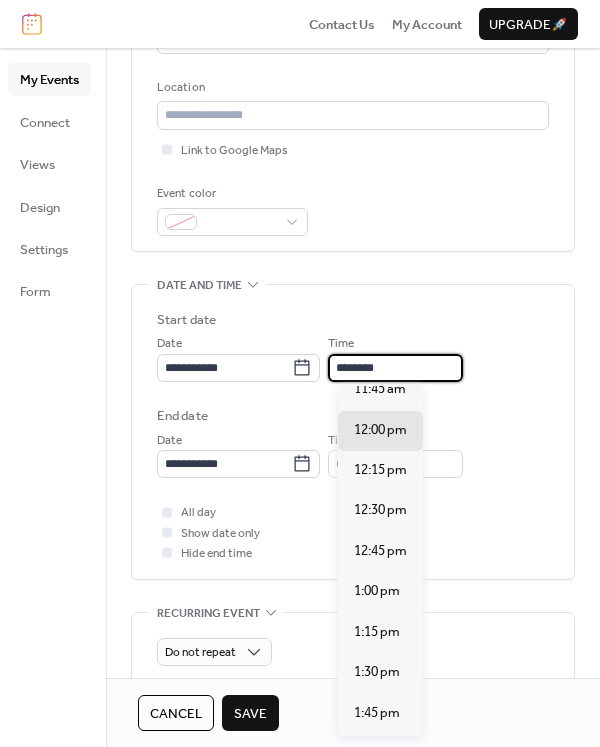 click on "********" at bounding box center [395, 368] 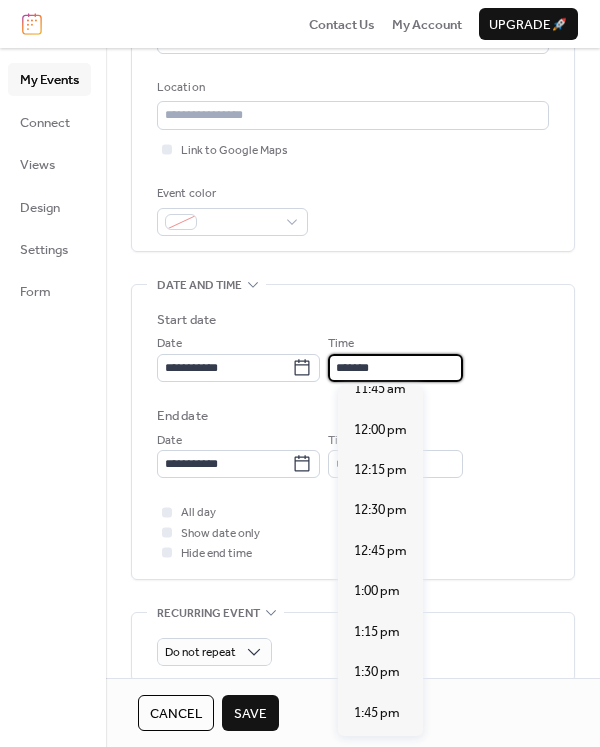 scroll, scrollTop: 3192, scrollLeft: 0, axis: vertical 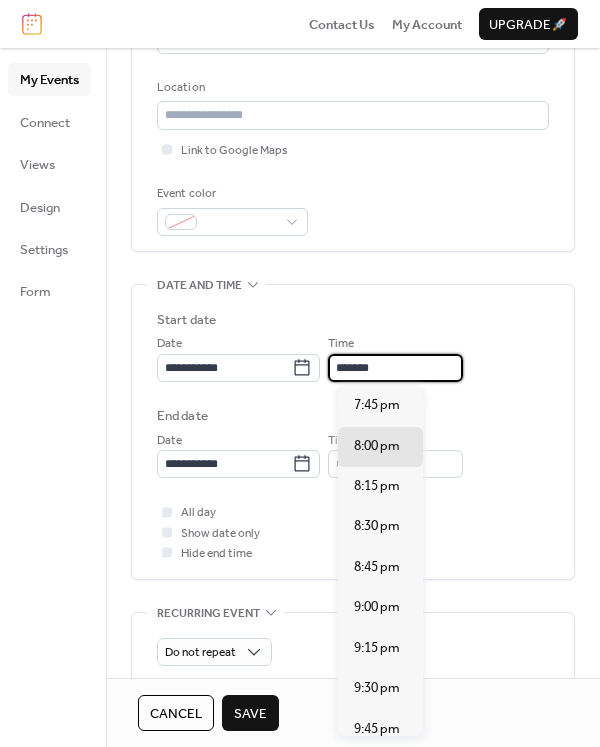 type on "*******" 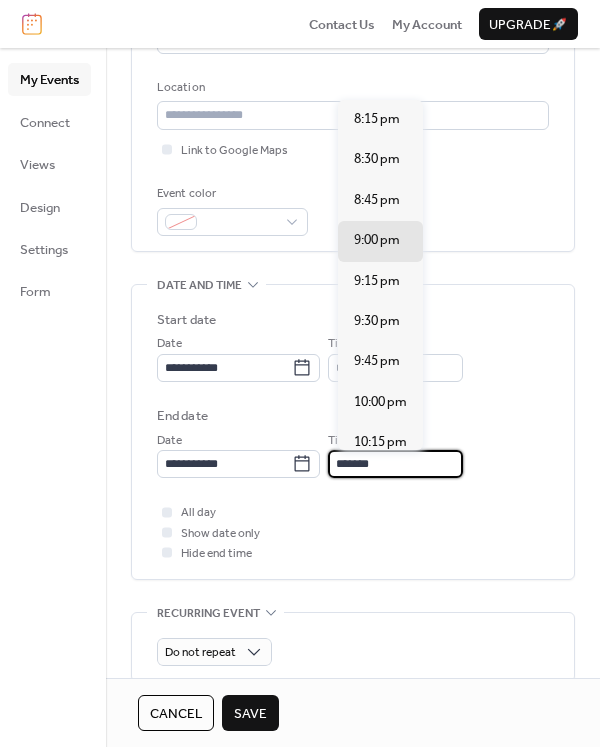 click on "*******" at bounding box center [395, 464] 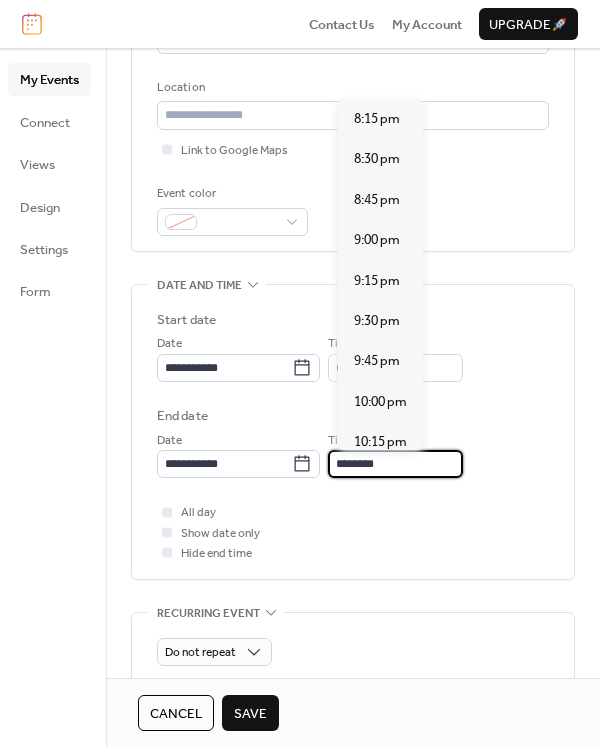 scroll, scrollTop: 248, scrollLeft: 0, axis: vertical 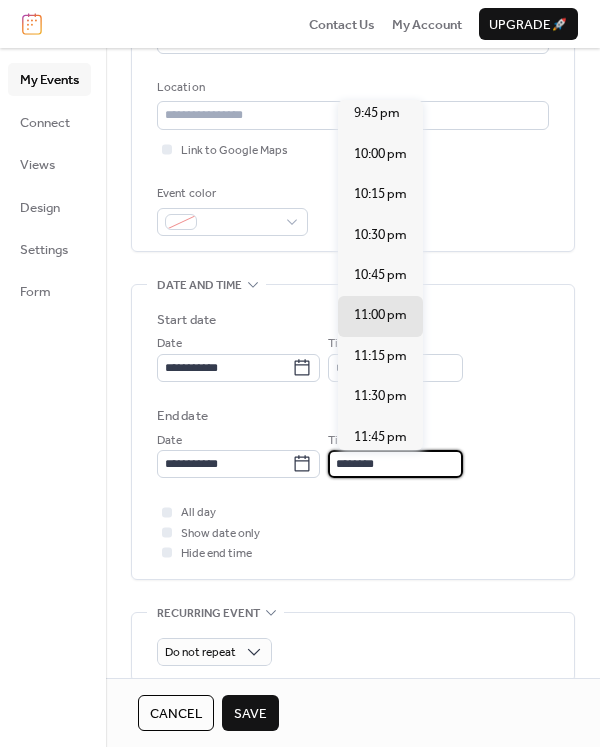 type on "********" 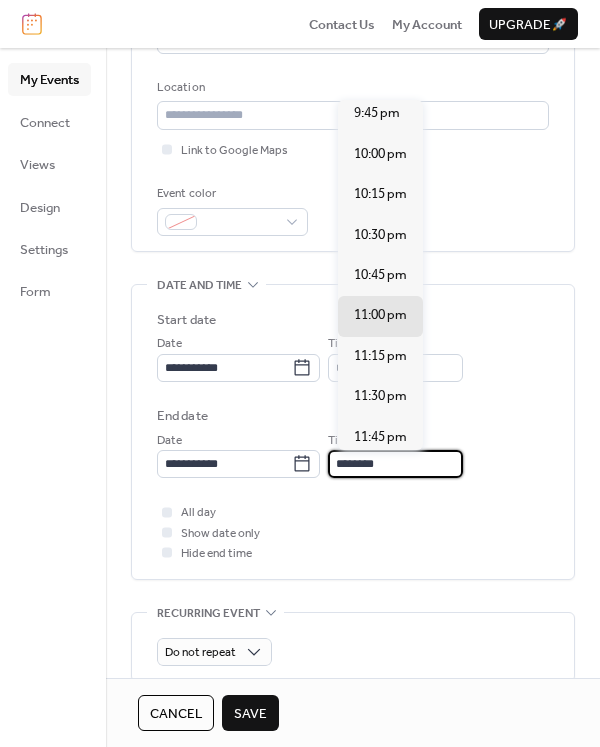 click on "**********" at bounding box center (353, 432) 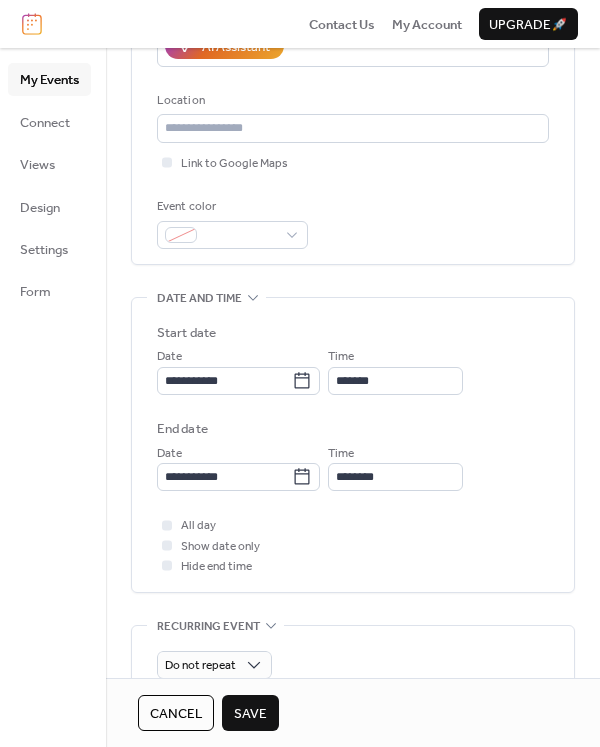 scroll, scrollTop: 773, scrollLeft: 0, axis: vertical 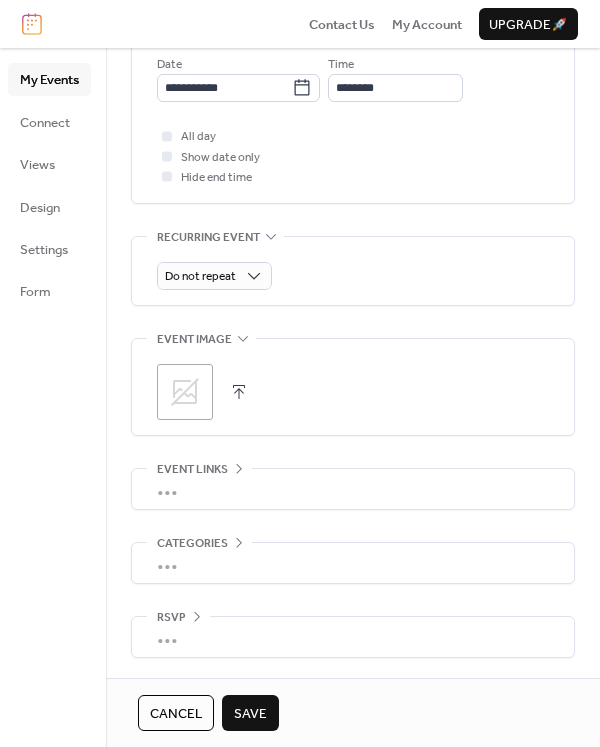 click on "Save" at bounding box center [250, 714] 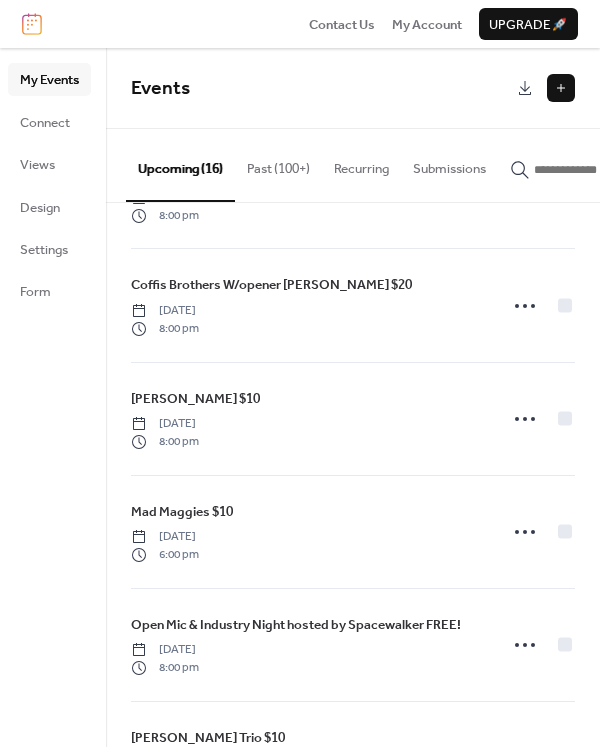 scroll, scrollTop: 1310, scrollLeft: 0, axis: vertical 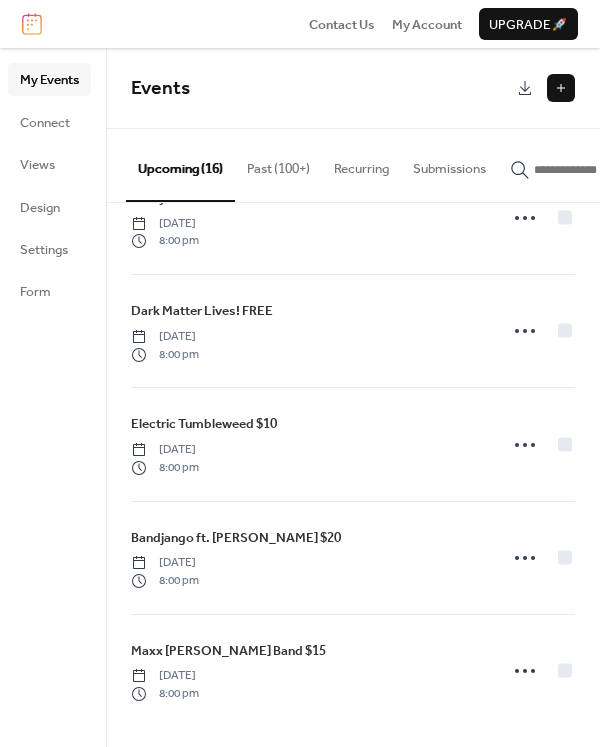 click at bounding box center [561, 88] 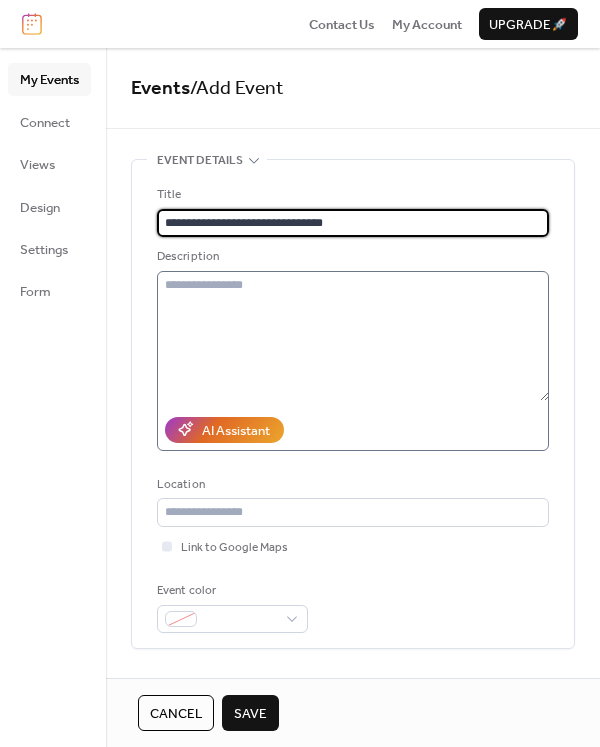type on "**********" 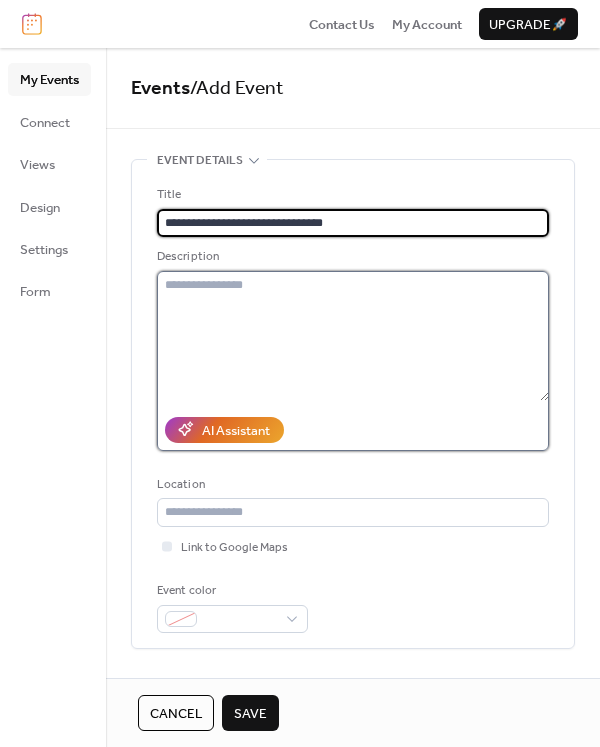 click at bounding box center (353, 336) 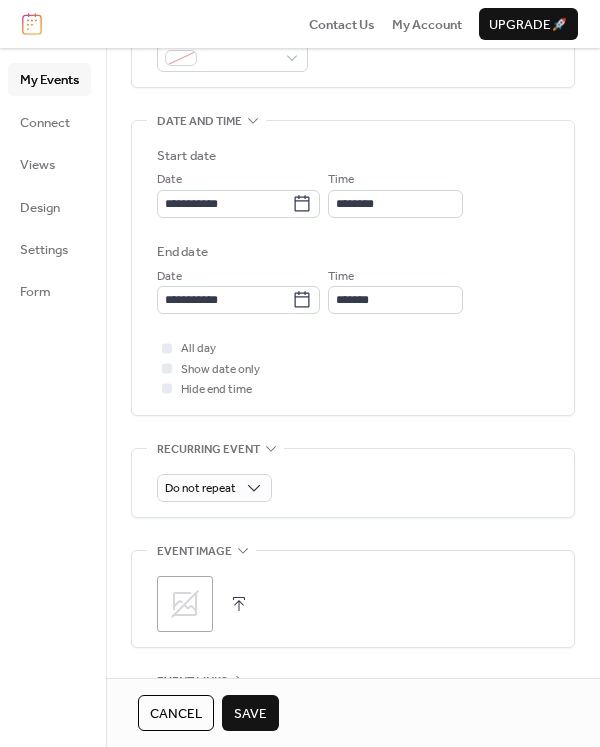 scroll, scrollTop: 577, scrollLeft: 0, axis: vertical 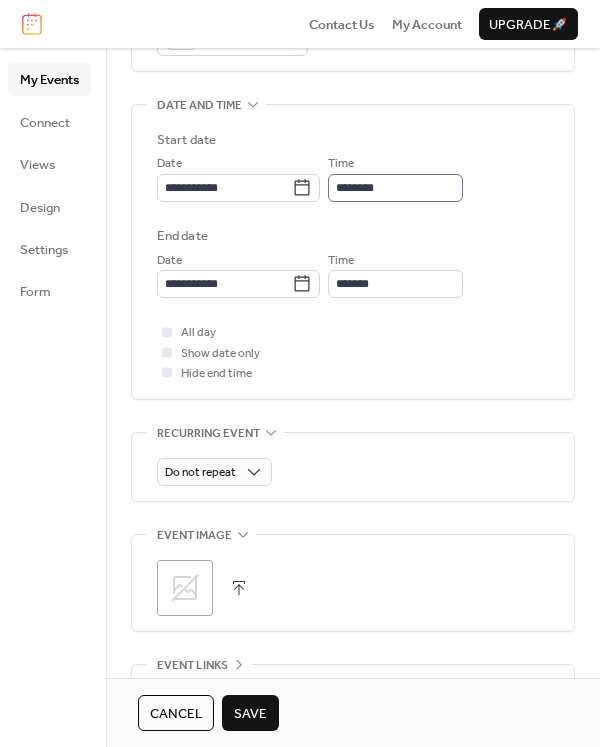 type on "**********" 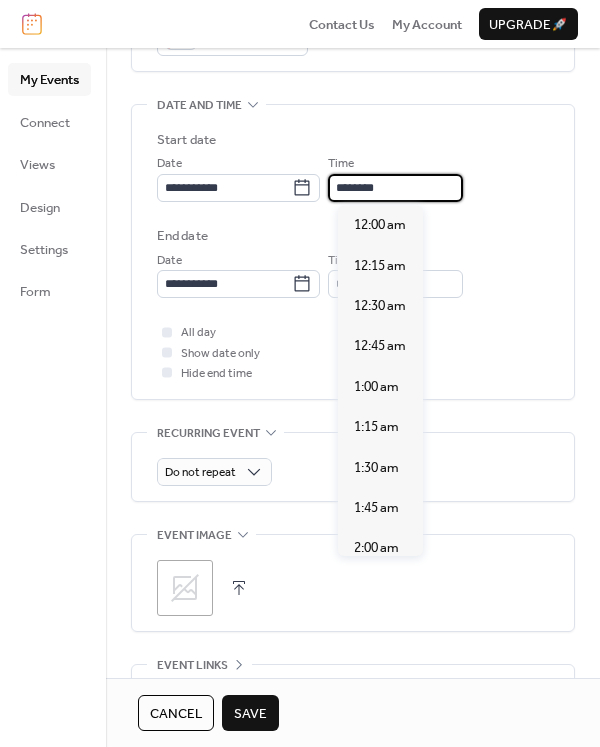 scroll, scrollTop: 1915, scrollLeft: 0, axis: vertical 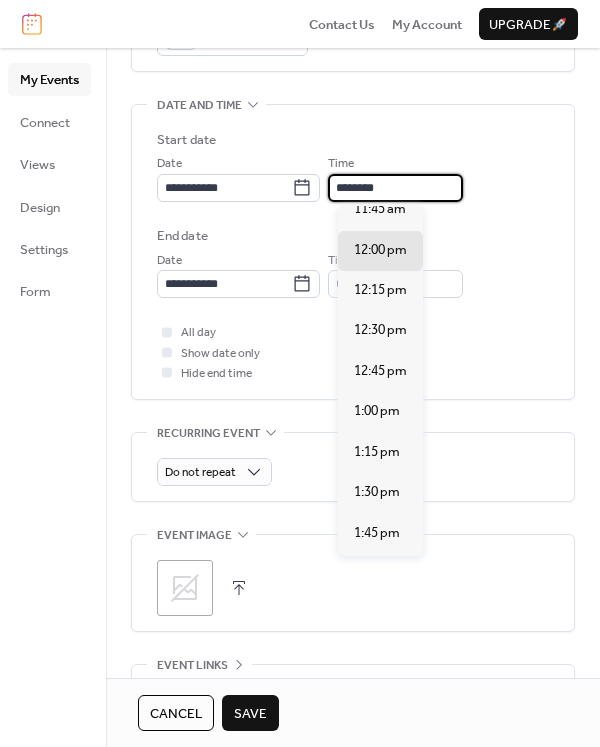 click on "********" at bounding box center [395, 188] 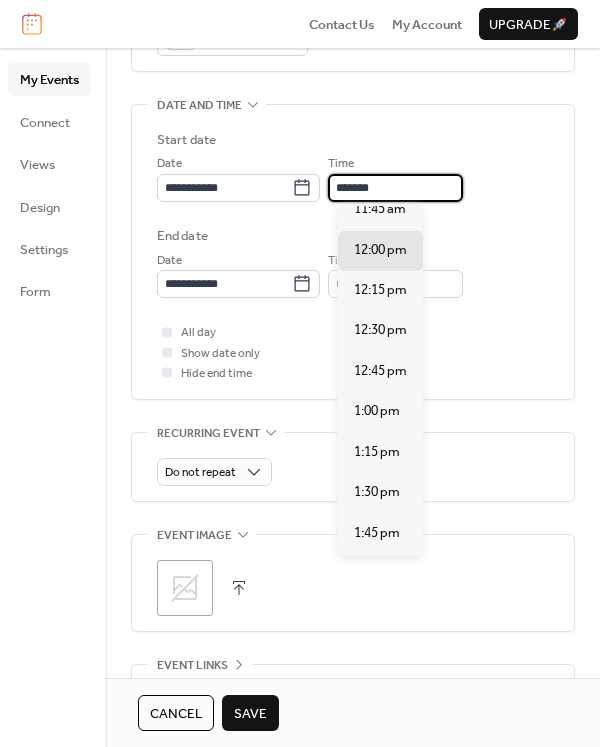 scroll, scrollTop: 2872, scrollLeft: 0, axis: vertical 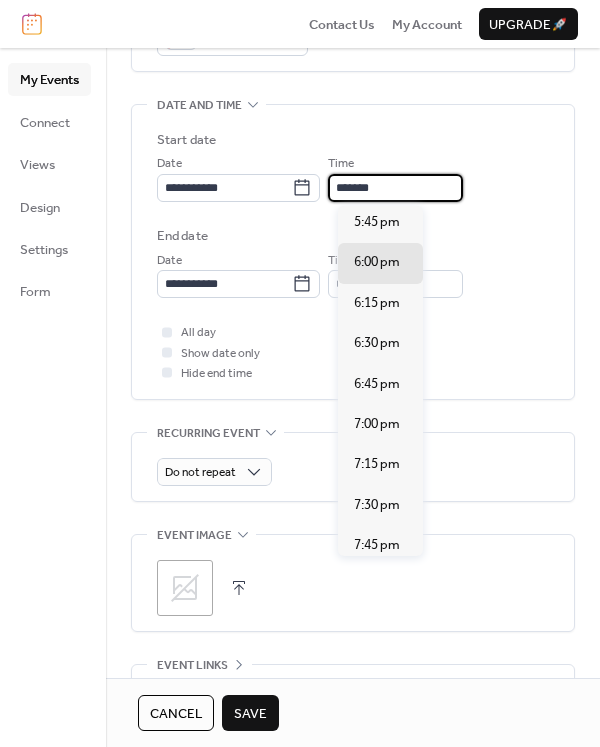 type on "*******" 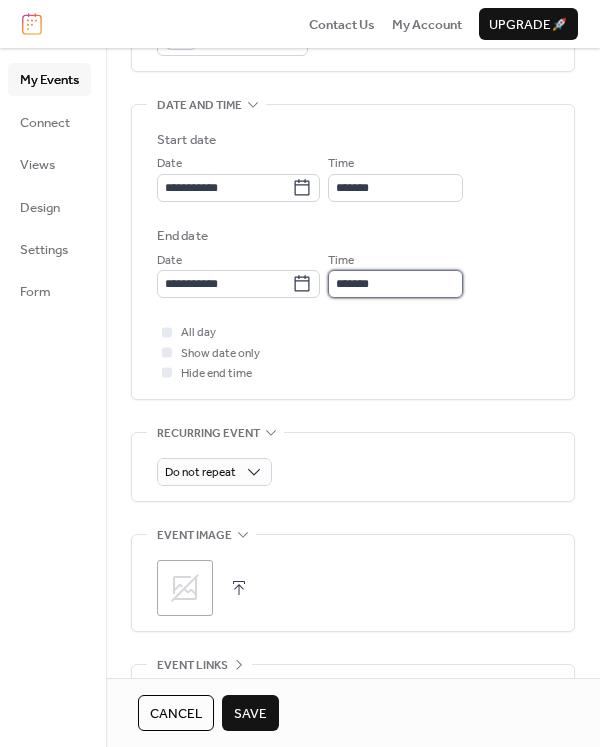 click on "*******" at bounding box center (395, 284) 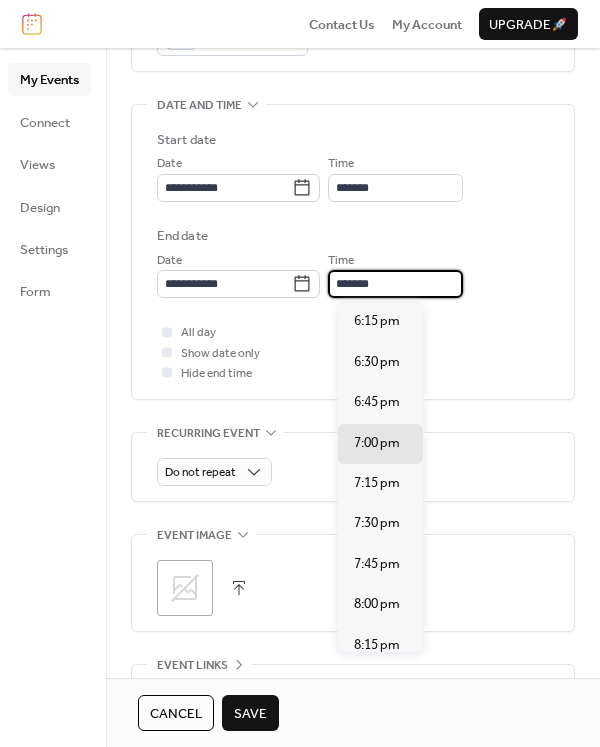 click on "*******" at bounding box center (395, 284) 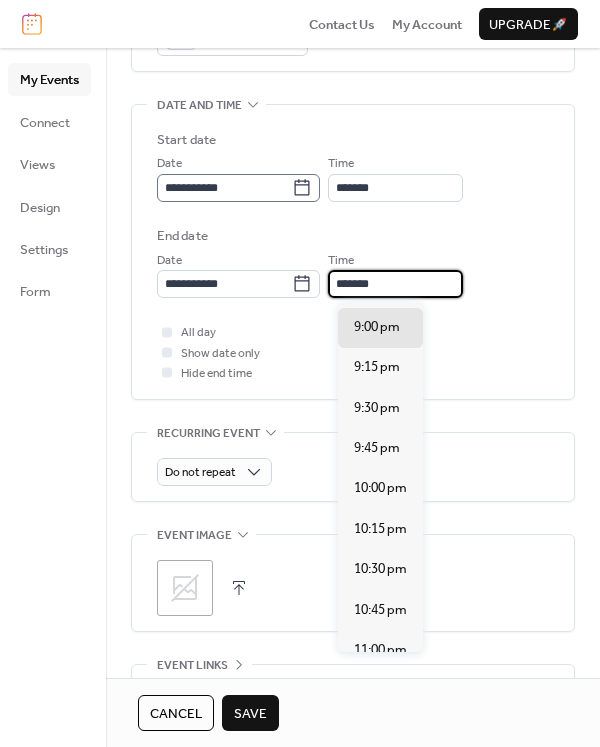 type on "*******" 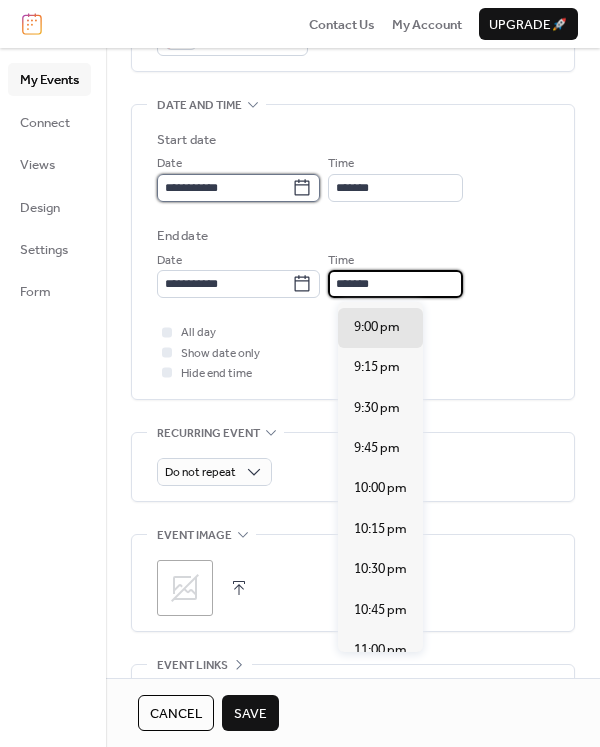 click on "**********" at bounding box center [224, 188] 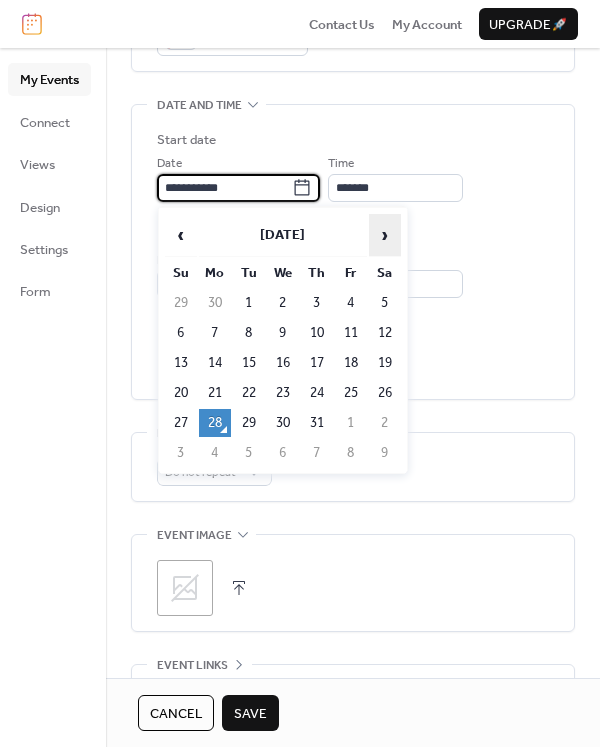 click on "›" at bounding box center (385, 235) 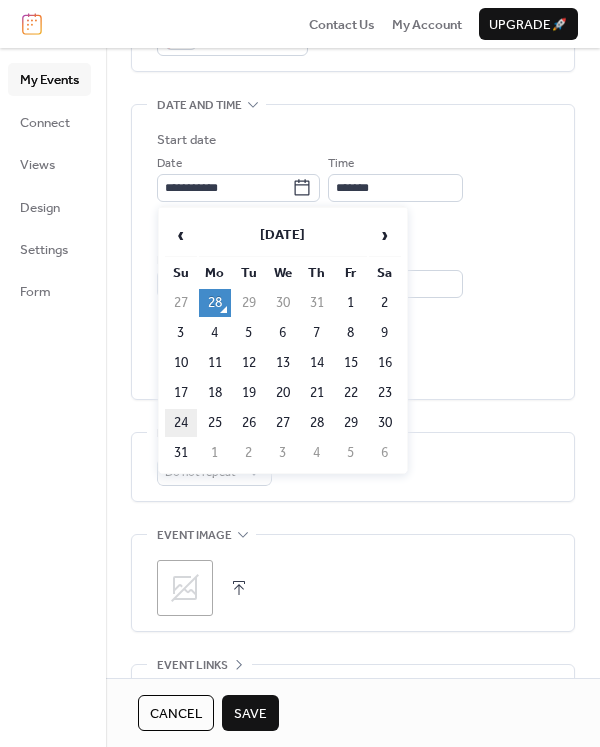 click on "24" at bounding box center (181, 423) 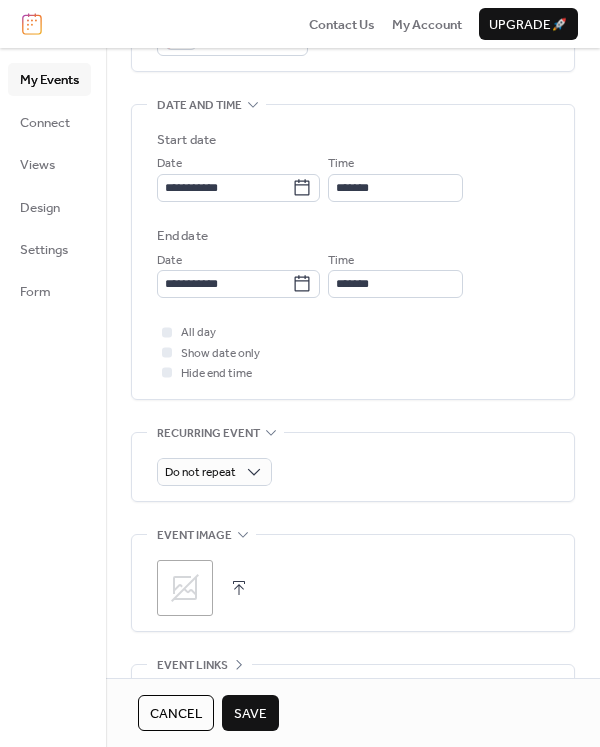 click on "Save" at bounding box center (250, 714) 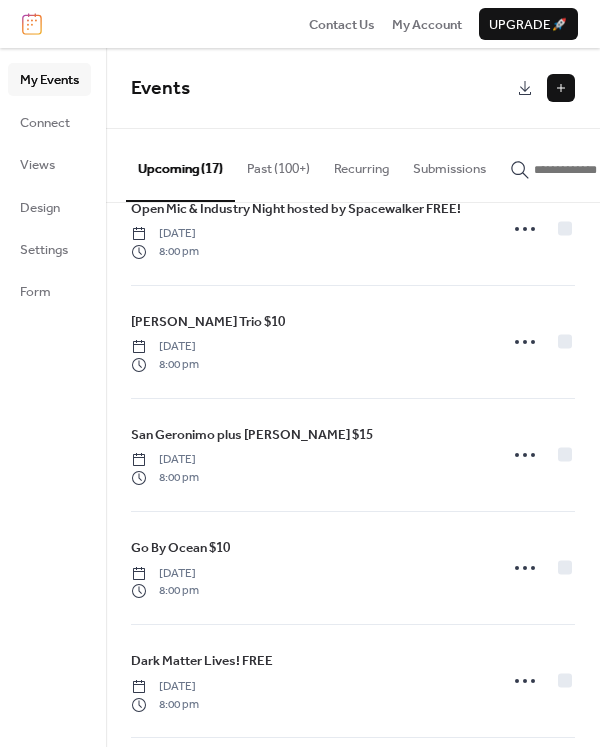 scroll, scrollTop: 1423, scrollLeft: 0, axis: vertical 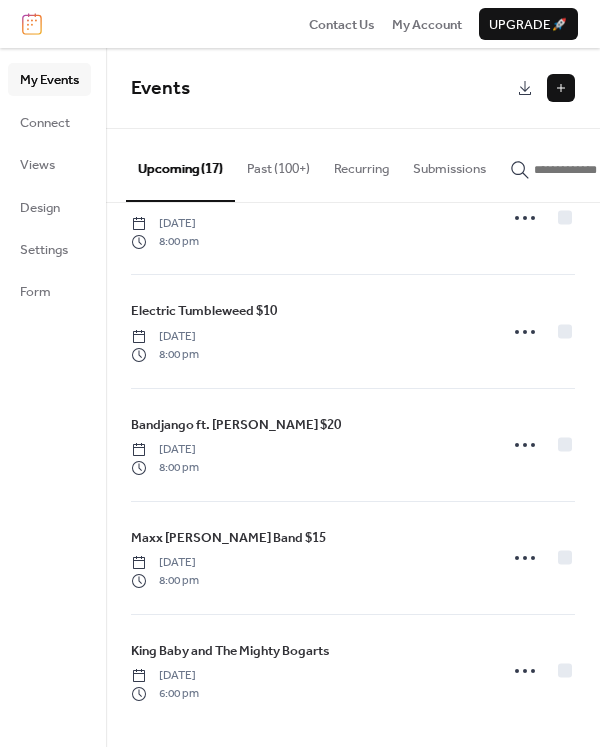 click at bounding box center (561, 88) 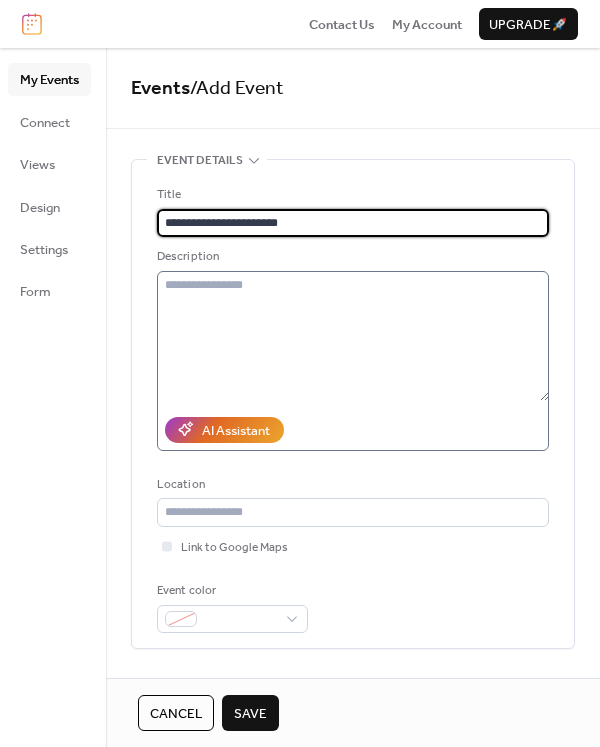 type on "**********" 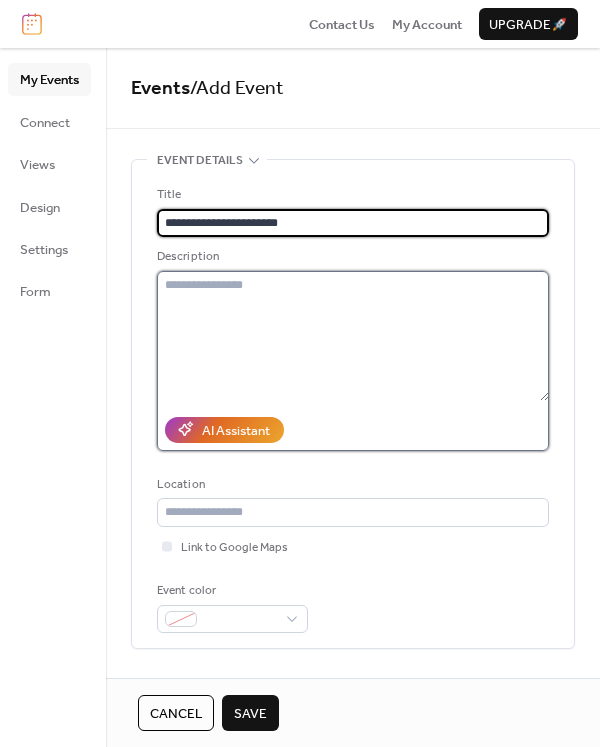 click at bounding box center [353, 336] 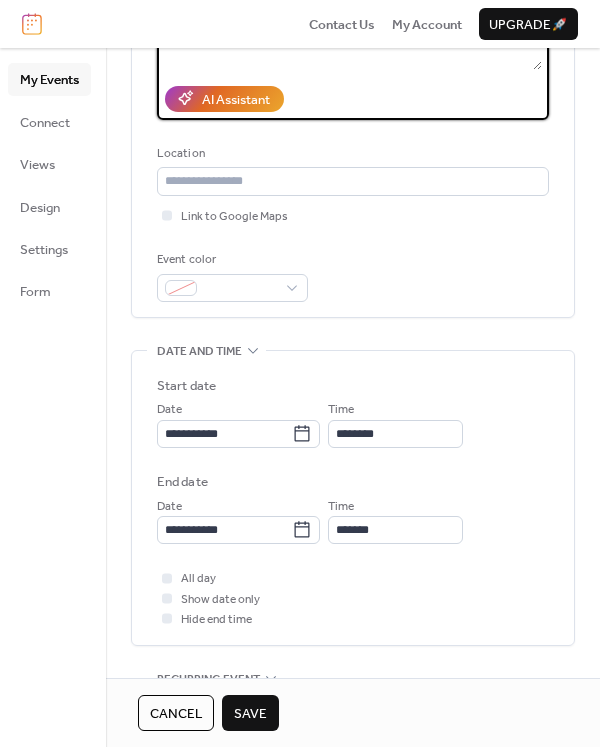 scroll, scrollTop: 340, scrollLeft: 0, axis: vertical 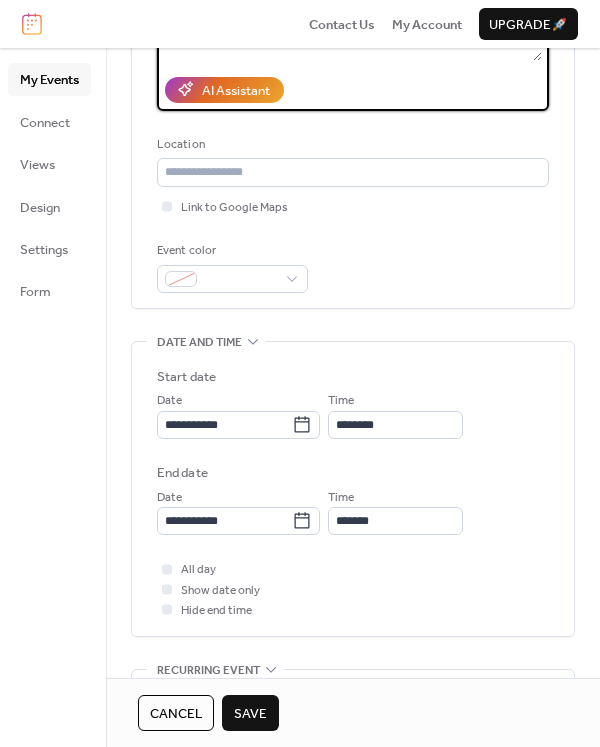 type on "**********" 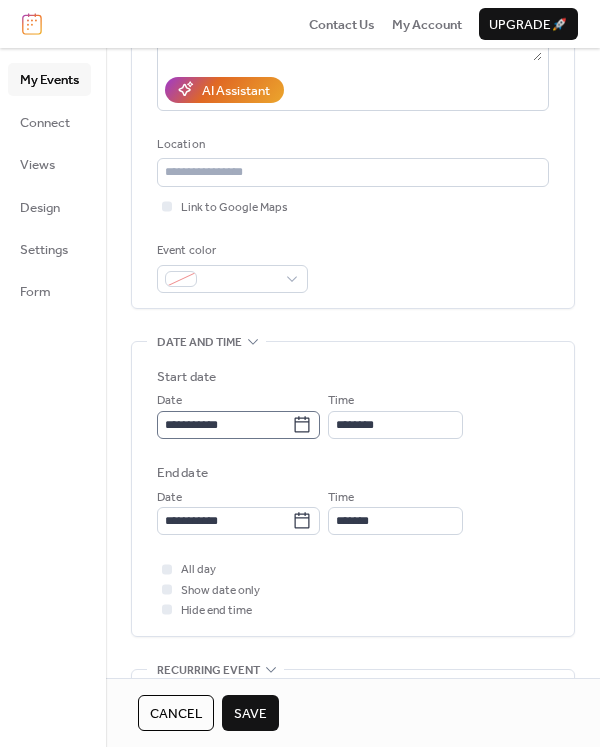 click 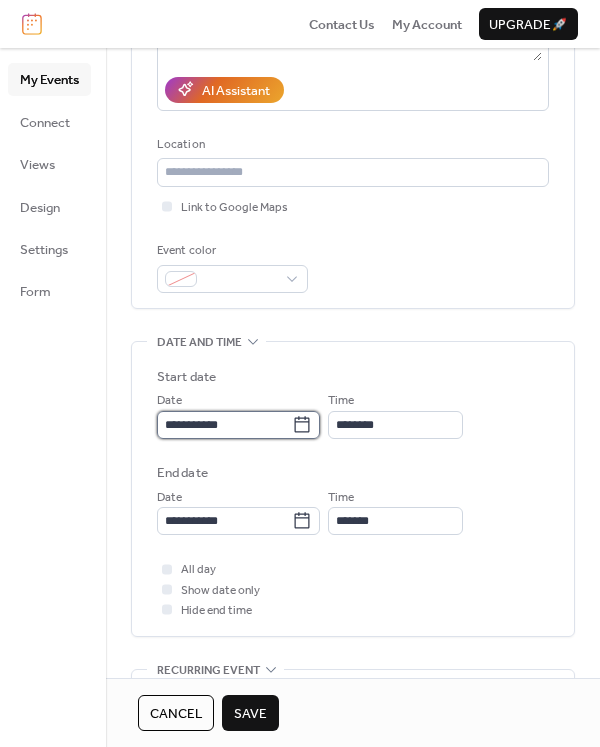 click on "**********" at bounding box center (224, 425) 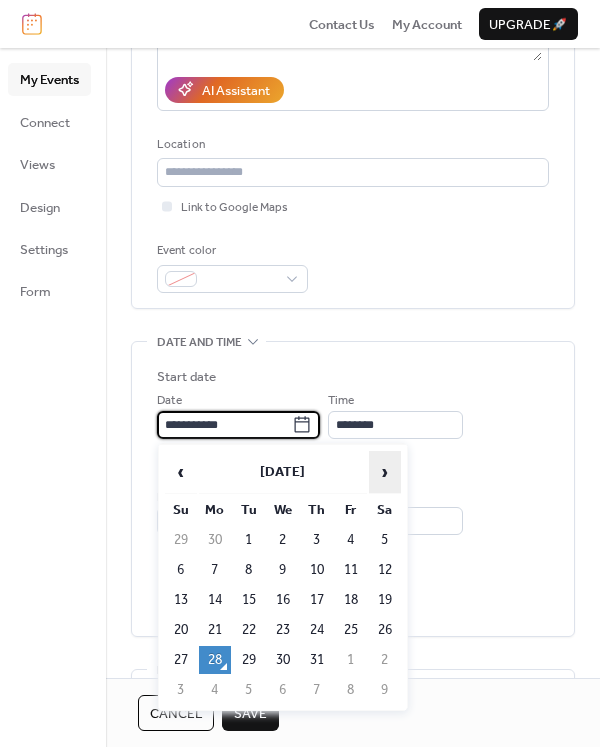 click on "›" at bounding box center (385, 472) 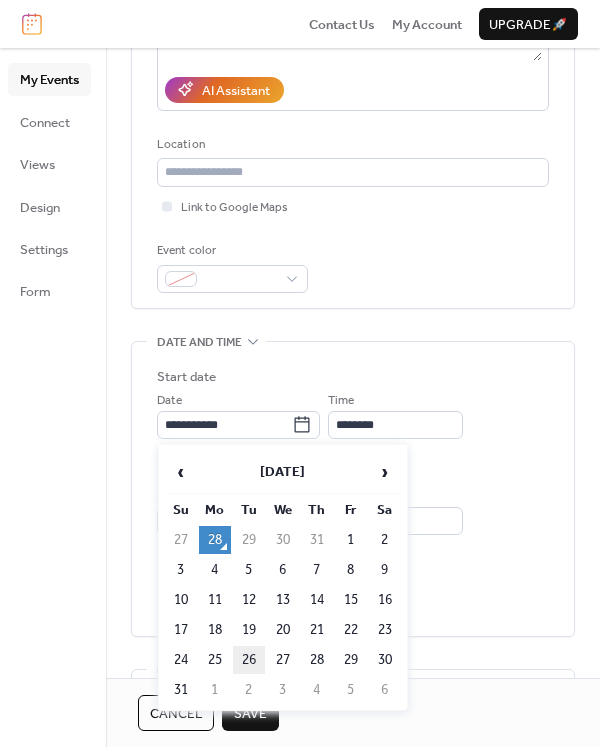 click on "26" at bounding box center [249, 660] 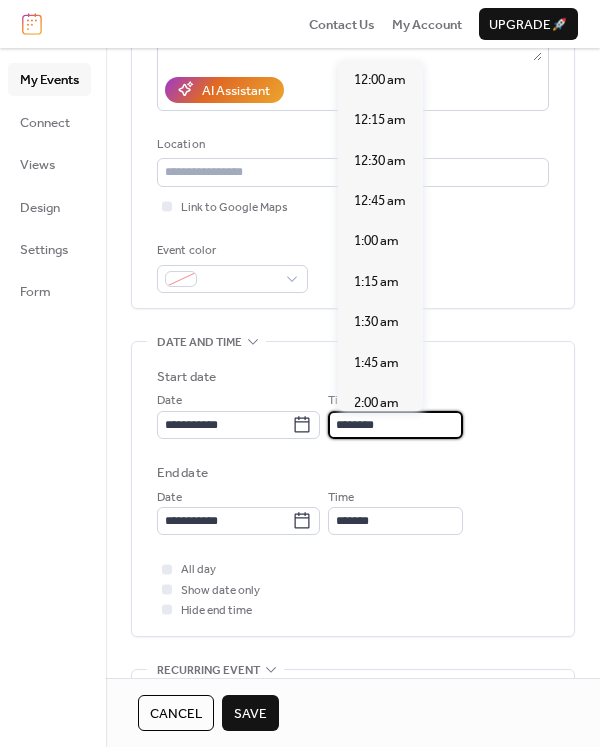 scroll, scrollTop: 1915, scrollLeft: 0, axis: vertical 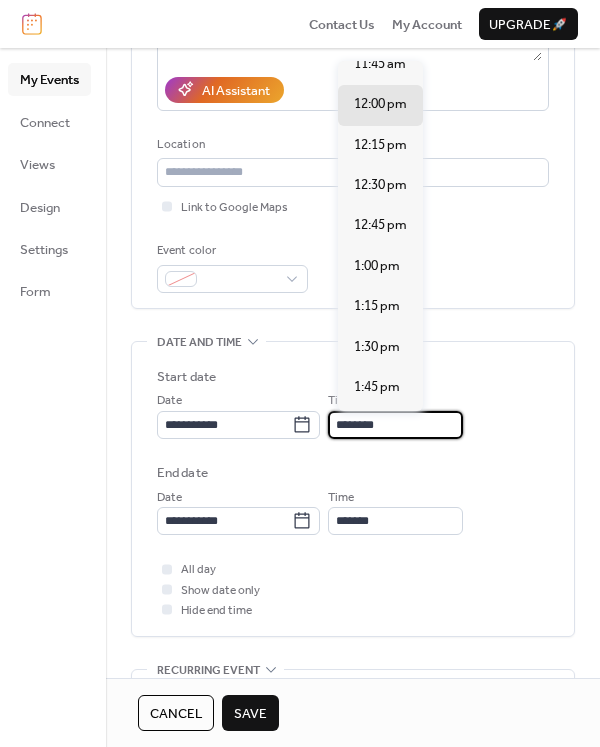click on "********" at bounding box center (395, 425) 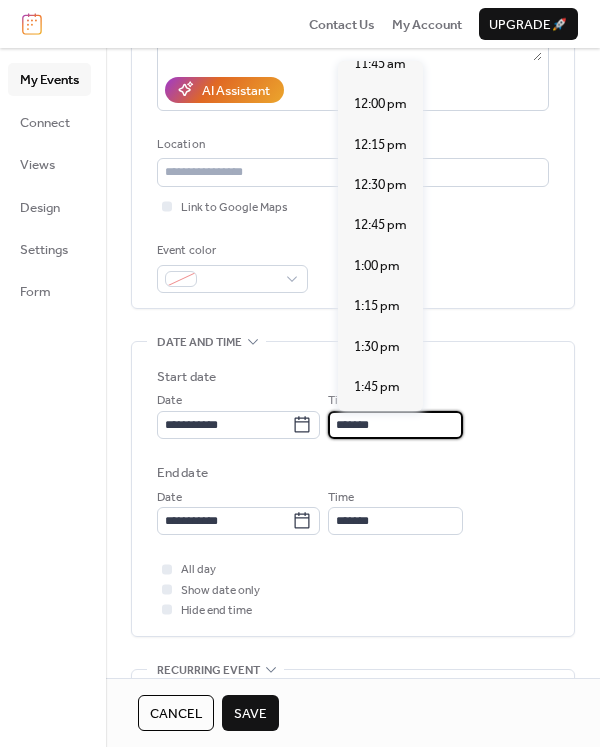 scroll, scrollTop: 3192, scrollLeft: 0, axis: vertical 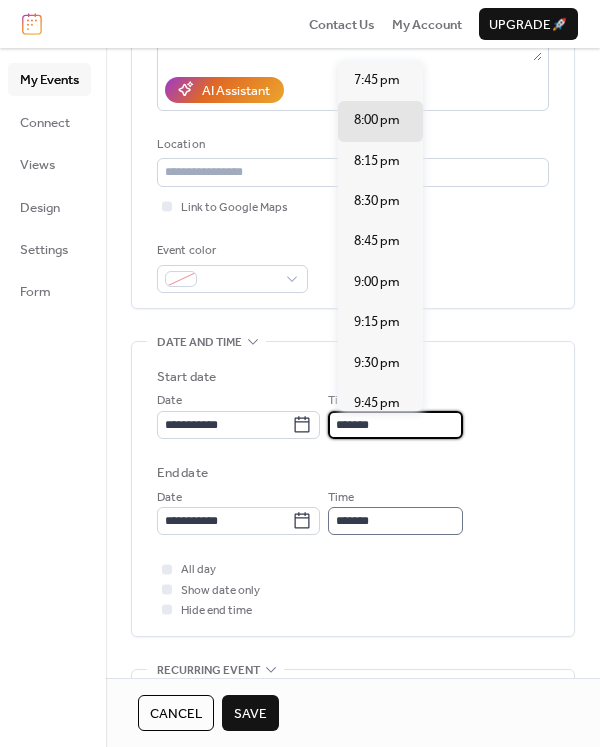 type on "*******" 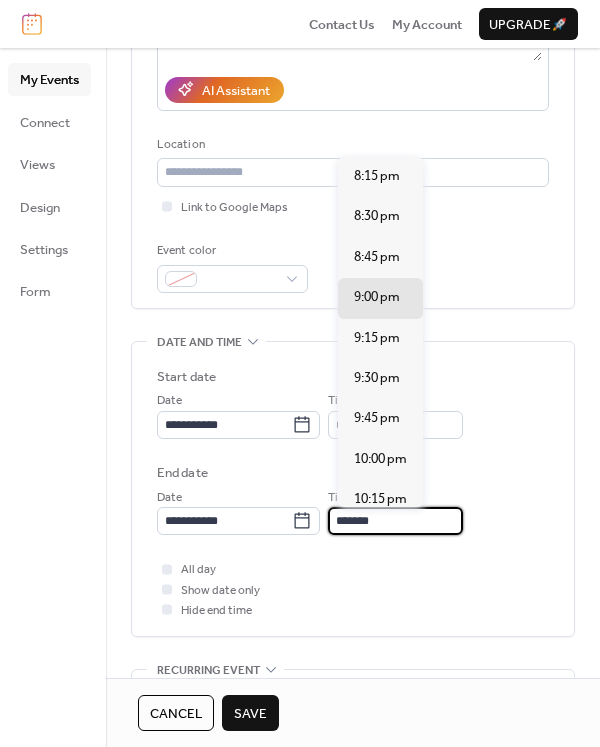 click on "*******" at bounding box center [395, 521] 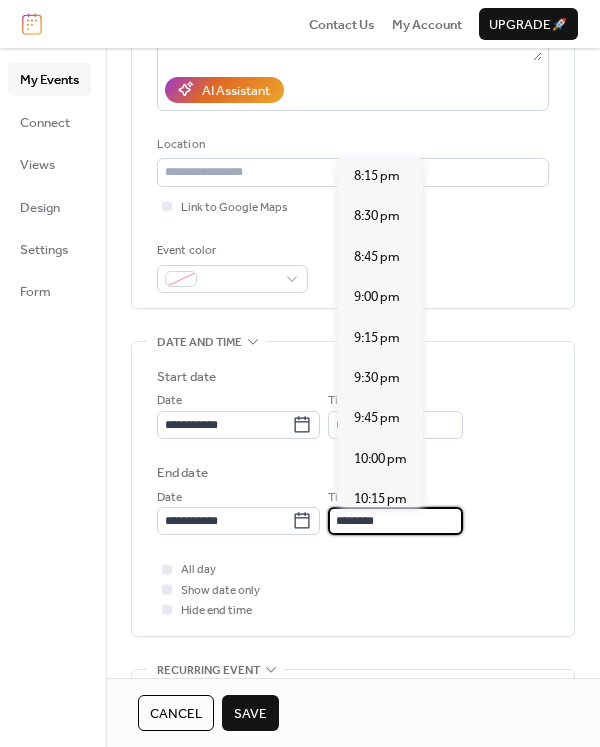 scroll, scrollTop: 248, scrollLeft: 0, axis: vertical 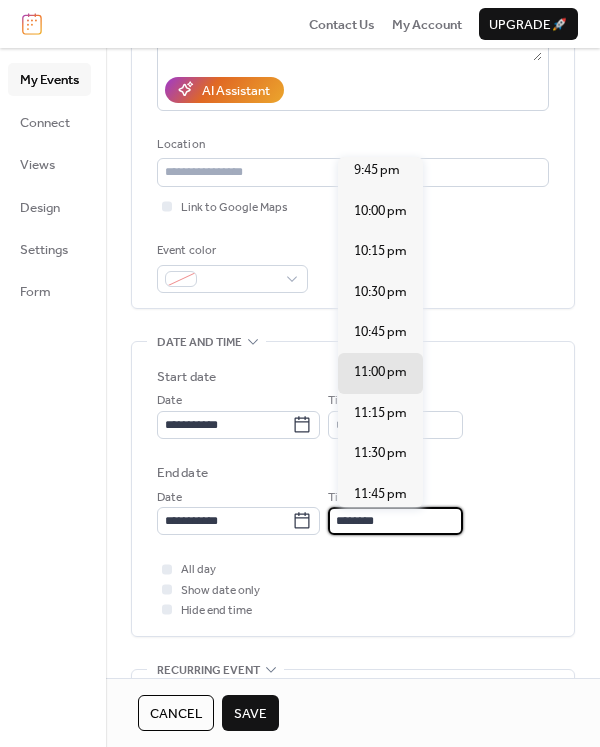 type on "********" 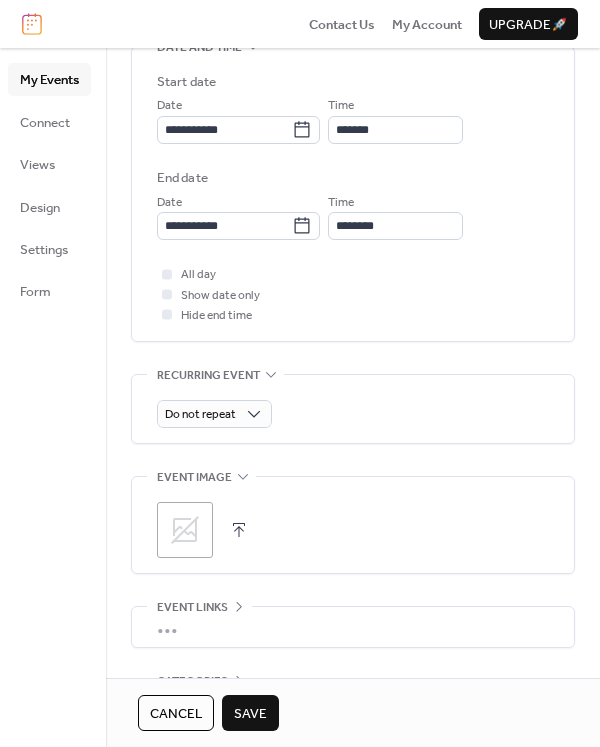 scroll, scrollTop: 640, scrollLeft: 0, axis: vertical 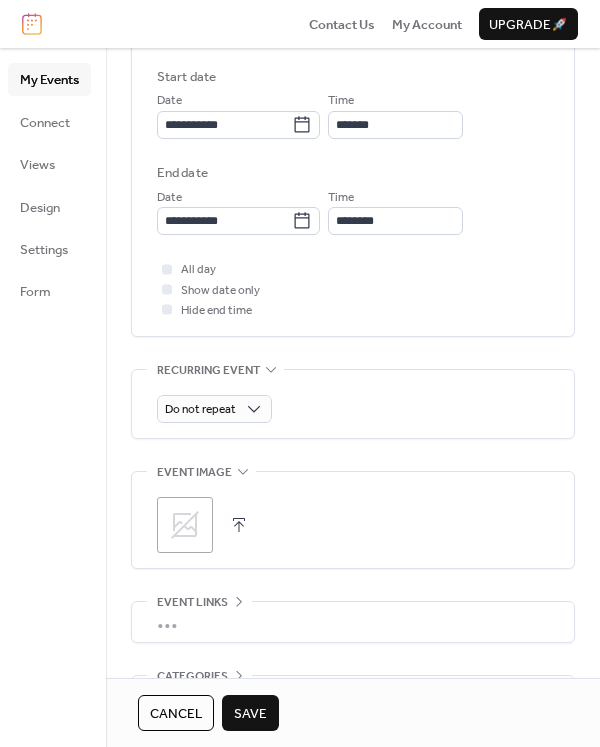 click on "Save" at bounding box center (250, 714) 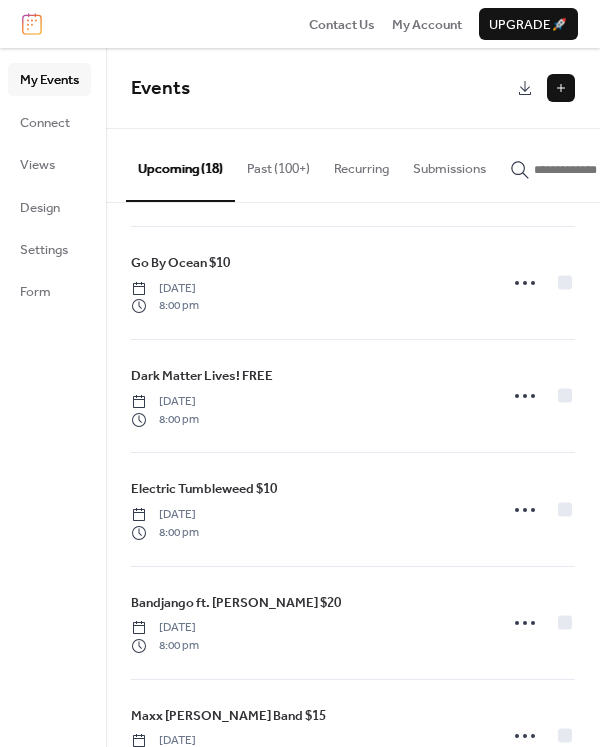 scroll, scrollTop: 1536, scrollLeft: 0, axis: vertical 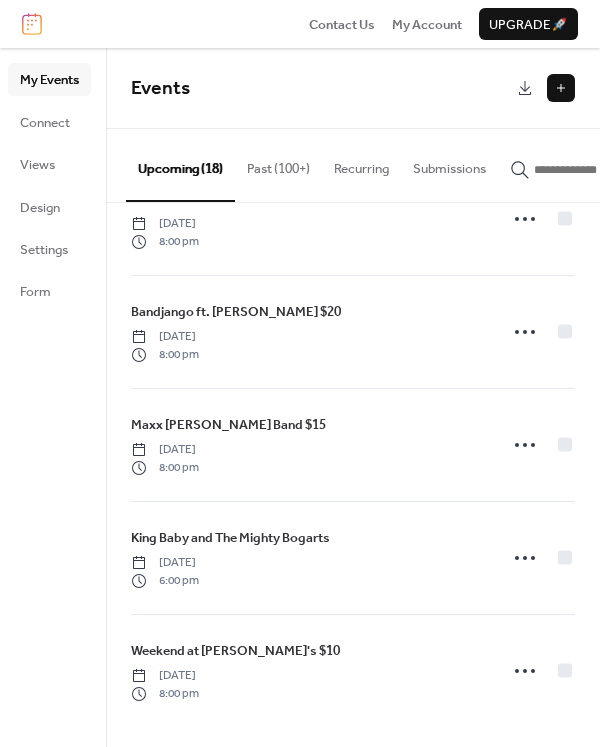 click at bounding box center [561, 88] 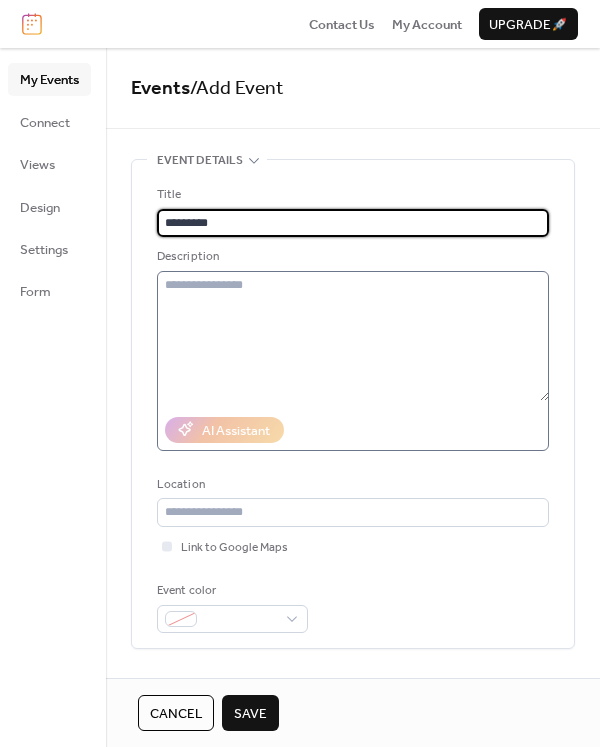 type on "*********" 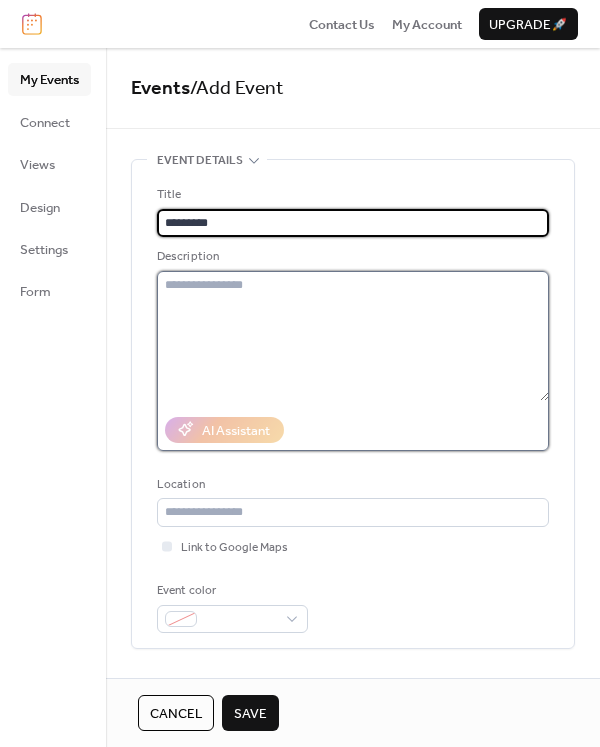 click at bounding box center [353, 336] 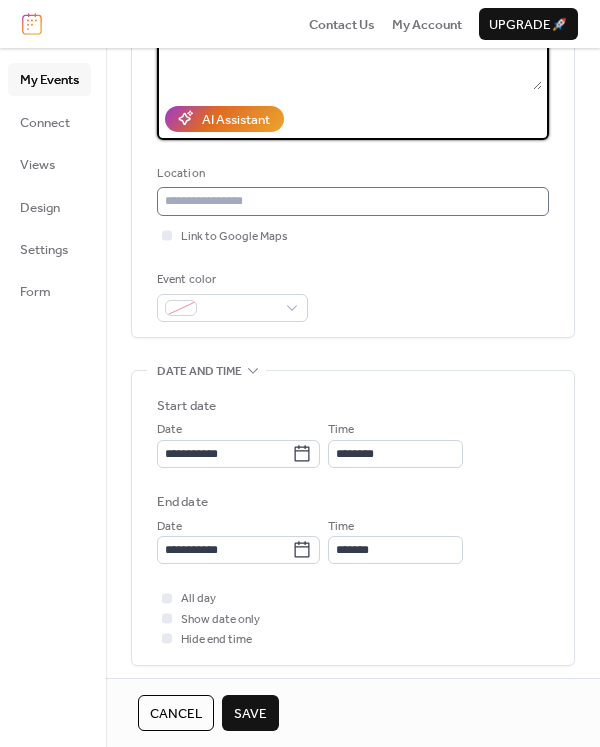 scroll, scrollTop: 313, scrollLeft: 0, axis: vertical 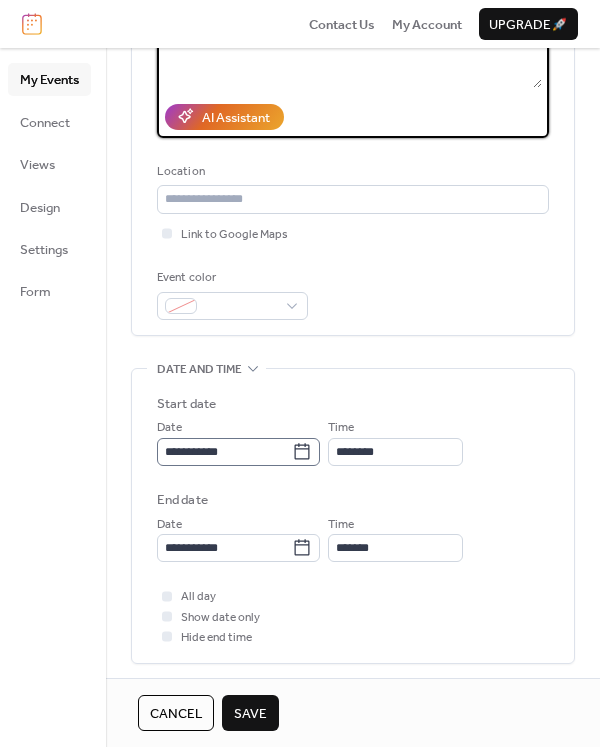 type on "**********" 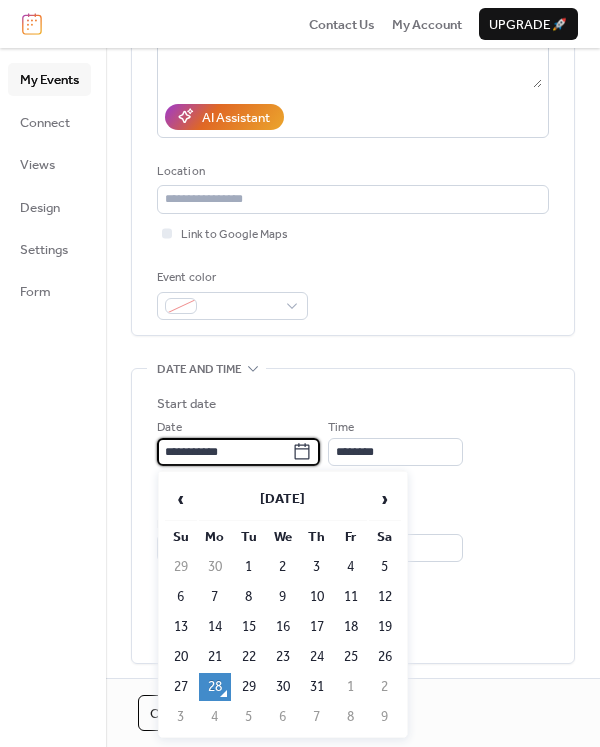 click on "**********" at bounding box center (224, 452) 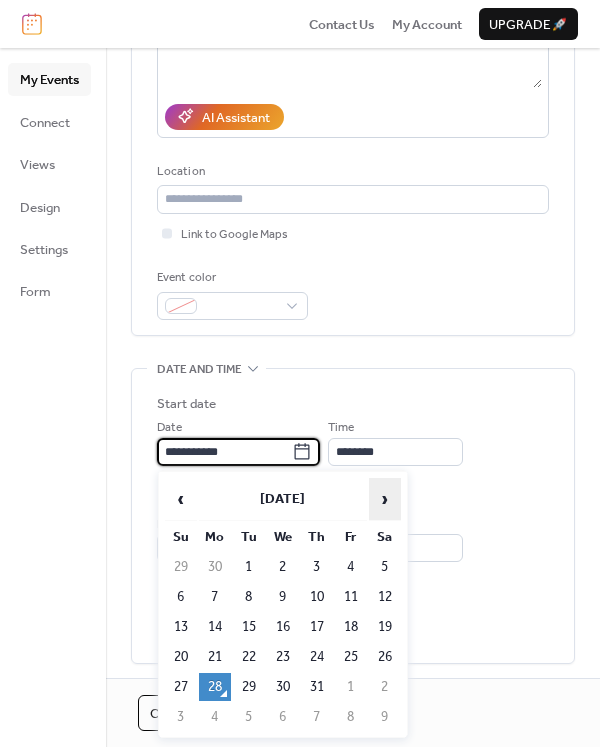 click on "›" at bounding box center (385, 499) 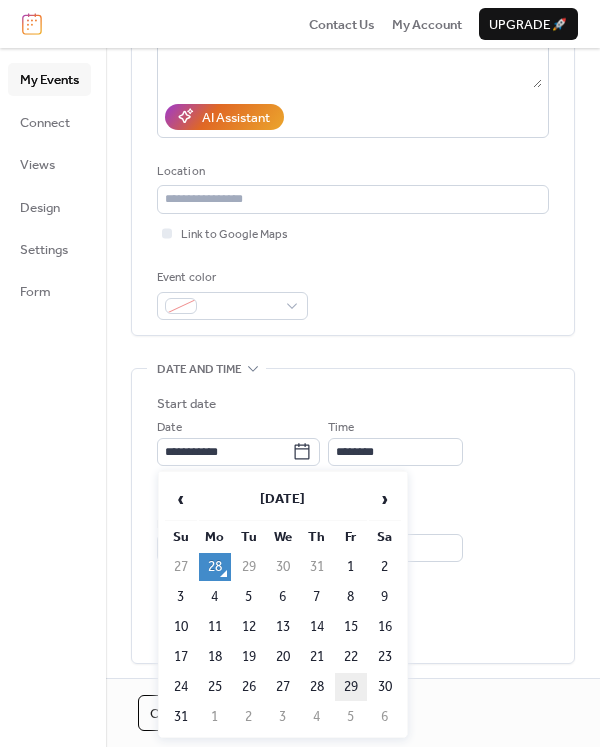 click on "29" at bounding box center [351, 687] 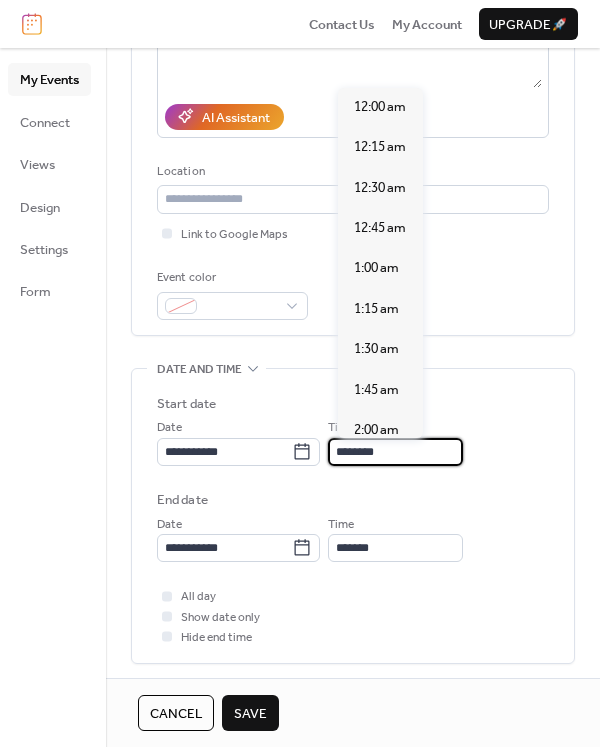 click on "********" at bounding box center [395, 452] 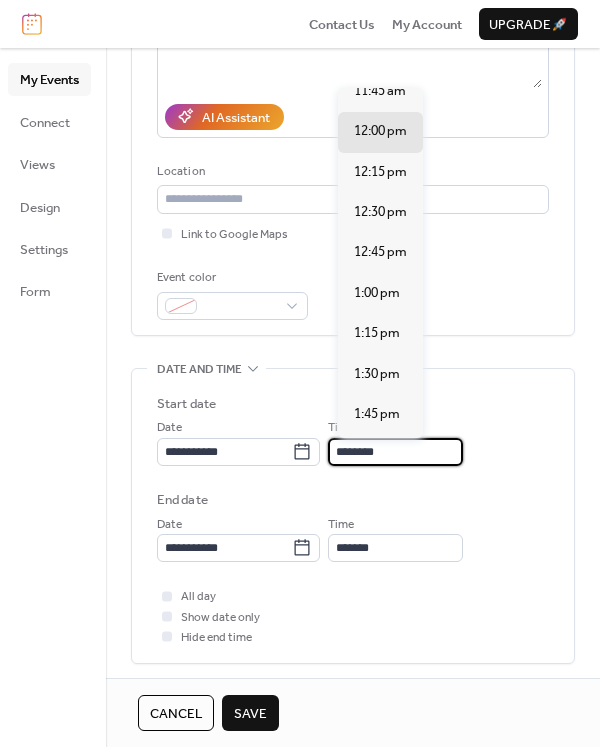 click on "********" at bounding box center [395, 452] 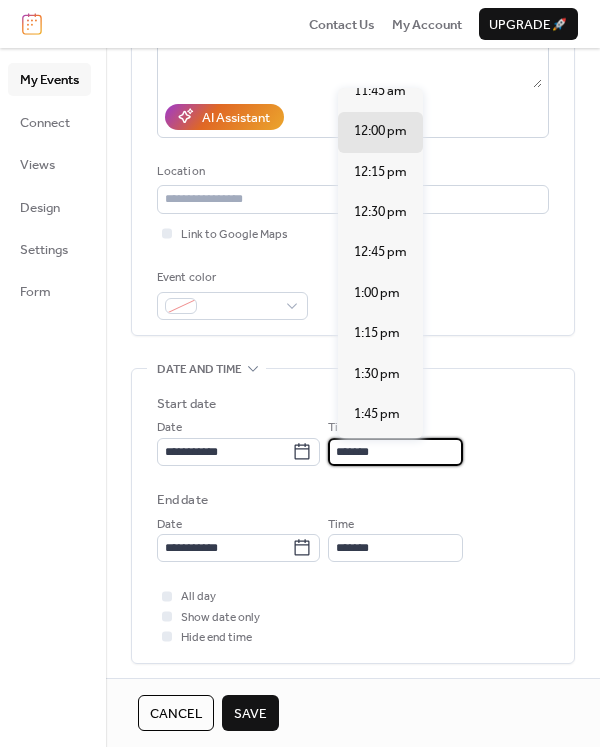 scroll, scrollTop: 3192, scrollLeft: 0, axis: vertical 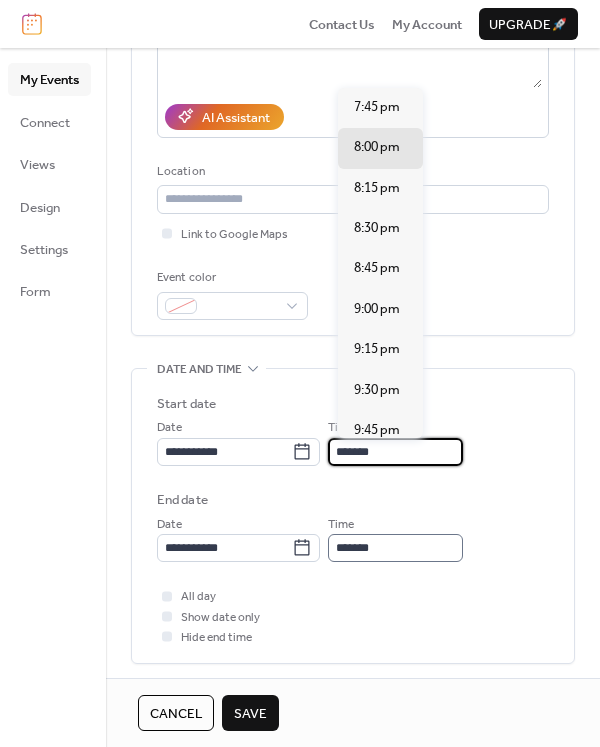 type on "*******" 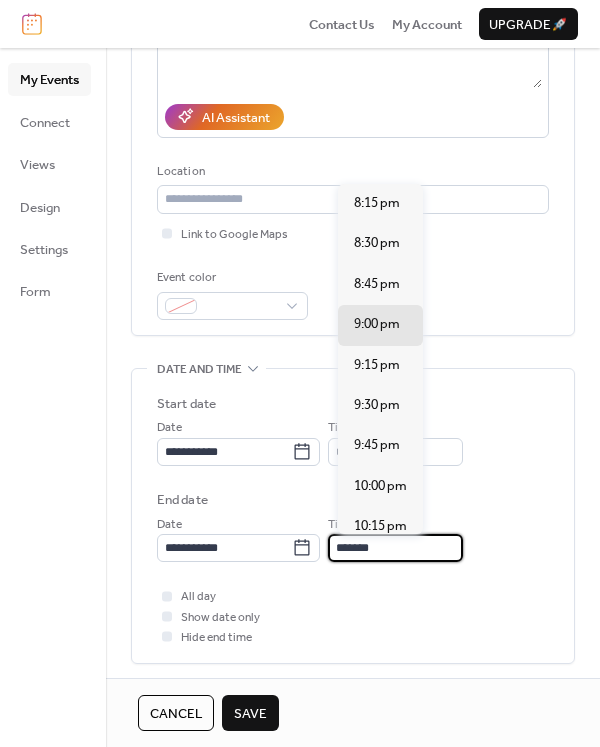 click on "*******" at bounding box center [395, 548] 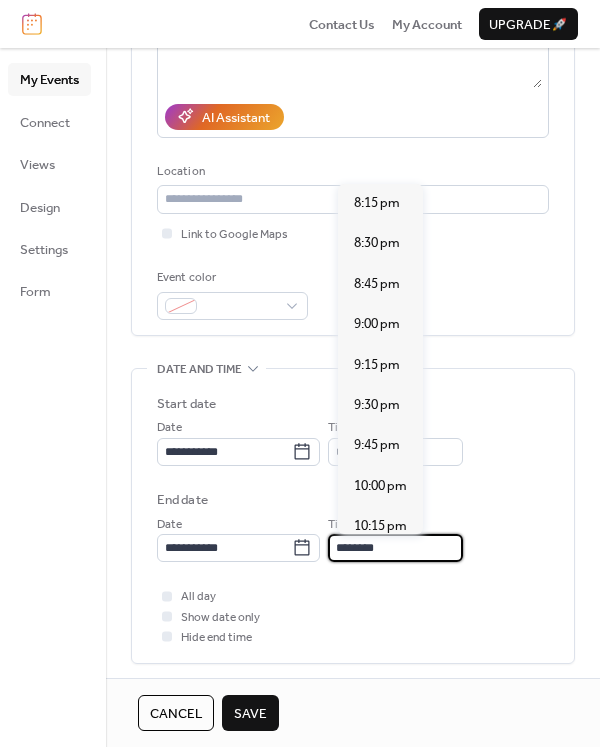 scroll, scrollTop: 248, scrollLeft: 0, axis: vertical 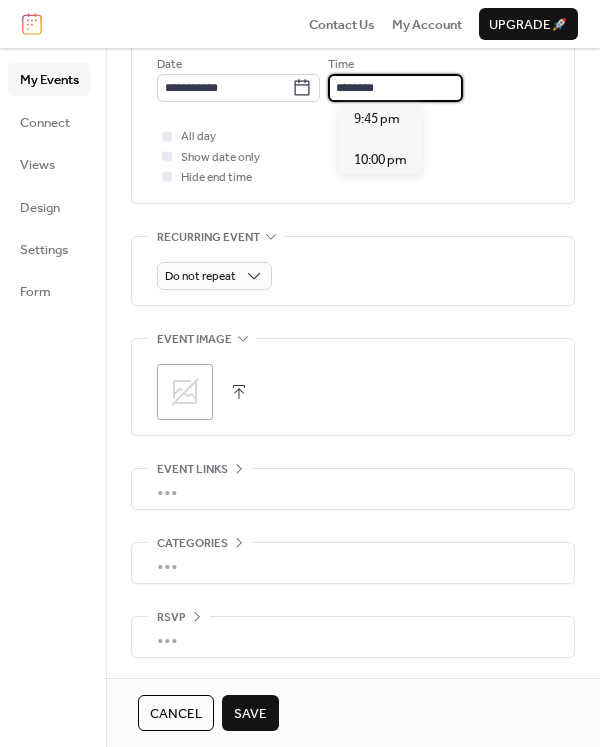 type on "********" 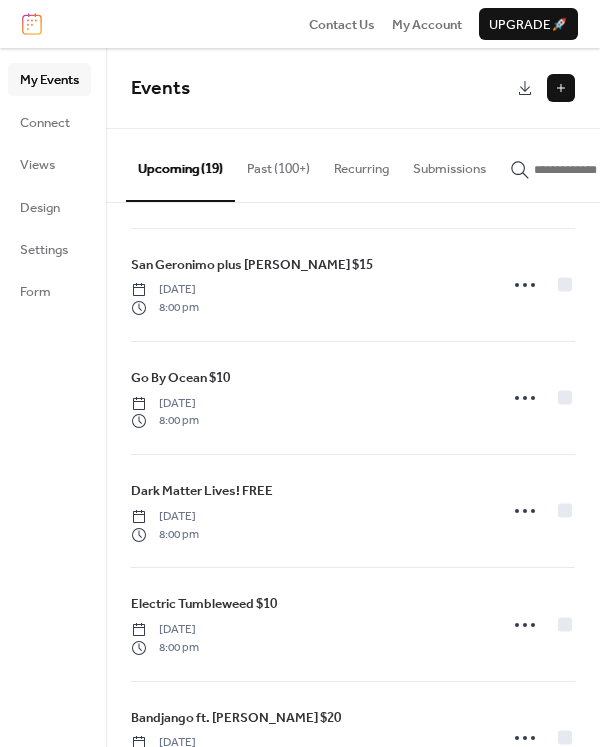 scroll, scrollTop: 1649, scrollLeft: 0, axis: vertical 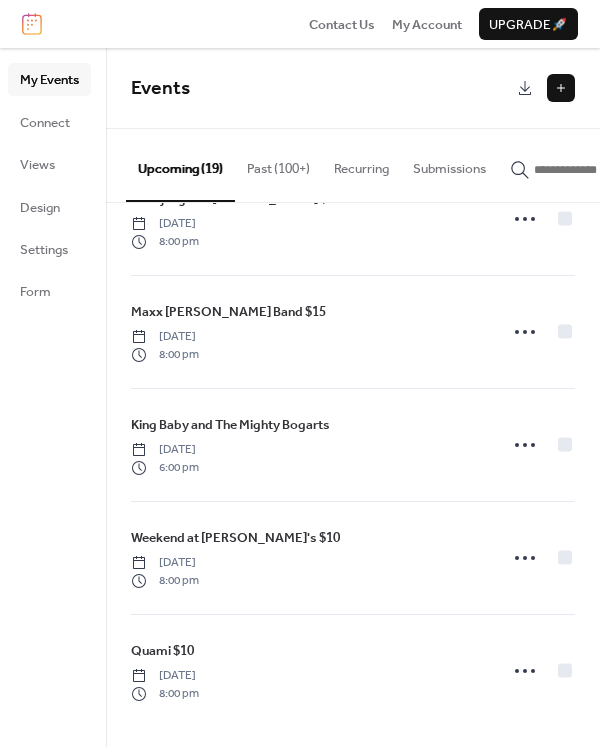 click at bounding box center (561, 88) 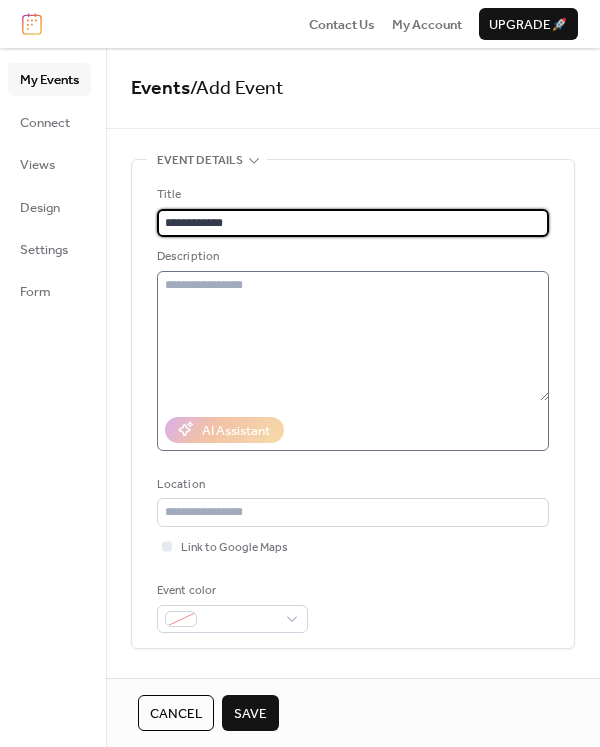 type on "**********" 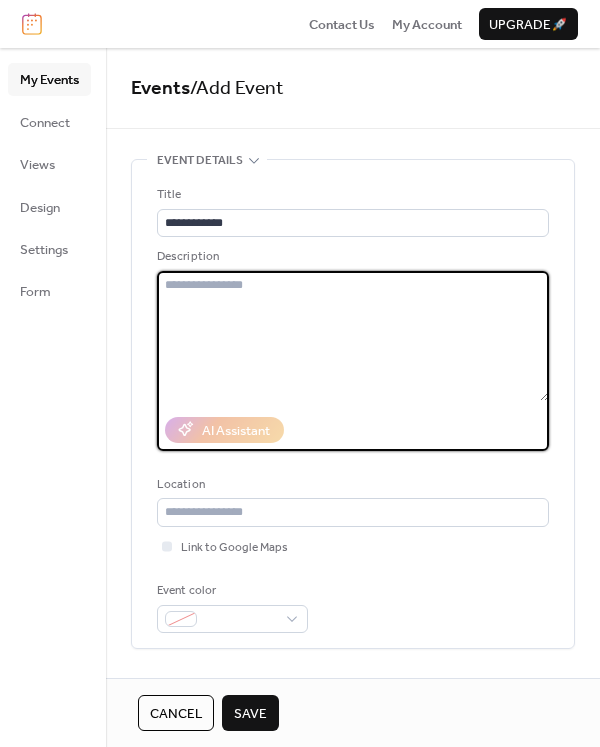 click at bounding box center (353, 336) 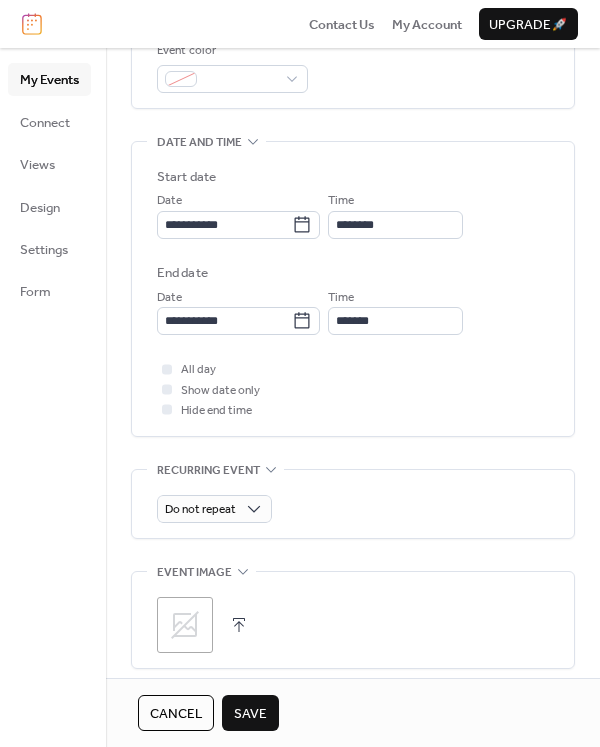 scroll, scrollTop: 498, scrollLeft: 0, axis: vertical 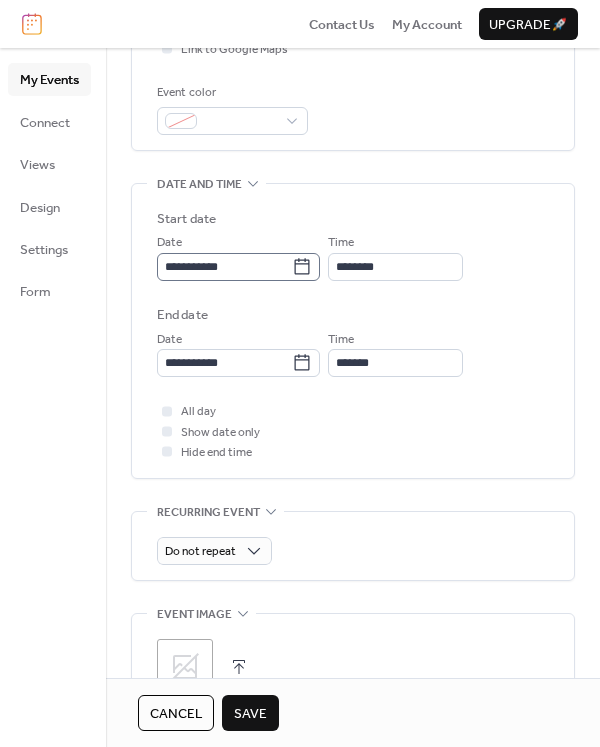 type on "**********" 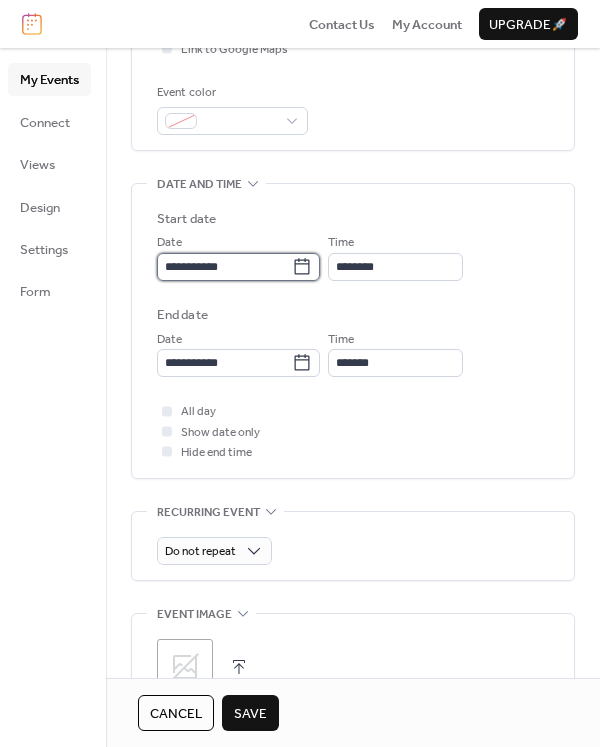 click on "**********" at bounding box center [224, 267] 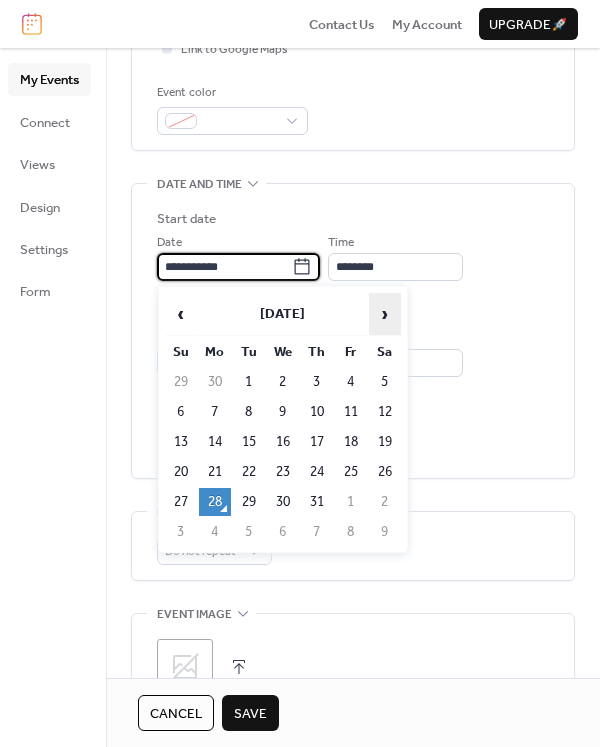 click on "›" at bounding box center [385, 314] 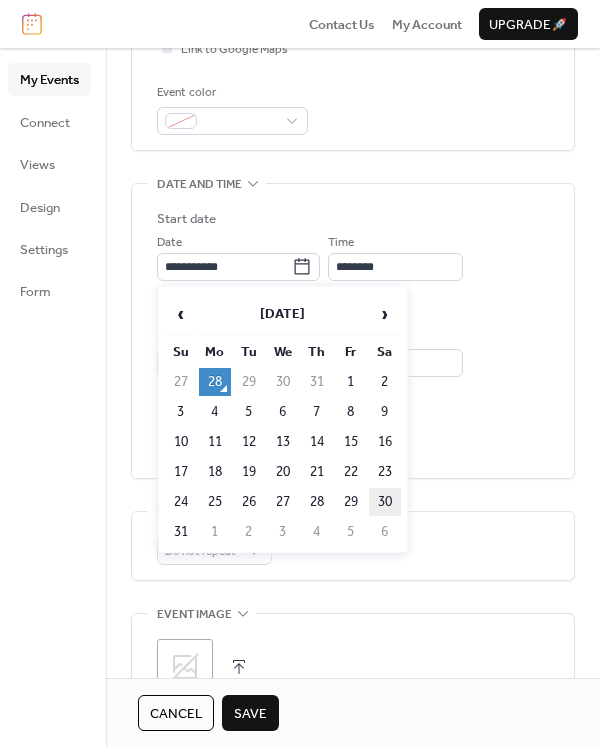 click on "30" at bounding box center (385, 502) 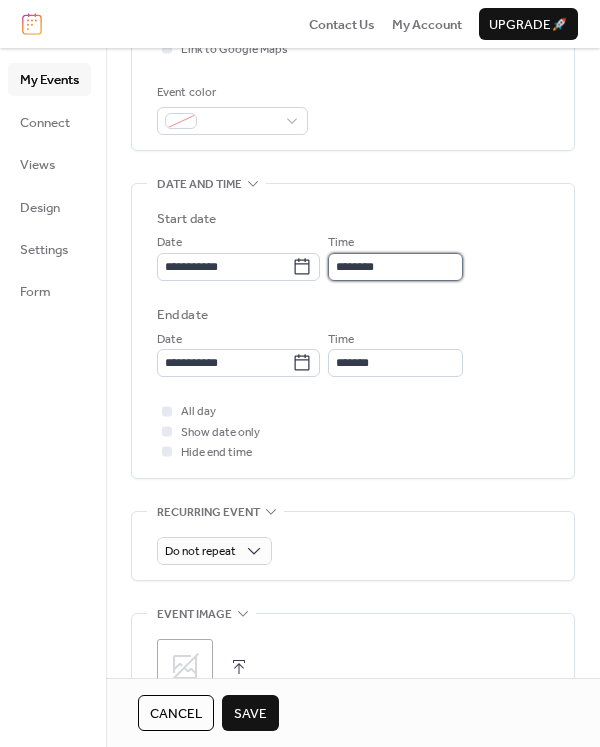 click on "********" at bounding box center [395, 267] 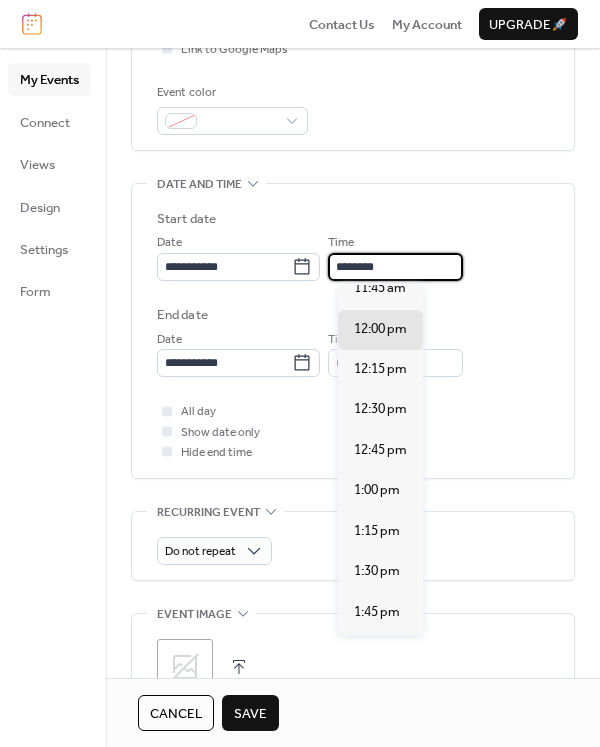 click on "********" at bounding box center (395, 267) 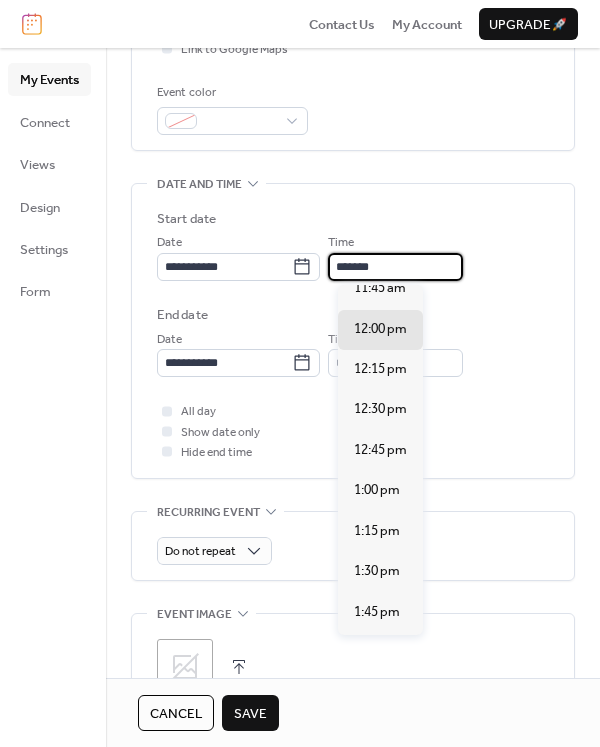 scroll, scrollTop: 3192, scrollLeft: 0, axis: vertical 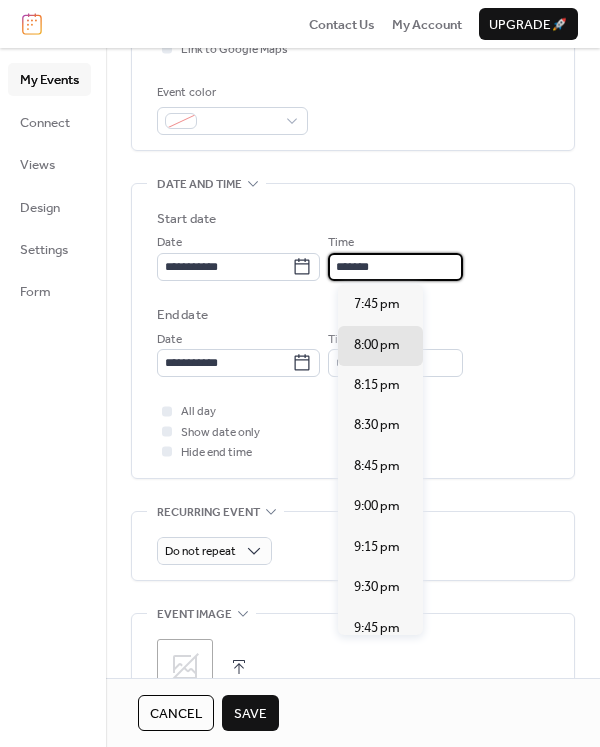 type on "*******" 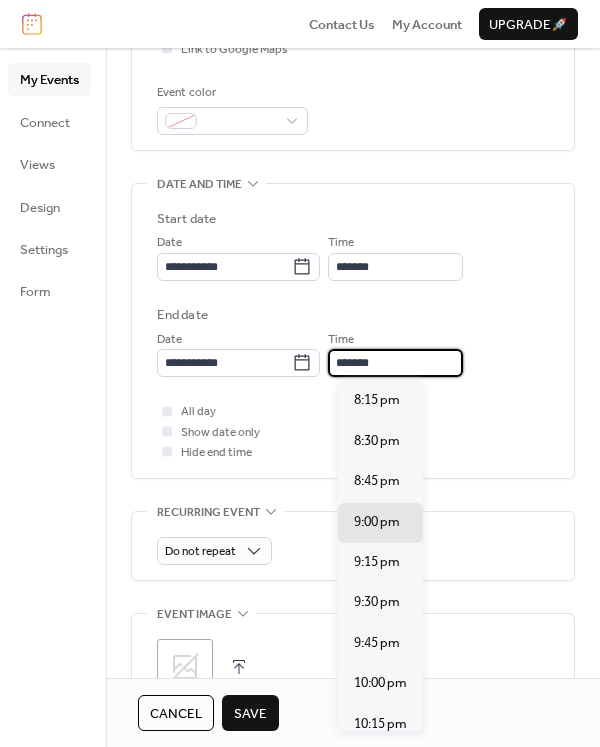 click on "*******" at bounding box center (395, 363) 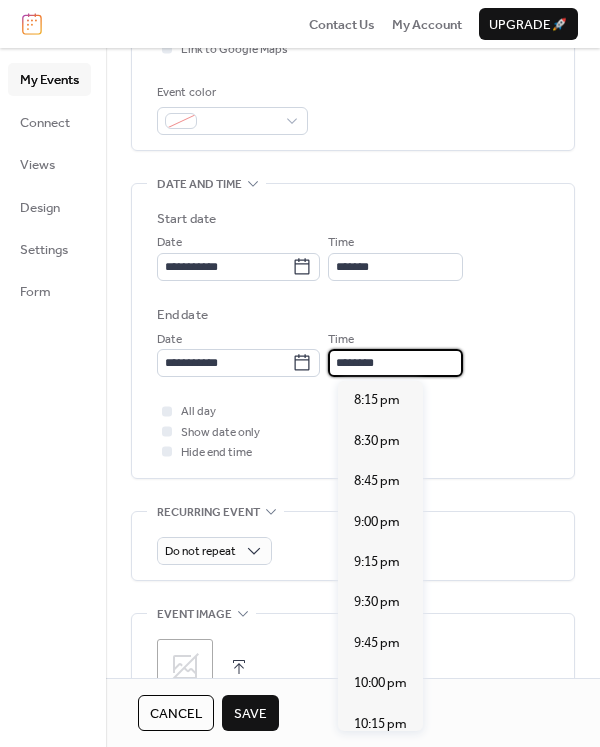 scroll, scrollTop: 248, scrollLeft: 0, axis: vertical 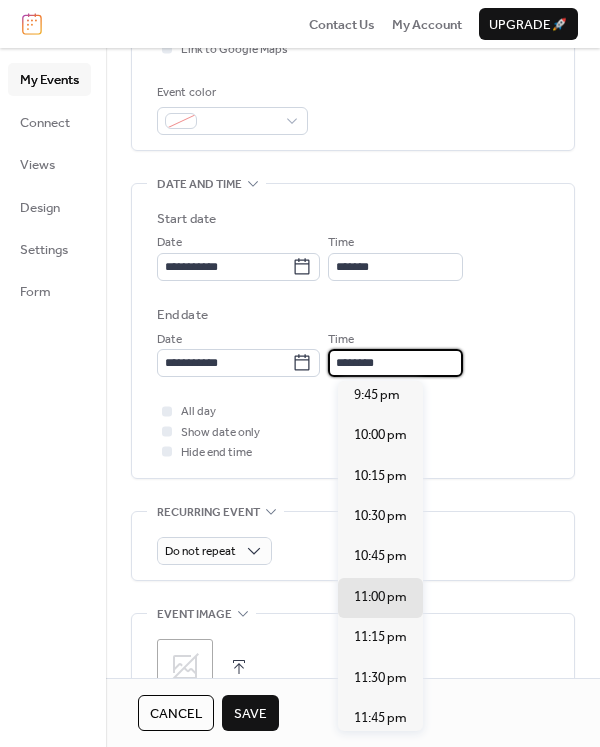type on "********" 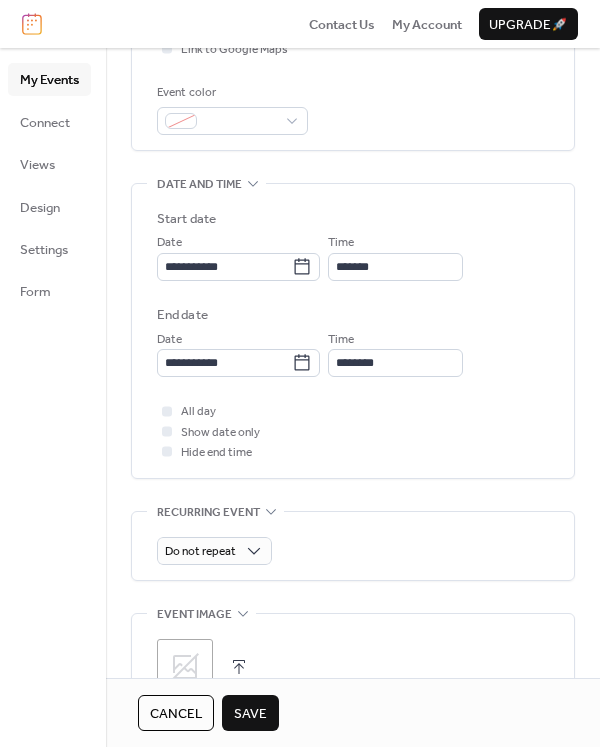 click on "Save" at bounding box center [250, 714] 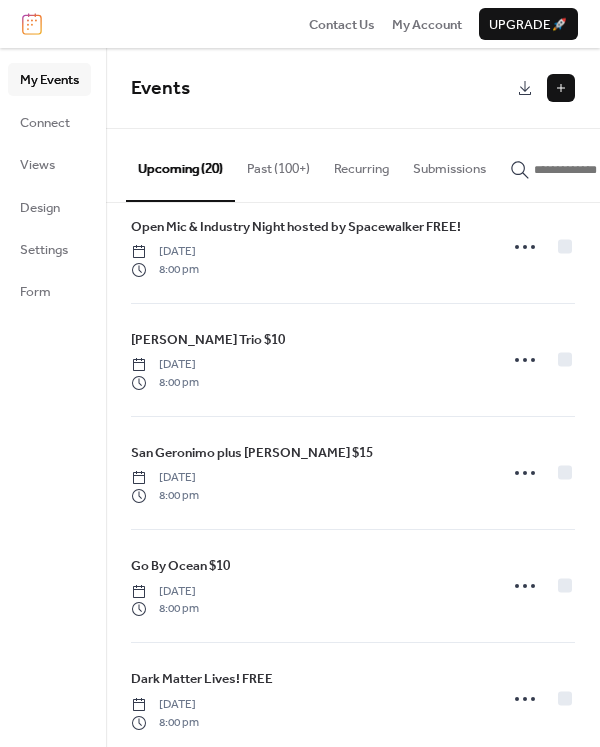 scroll, scrollTop: 1762, scrollLeft: 0, axis: vertical 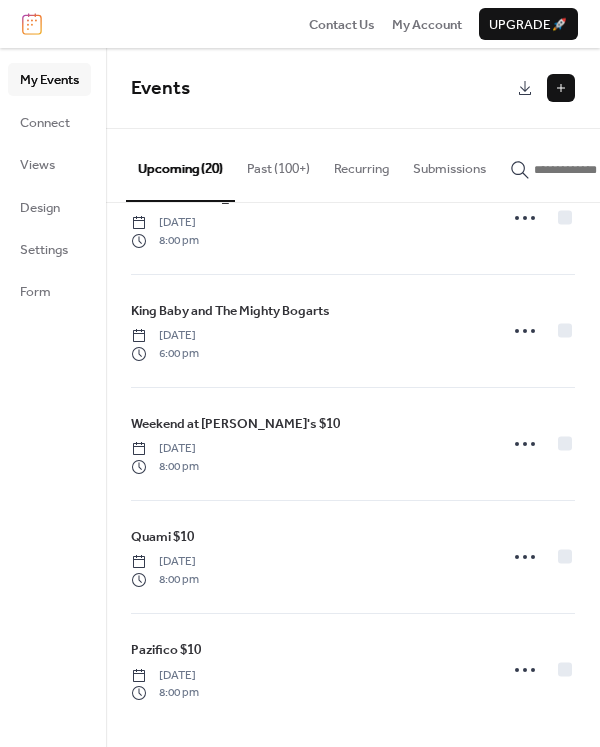 click at bounding box center (561, 88) 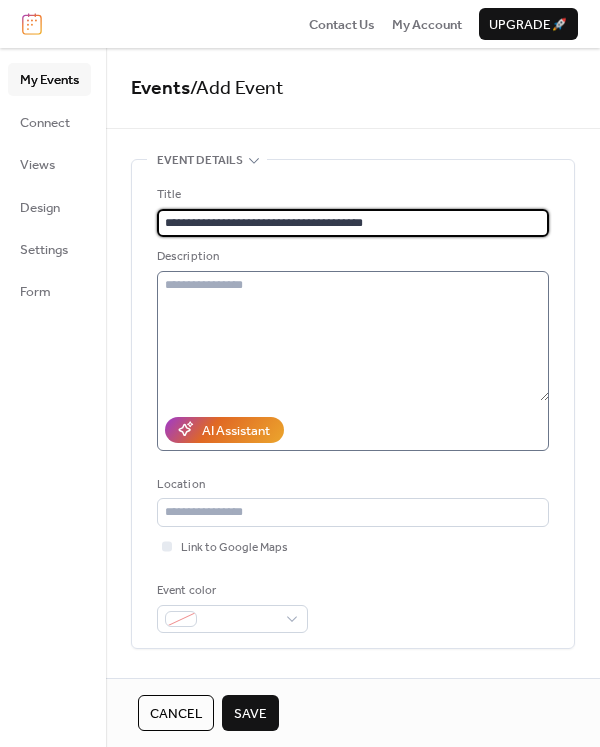 type on "**********" 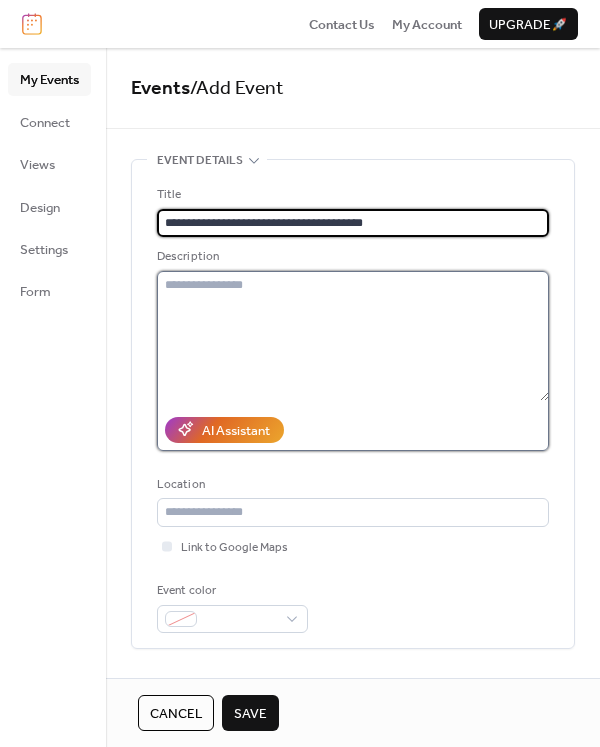 click at bounding box center [353, 336] 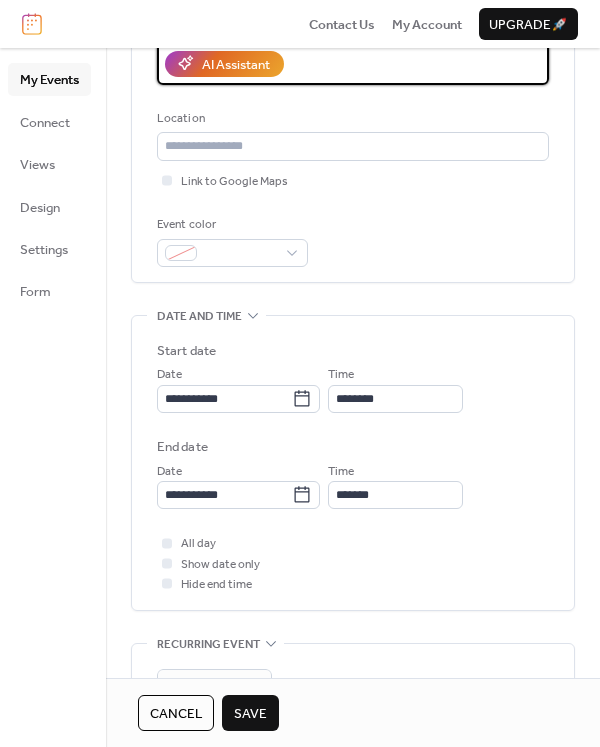 scroll, scrollTop: 372, scrollLeft: 0, axis: vertical 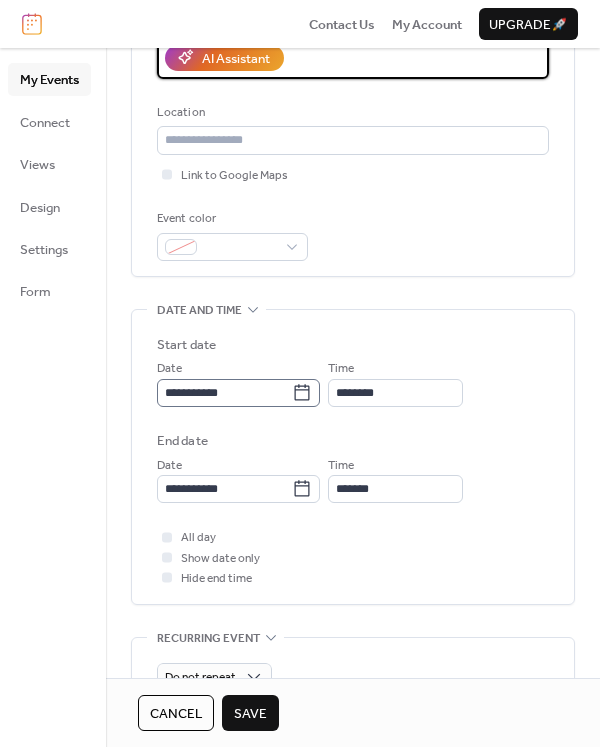 type on "**********" 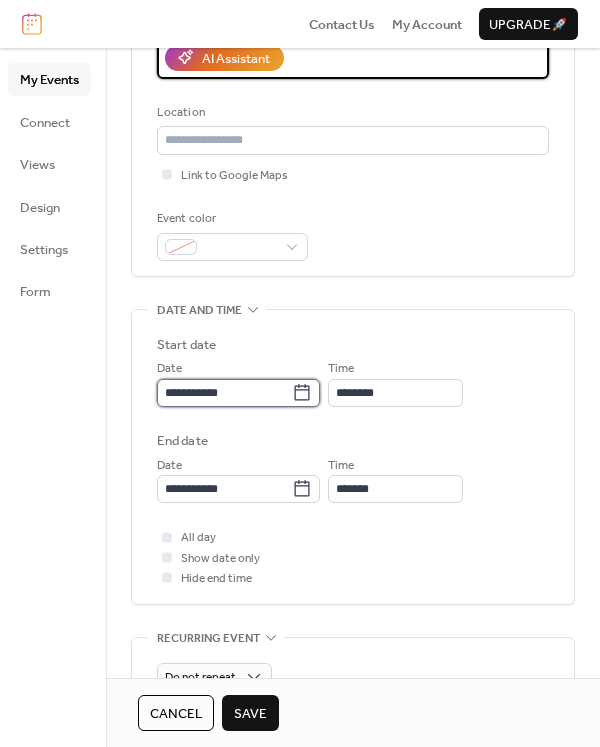 click on "**********" at bounding box center [224, 393] 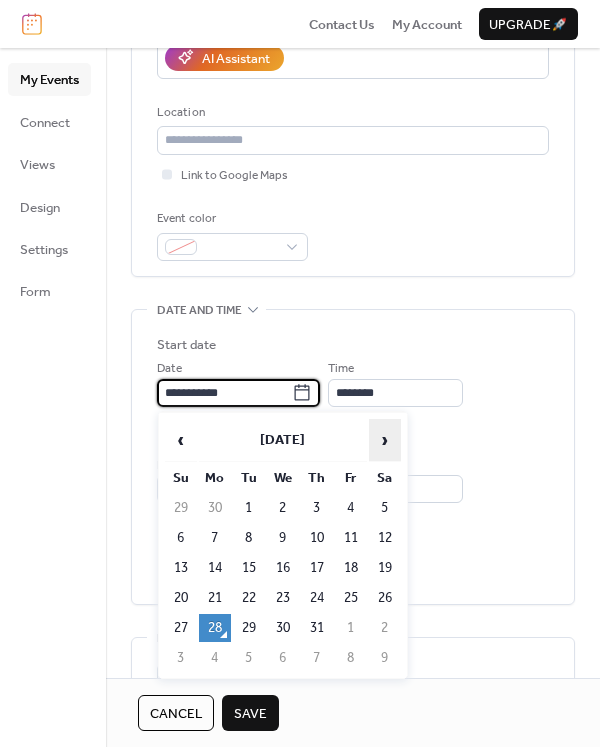 click on "›" at bounding box center (385, 440) 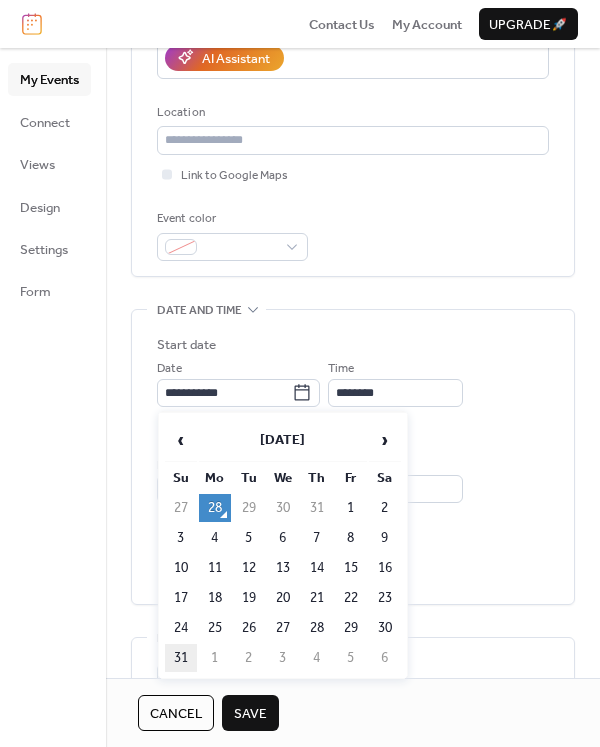 click on "31" at bounding box center (181, 658) 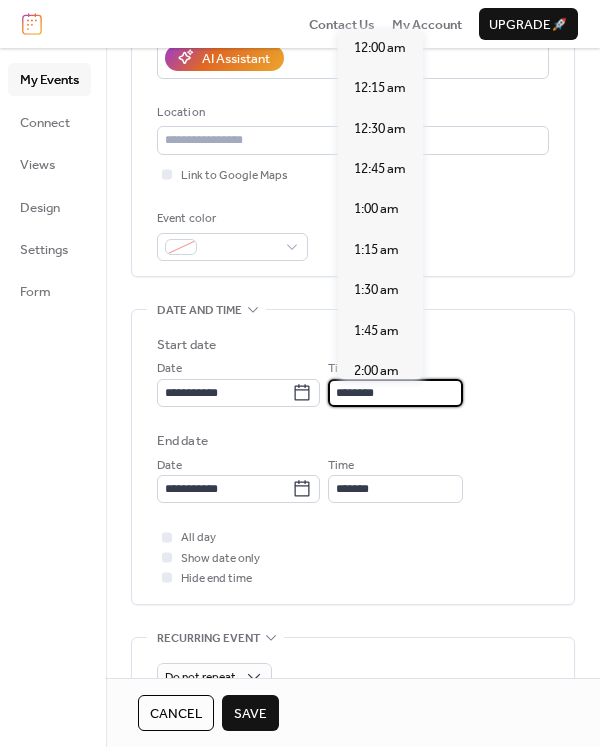 click on "********" at bounding box center [395, 393] 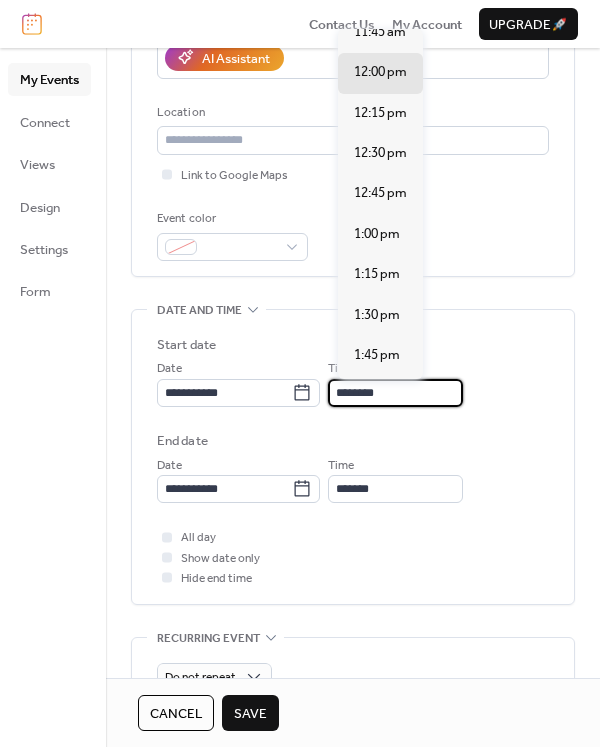 click on "********" at bounding box center (395, 393) 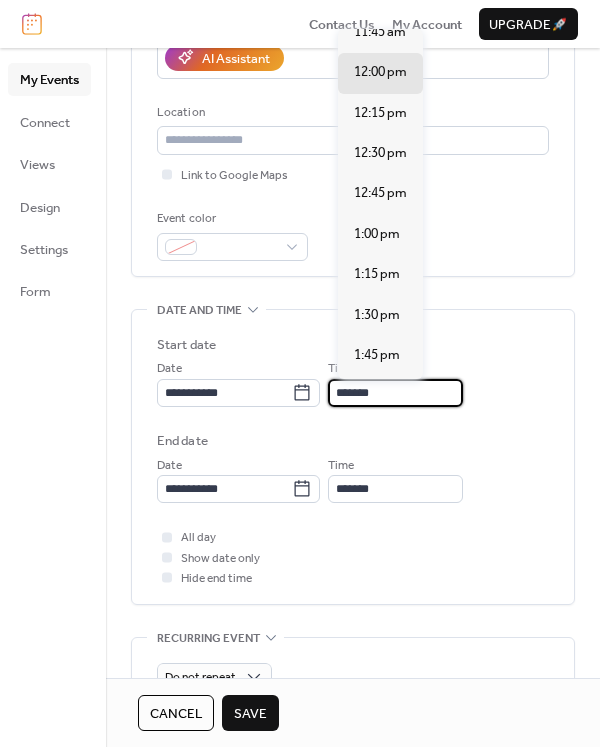 scroll, scrollTop: 2872, scrollLeft: 0, axis: vertical 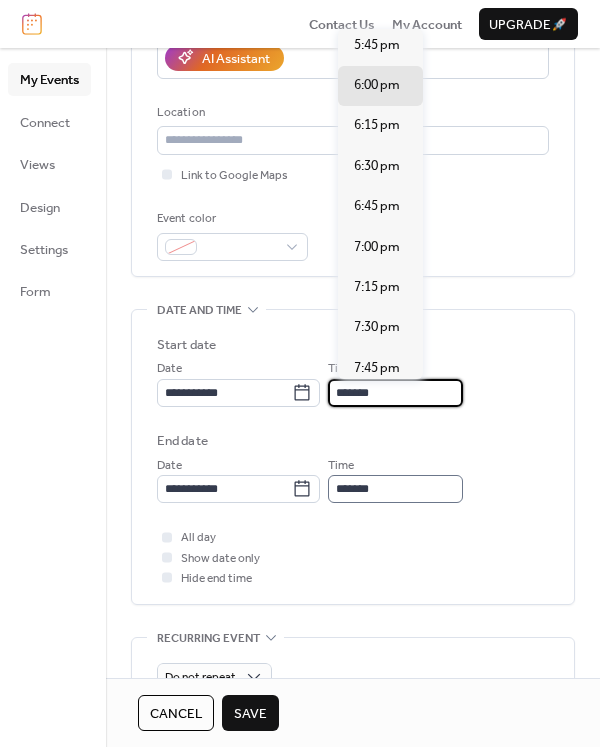 type on "*******" 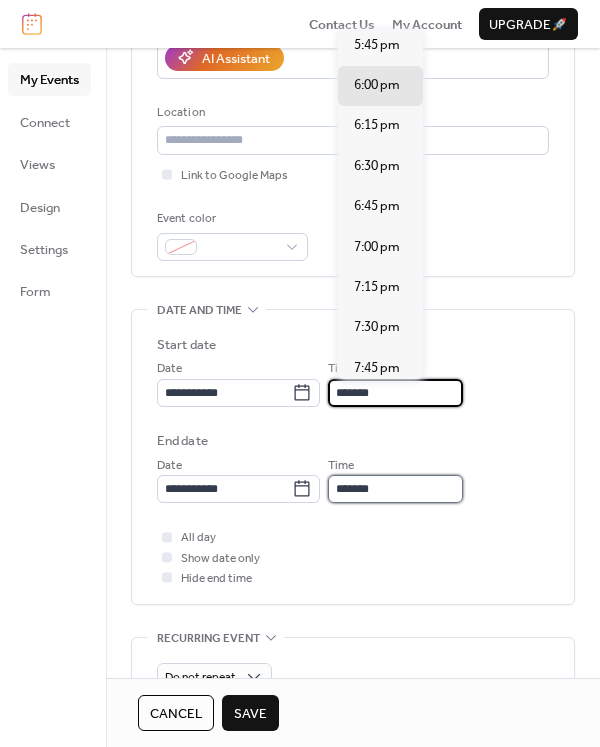 click on "*******" at bounding box center (395, 489) 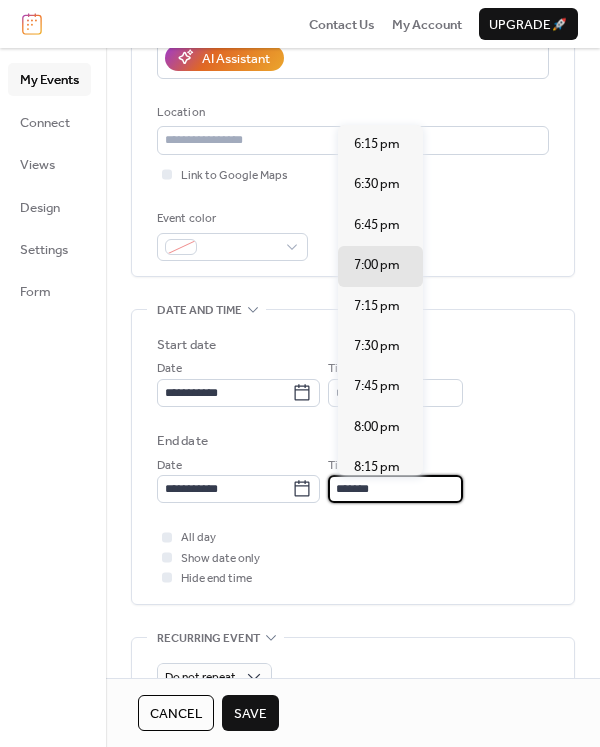 click on "*******" at bounding box center [395, 489] 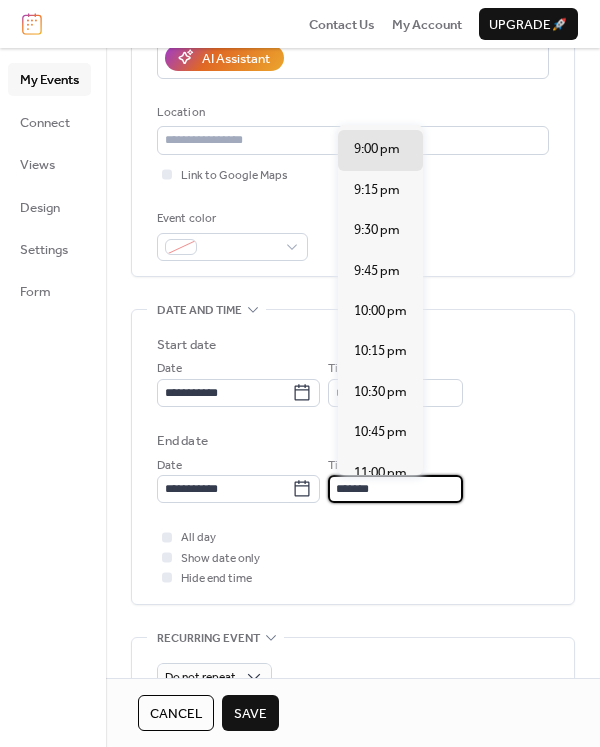 type on "*******" 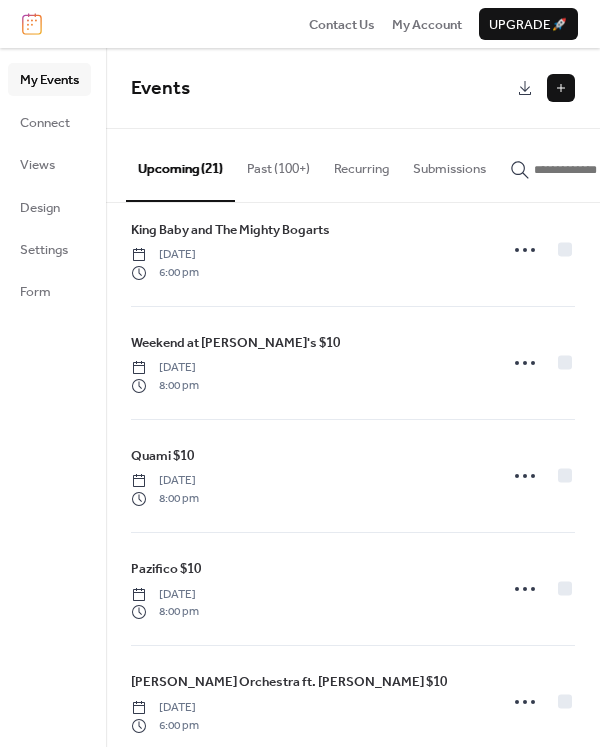 scroll, scrollTop: 1875, scrollLeft: 0, axis: vertical 